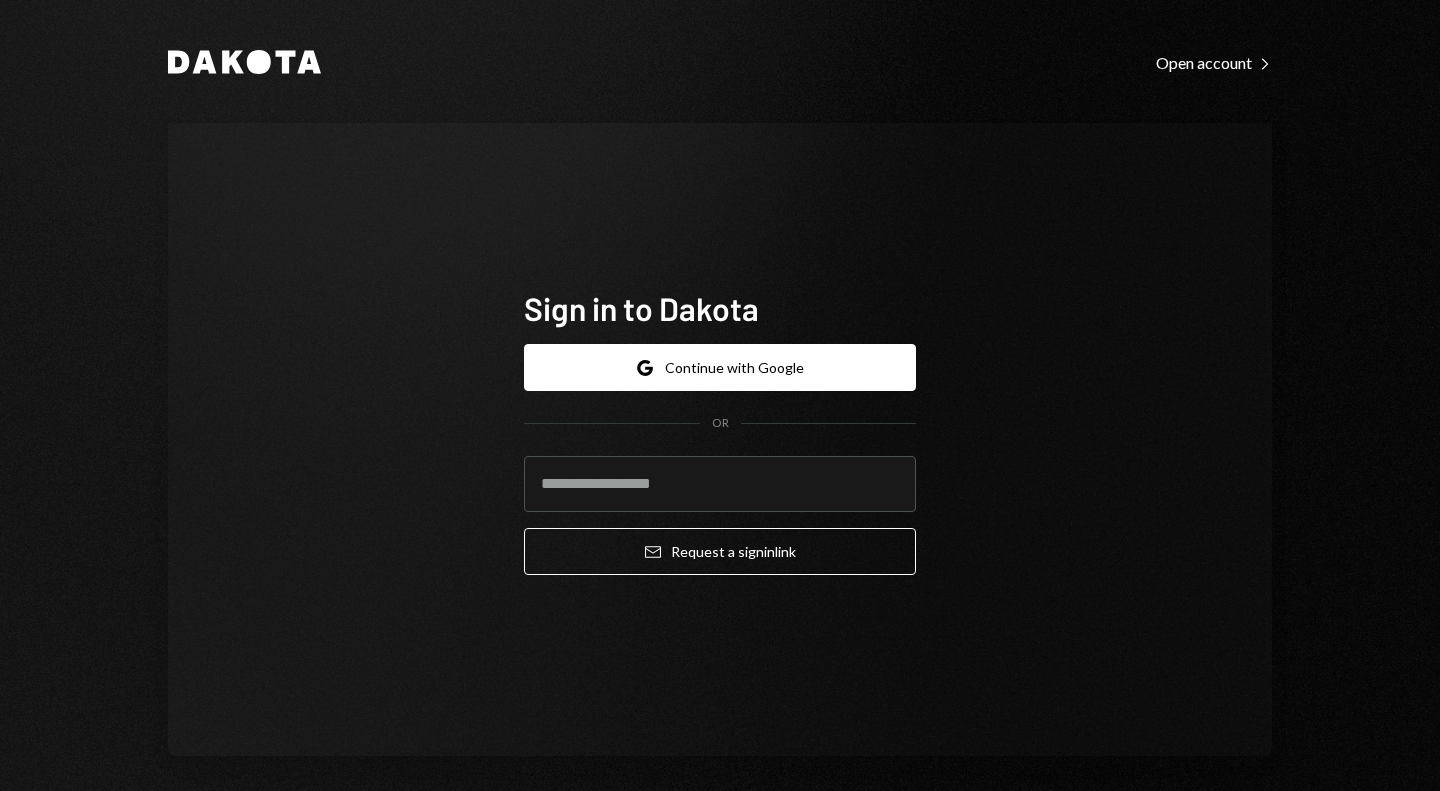scroll, scrollTop: 0, scrollLeft: 0, axis: both 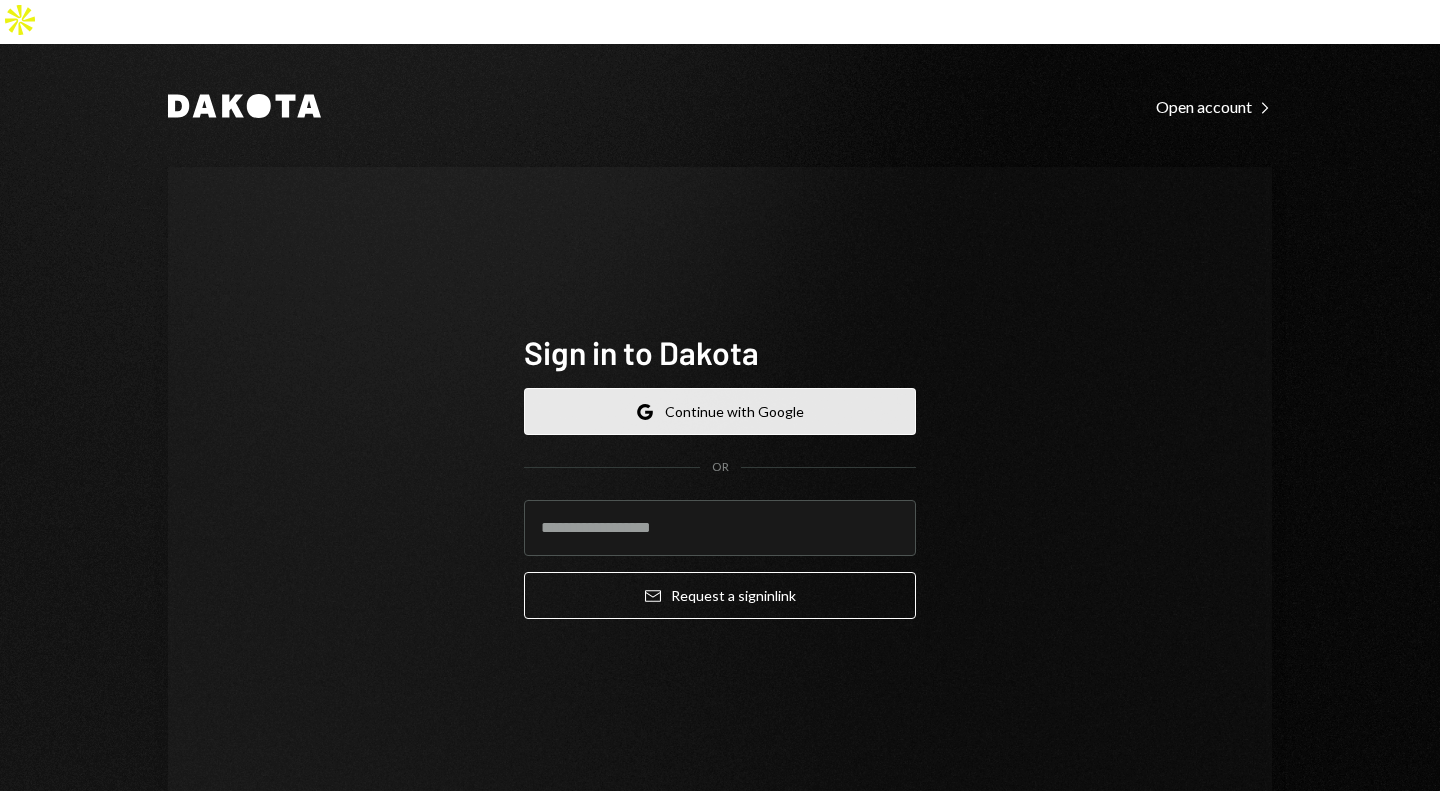 click on "Google  Continue with Google" at bounding box center [720, 411] 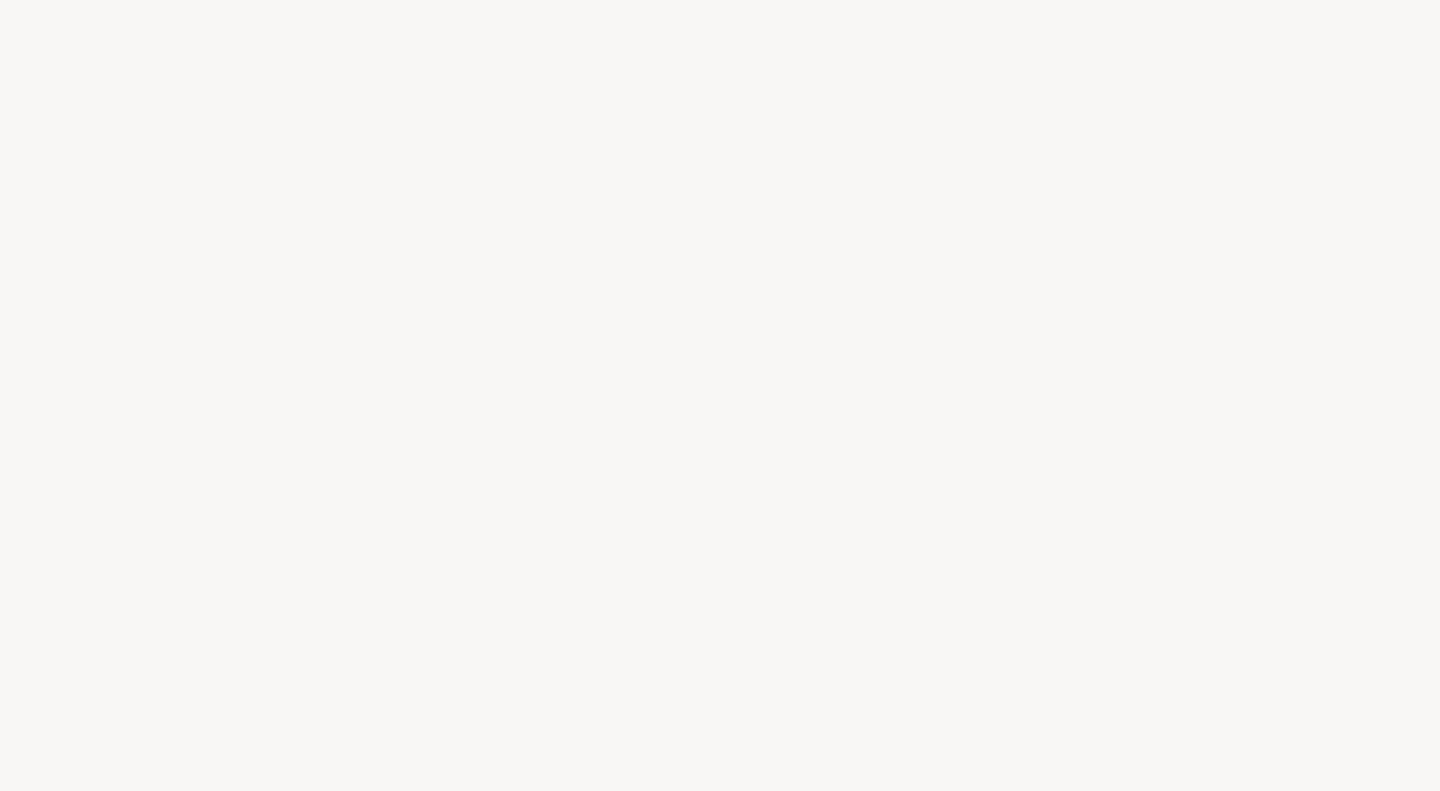 scroll, scrollTop: 0, scrollLeft: 0, axis: both 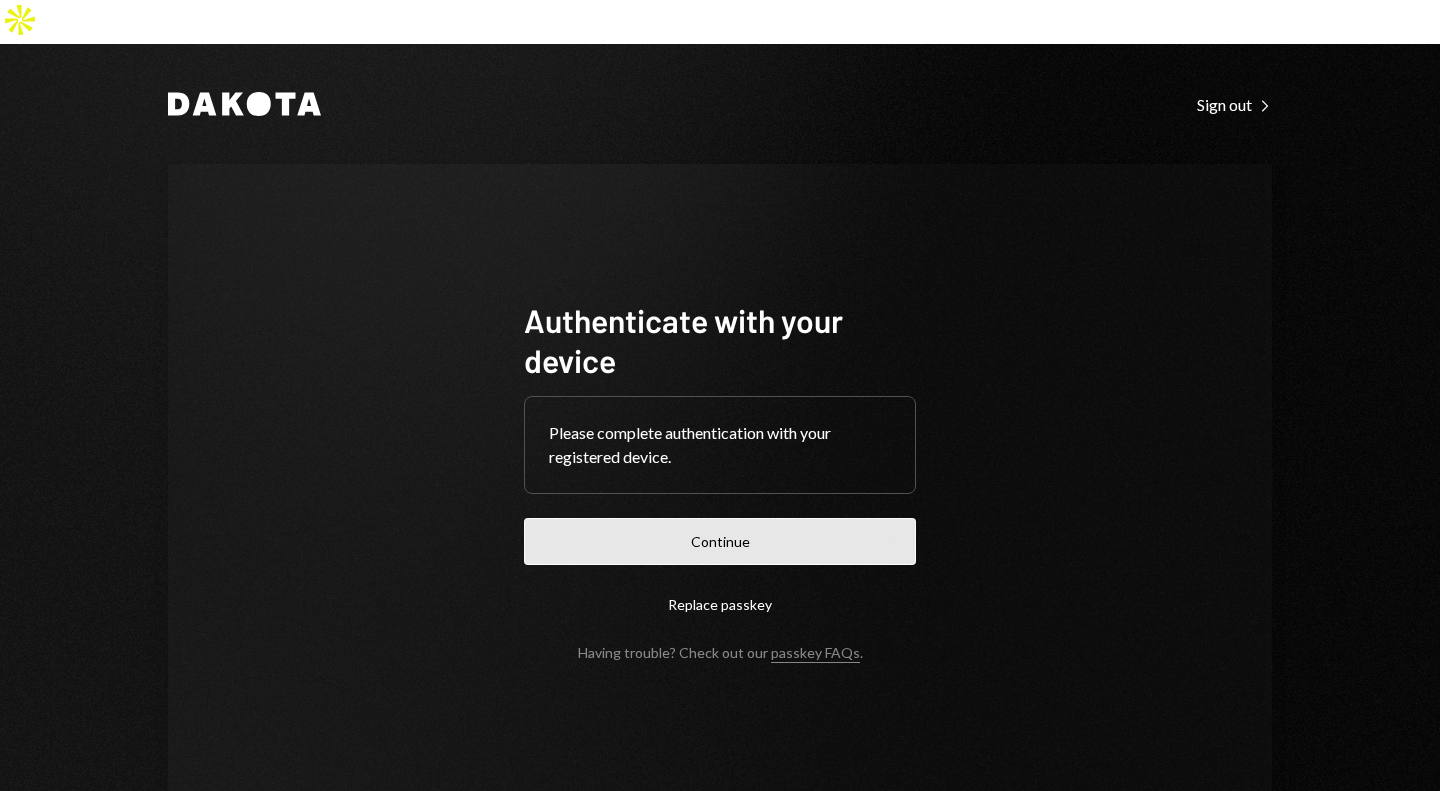 click on "Continue" at bounding box center (720, 541) 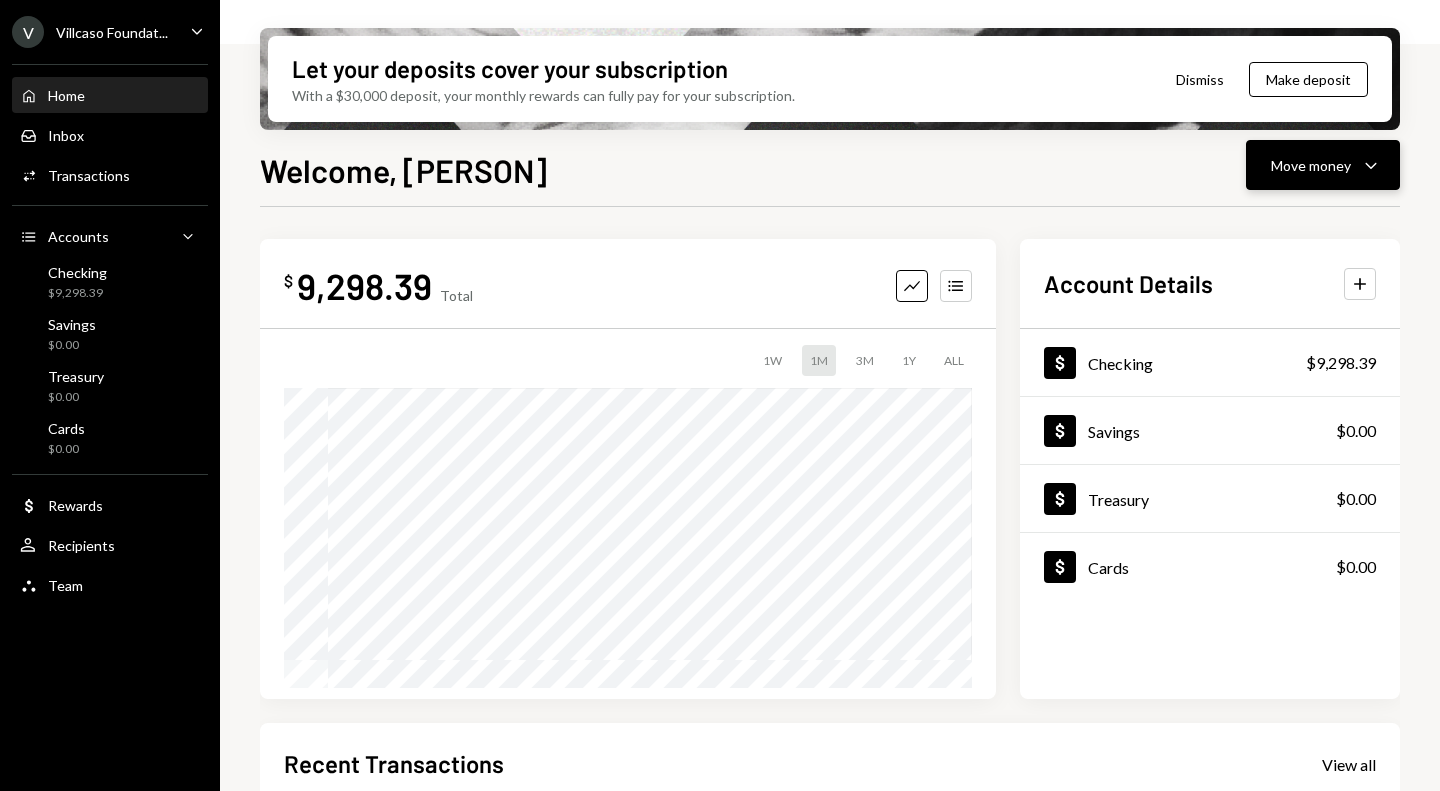 click on "Move money Caret Down" at bounding box center [1323, 165] 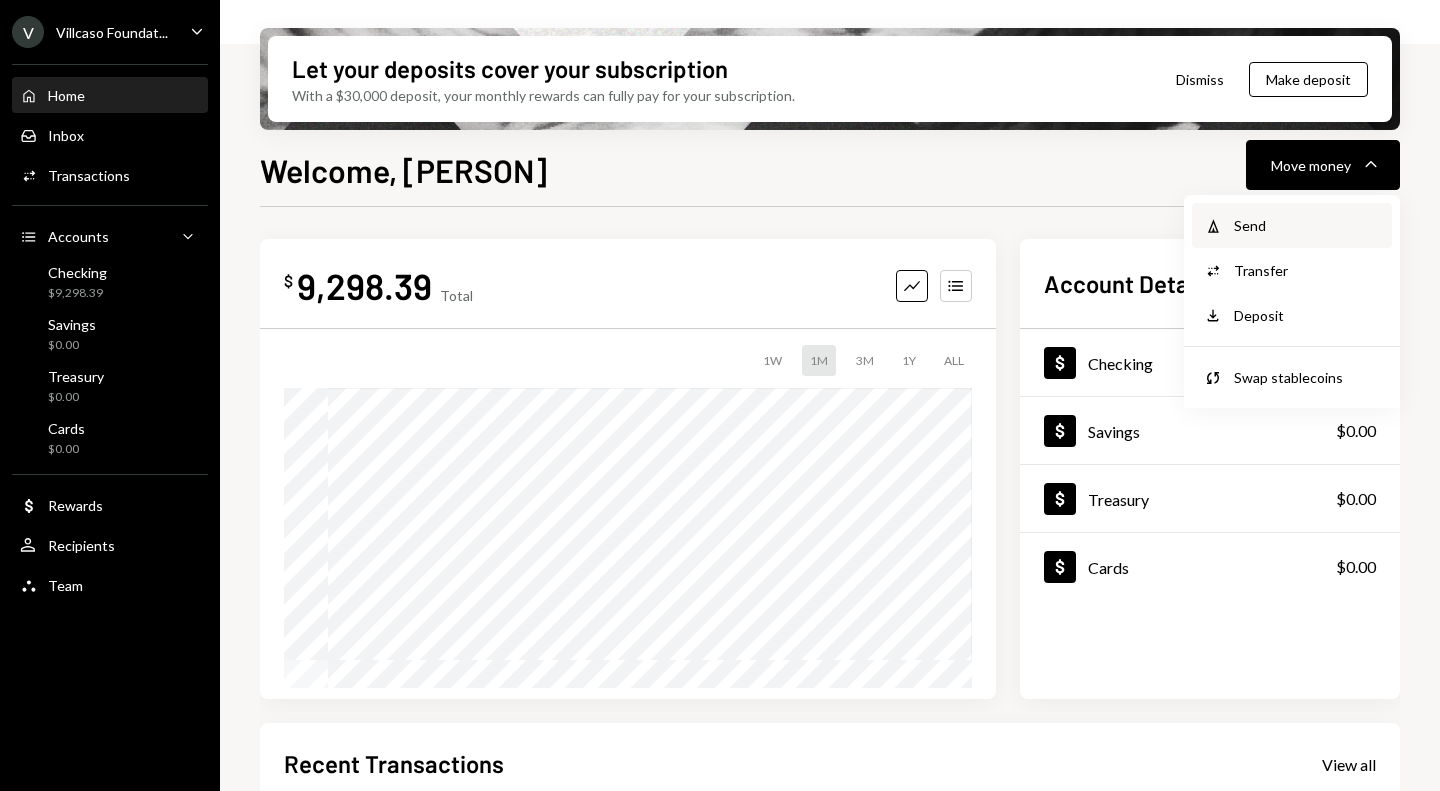 click on "Withdraw Send" at bounding box center [1292, 225] 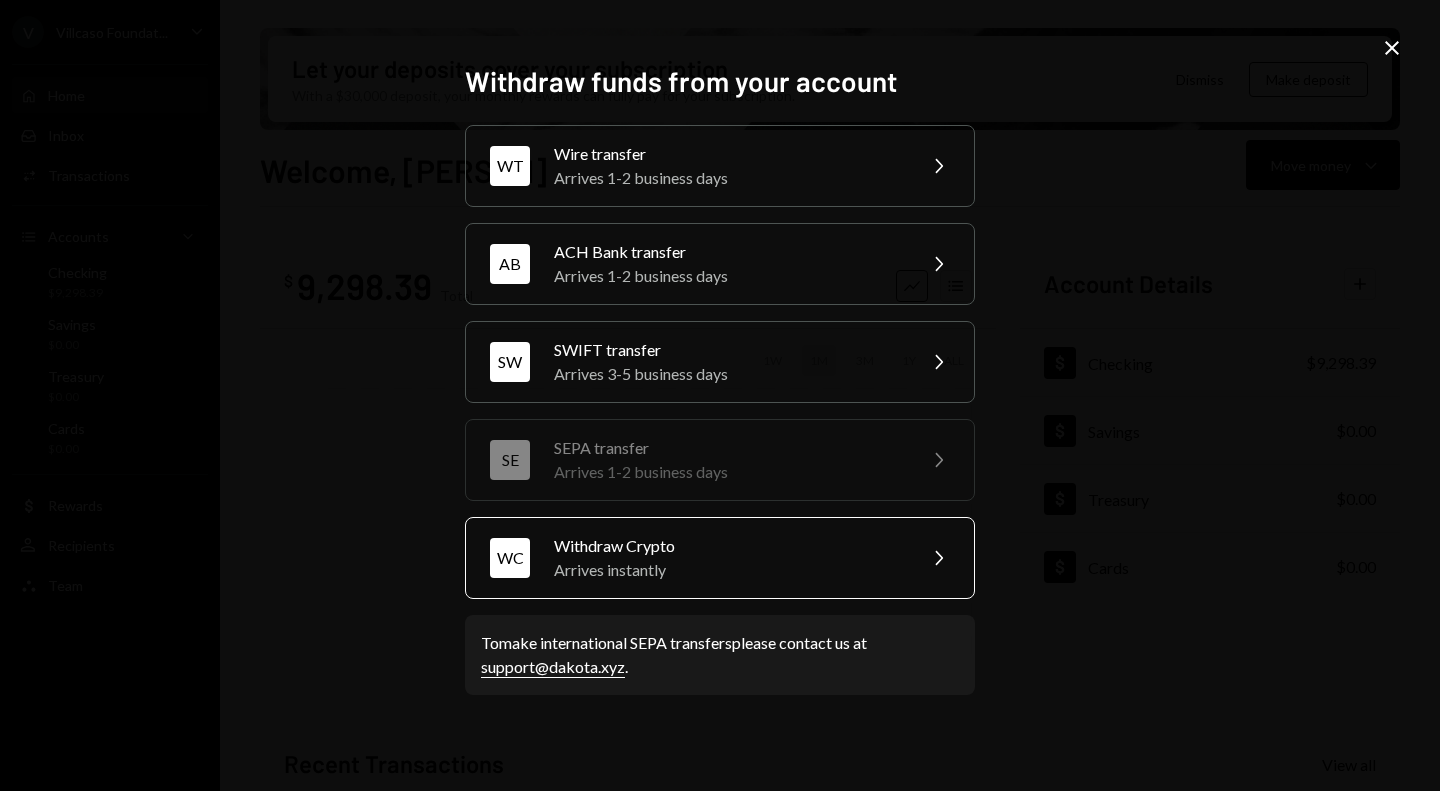 click on "Withdraw Crypto" at bounding box center (728, 546) 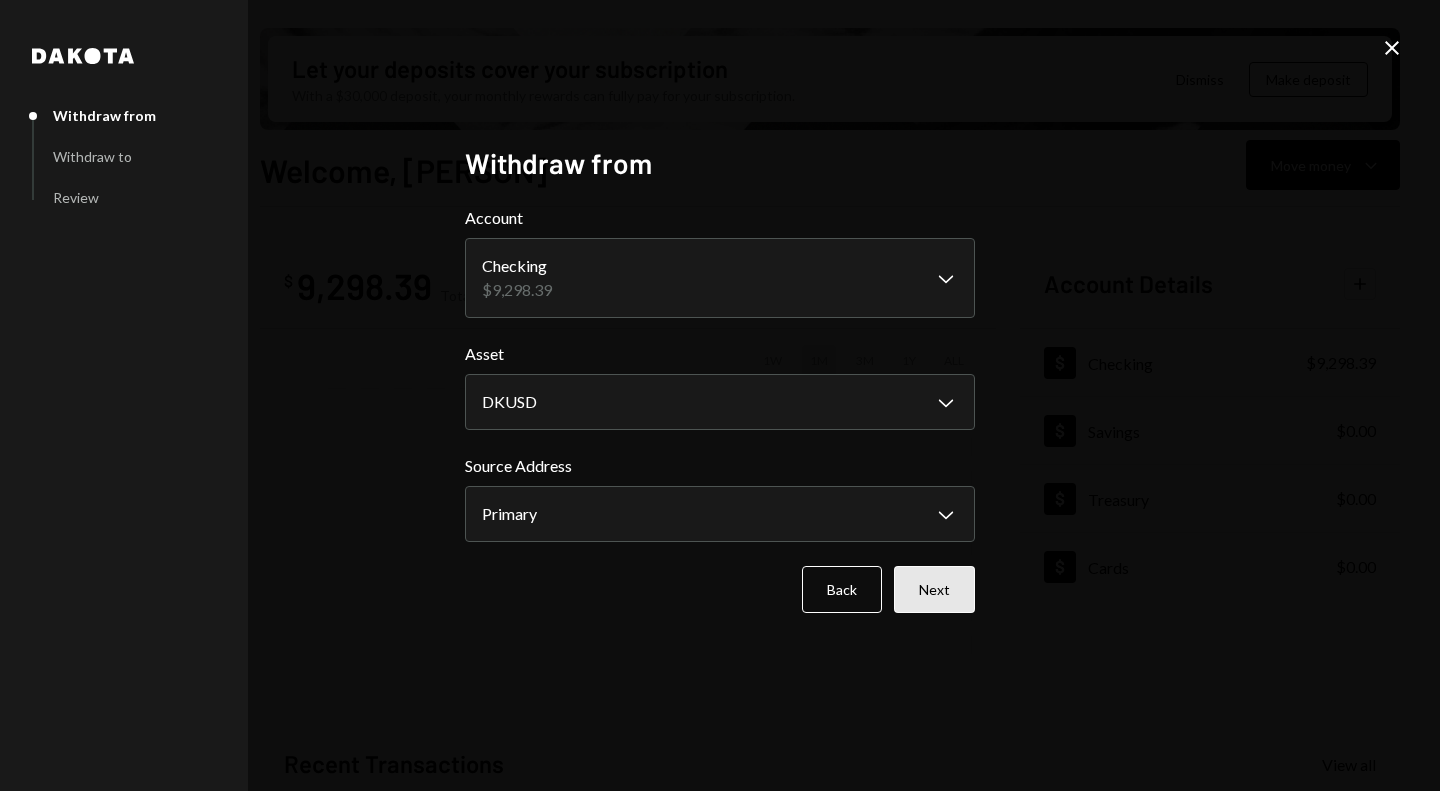 click on "Next" at bounding box center (934, 589) 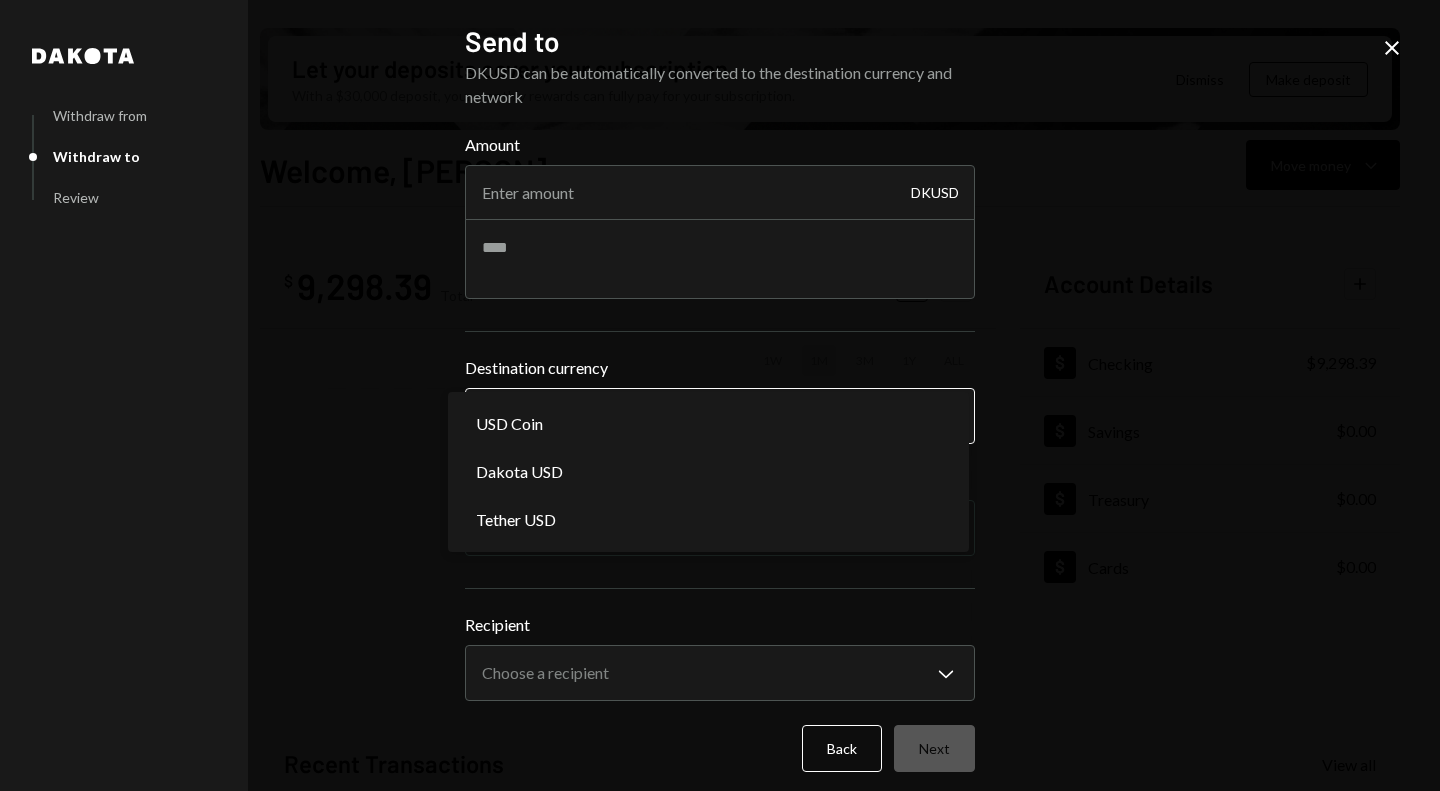 click on "V Villcaso Foundat... Caret Down Home Home Inbox Inbox Activities Transactions Accounts Accounts Caret Down Checking $9,298.39 Savings $0.00 Treasury $0.00 Cards $0.00 Dollar Rewards User Recipients Team Team Let your deposits cover your subscription With a $30,000 deposit, your monthly rewards can fully pay for your subscription. Dismiss Make deposit Welcome, Robert Move money Caret Down $ 9,298.39 Total Graph Accounts 1W 1M 3M 1Y ALL Account Details Plus Dollar Checking $9,298.39 Dollar Savings $0.00 Dollar Treasury $0.00 Dollar Cards $0.00 Recent Transactions View all Type Initiated By Initiated At Account Status Bank Payment $75.00 Robert Valentine Lee 08/05/25 2:08 PM Checking Completed Bank Deposit $75.00 VANECK VENTURES FUND I, LP IE47 07/29/25 9:21 AM Checking Completed Billing Drawdown Withdrawal 45  DKUSD Dakota System 07/28/25 11:49 AM Checking Completed Reward Earning $23.06 Dakota System 07/17/25 2:27 PM Checking Completed Withdrawal 3,625  DKUSD Robert Valentine Lee 07/14/25 3:14 PM Checking" at bounding box center [720, 395] 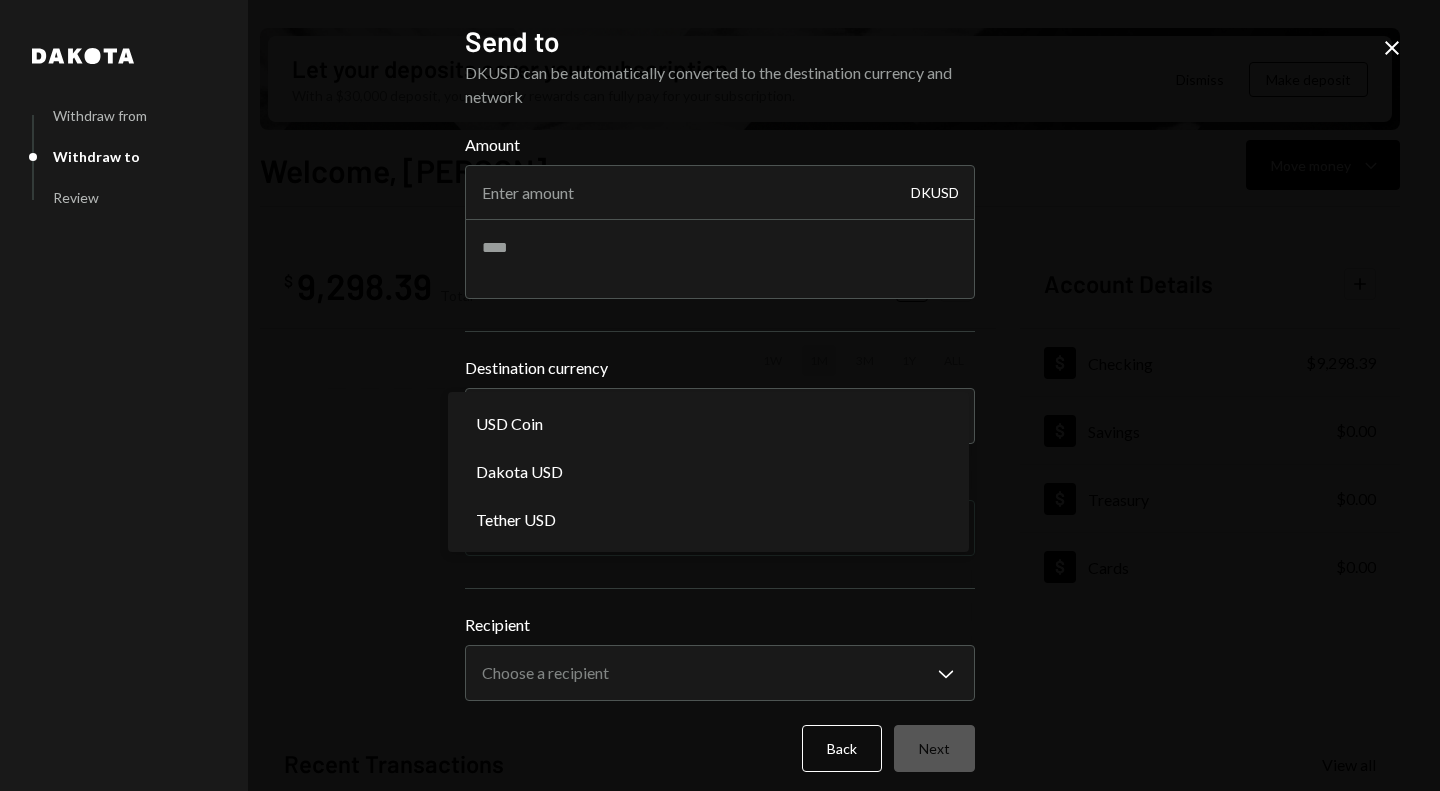 click on "**********" at bounding box center (720, 395) 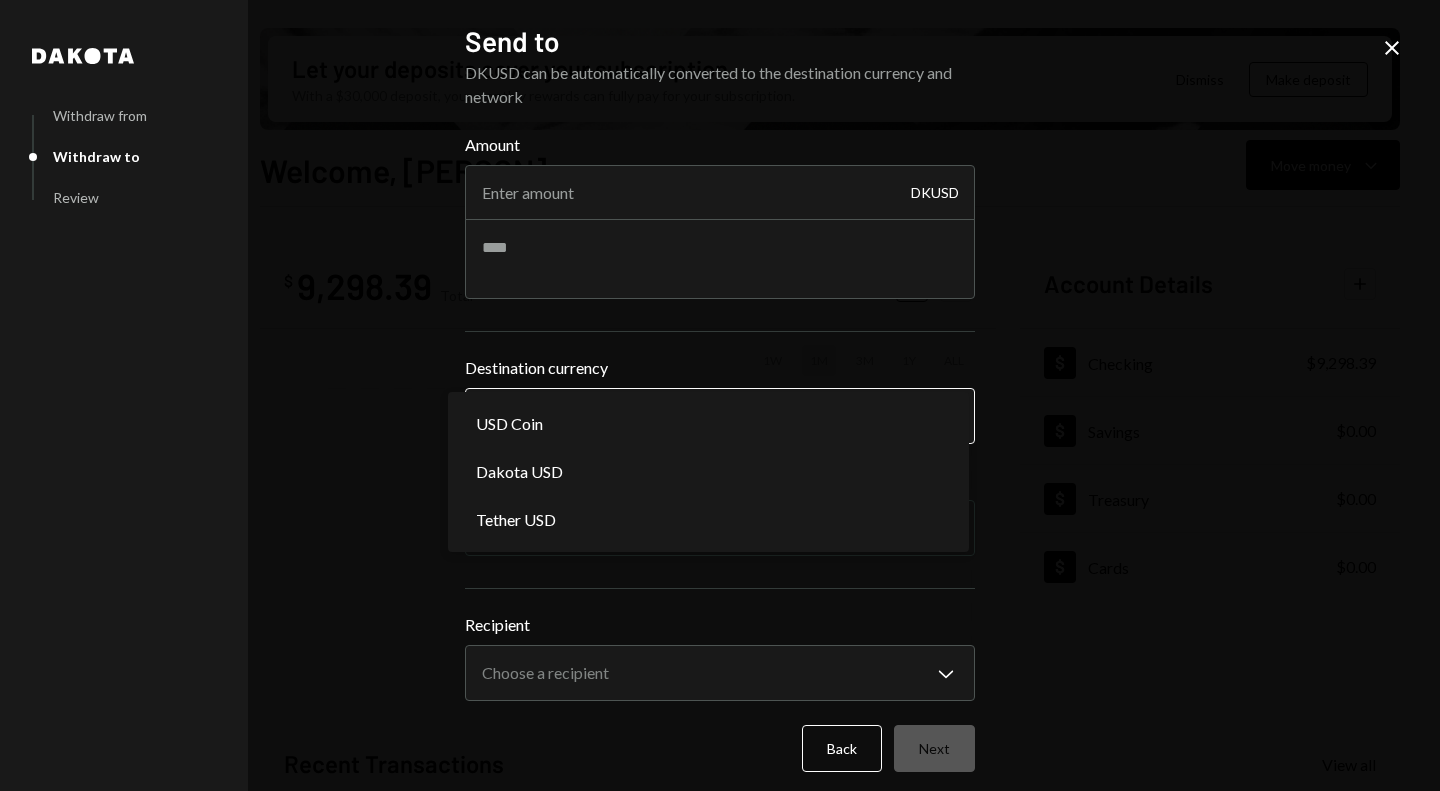 click on "V Villcaso Foundat... Caret Down Home Home Inbox Inbox Activities Transactions Accounts Accounts Caret Down Checking $9,298.39 Savings $0.00 Treasury $0.00 Cards $0.00 Dollar Rewards User Recipients Team Team Let your deposits cover your subscription With a $30,000 deposit, your monthly rewards can fully pay for your subscription. Dismiss Make deposit Welcome, Robert Move money Caret Down $ 9,298.39 Total Graph Accounts 1W 1M 3M 1Y ALL Account Details Plus Dollar Checking $9,298.39 Dollar Savings $0.00 Dollar Treasury $0.00 Dollar Cards $0.00 Recent Transactions View all Type Initiated By Initiated At Account Status Bank Payment $75.00 Robert Valentine Lee 08/05/25 2:08 PM Checking Completed Bank Deposit $75.00 VANECK VENTURES FUND I, LP IE47 07/29/25 9:21 AM Checking Completed Billing Drawdown Withdrawal 45  DKUSD Dakota System 07/28/25 11:49 AM Checking Completed Reward Earning $23.06 Dakota System 07/17/25 2:27 PM Checking Completed Withdrawal 3,625  DKUSD Robert Valentine Lee 07/14/25 3:14 PM Checking" at bounding box center (720, 395) 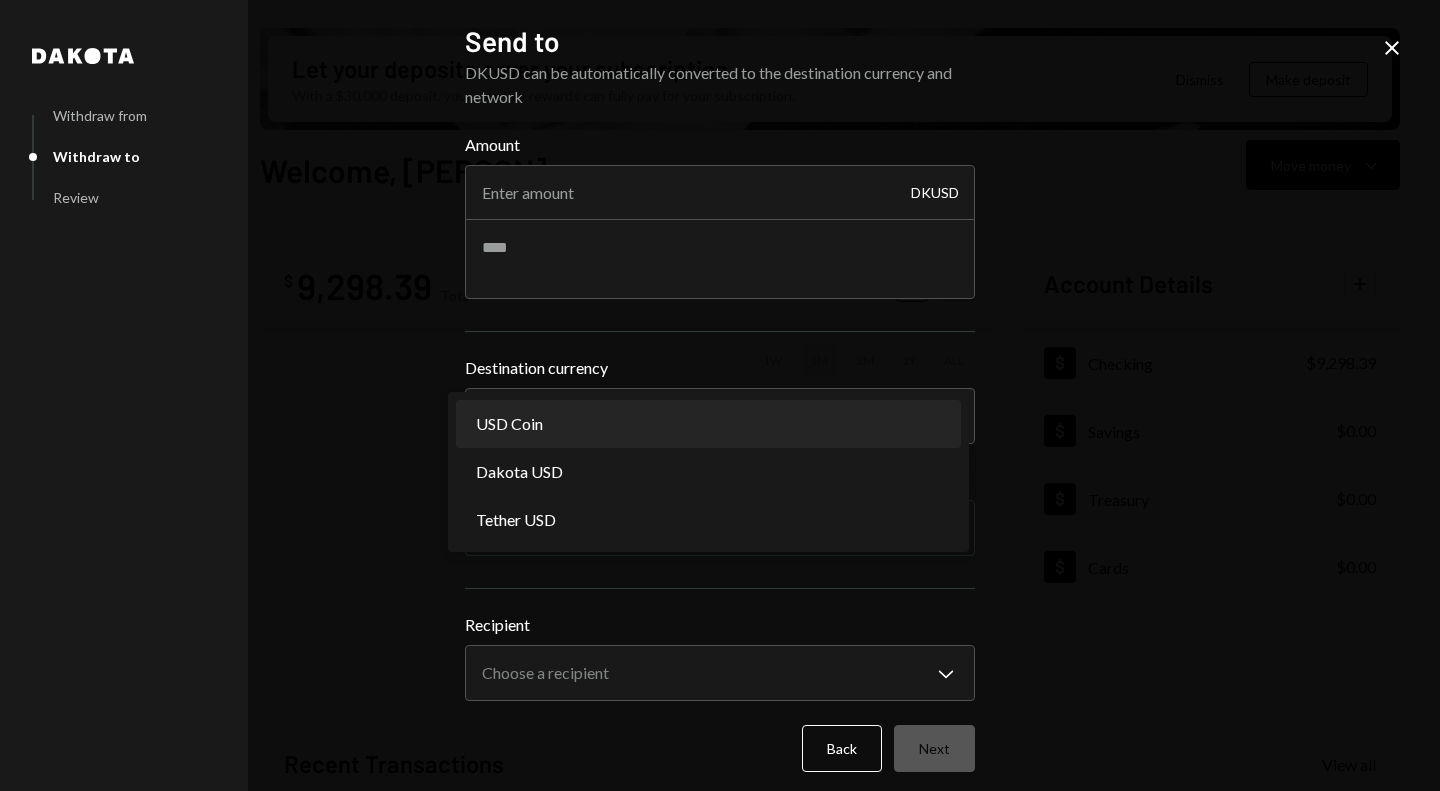 select on "****" 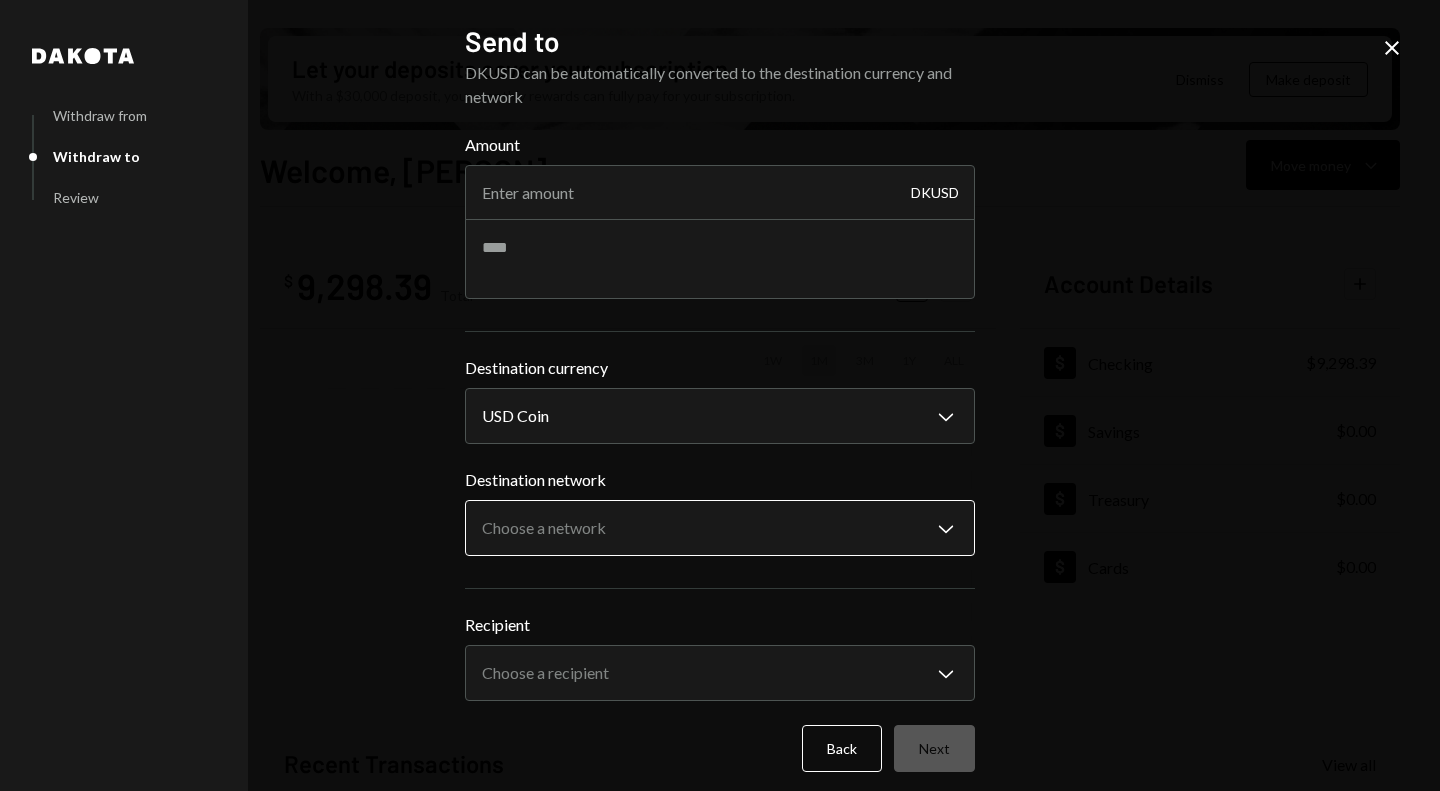 click on "V Villcaso Foundat... Caret Down Home Home Inbox Inbox Activities Transactions Accounts Accounts Caret Down Checking $9,298.39 Savings $0.00 Treasury $0.00 Cards $0.00 Dollar Rewards User Recipients Team Team Let your deposits cover your subscription With a $30,000 deposit, your monthly rewards can fully pay for your subscription. Dismiss Make deposit Welcome, Robert Move money Caret Down $ 9,298.39 Total Graph Accounts 1W 1M 3M 1Y ALL Account Details Plus Dollar Checking $9,298.39 Dollar Savings $0.00 Dollar Treasury $0.00 Dollar Cards $0.00 Recent Transactions View all Type Initiated By Initiated At Account Status Bank Payment $75.00 Robert Valentine Lee 08/05/25 2:08 PM Checking Completed Bank Deposit $75.00 VANECK VENTURES FUND I, LP IE47 07/29/25 9:21 AM Checking Completed Billing Drawdown Withdrawal 45  DKUSD Dakota System 07/28/25 11:49 AM Checking Completed Reward Earning $23.06 Dakota System 07/17/25 2:27 PM Checking Completed Withdrawal 3,625  DKUSD Robert Valentine Lee 07/14/25 3:14 PM Checking" at bounding box center (720, 395) 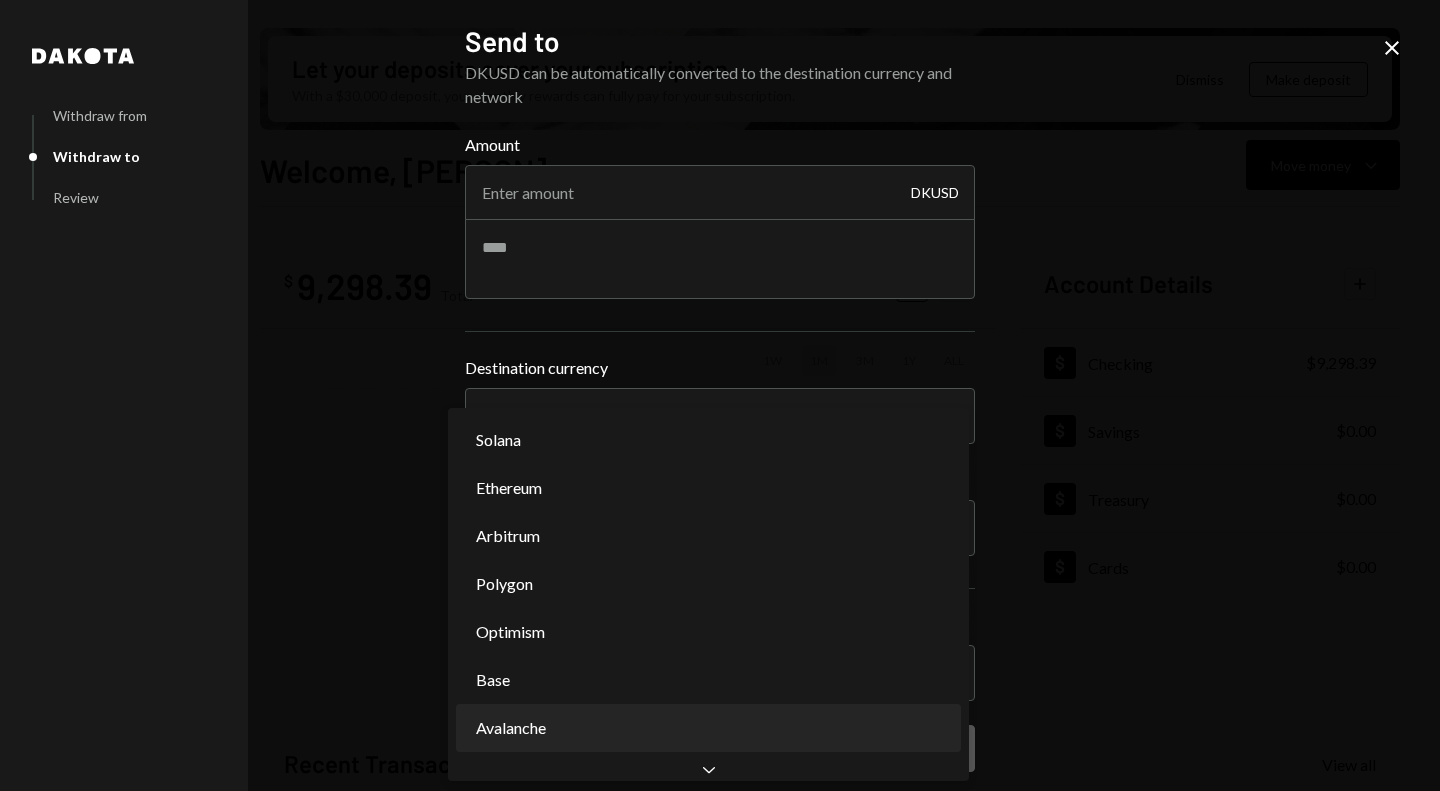 scroll, scrollTop: 0, scrollLeft: 0, axis: both 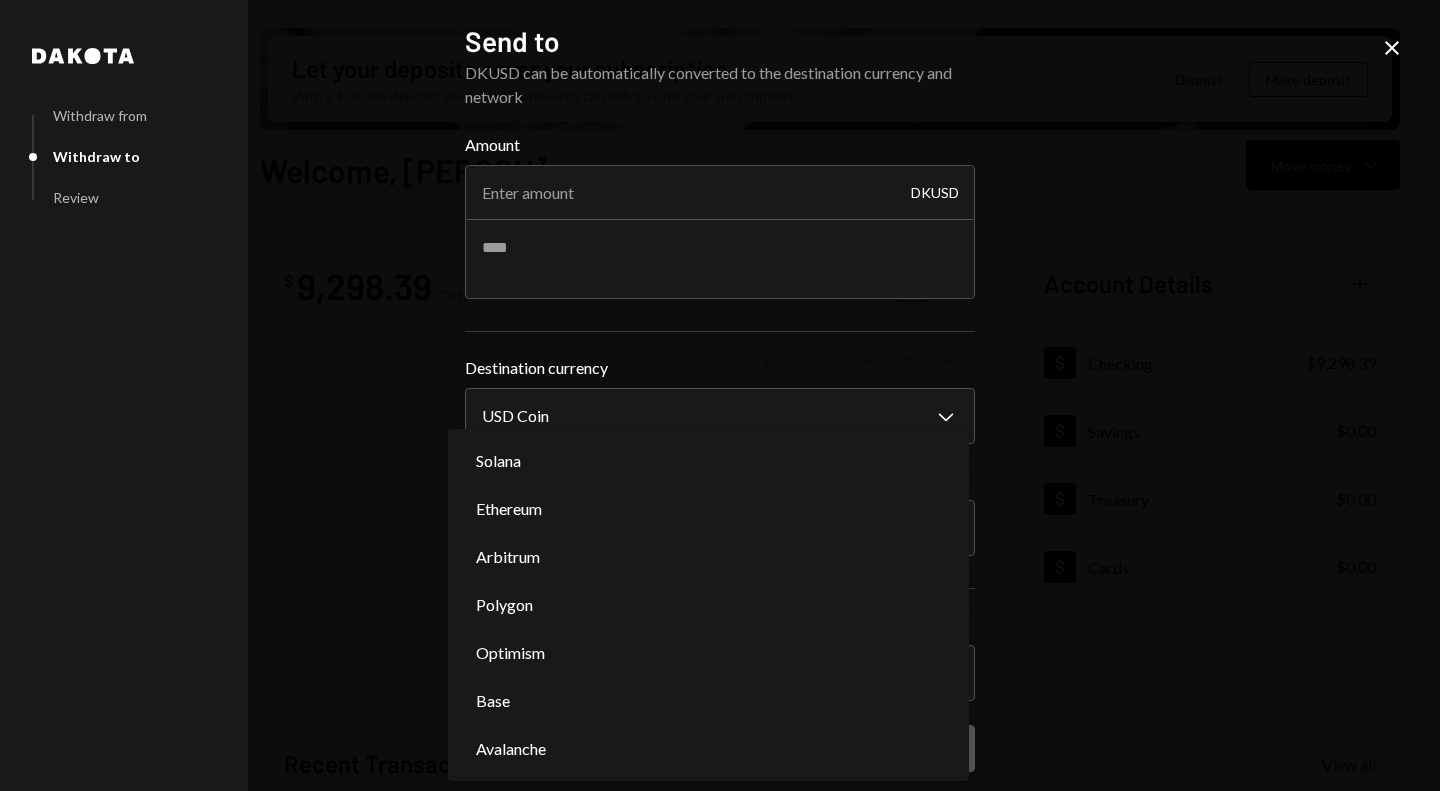 click on "**********" at bounding box center [720, 395] 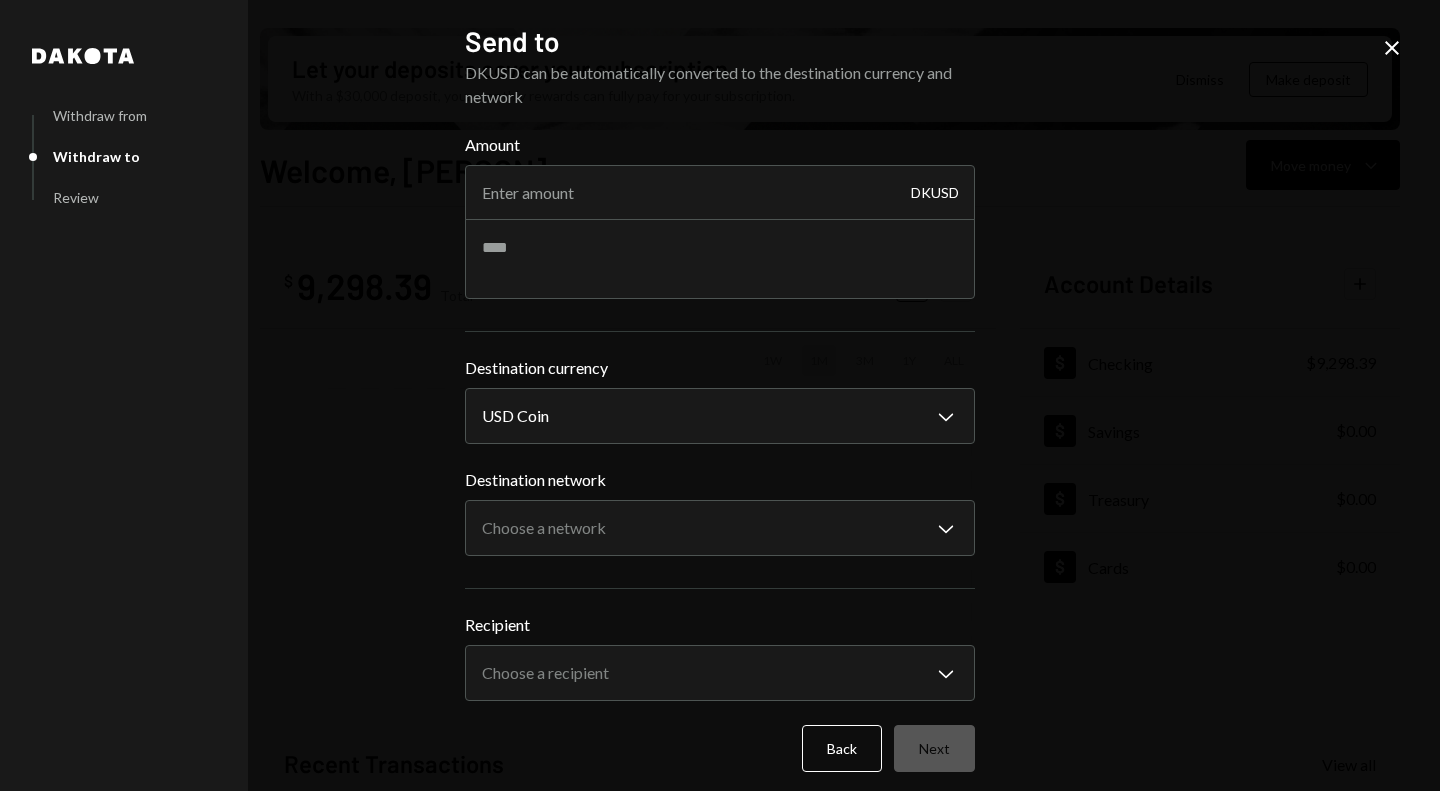 click on "Close" 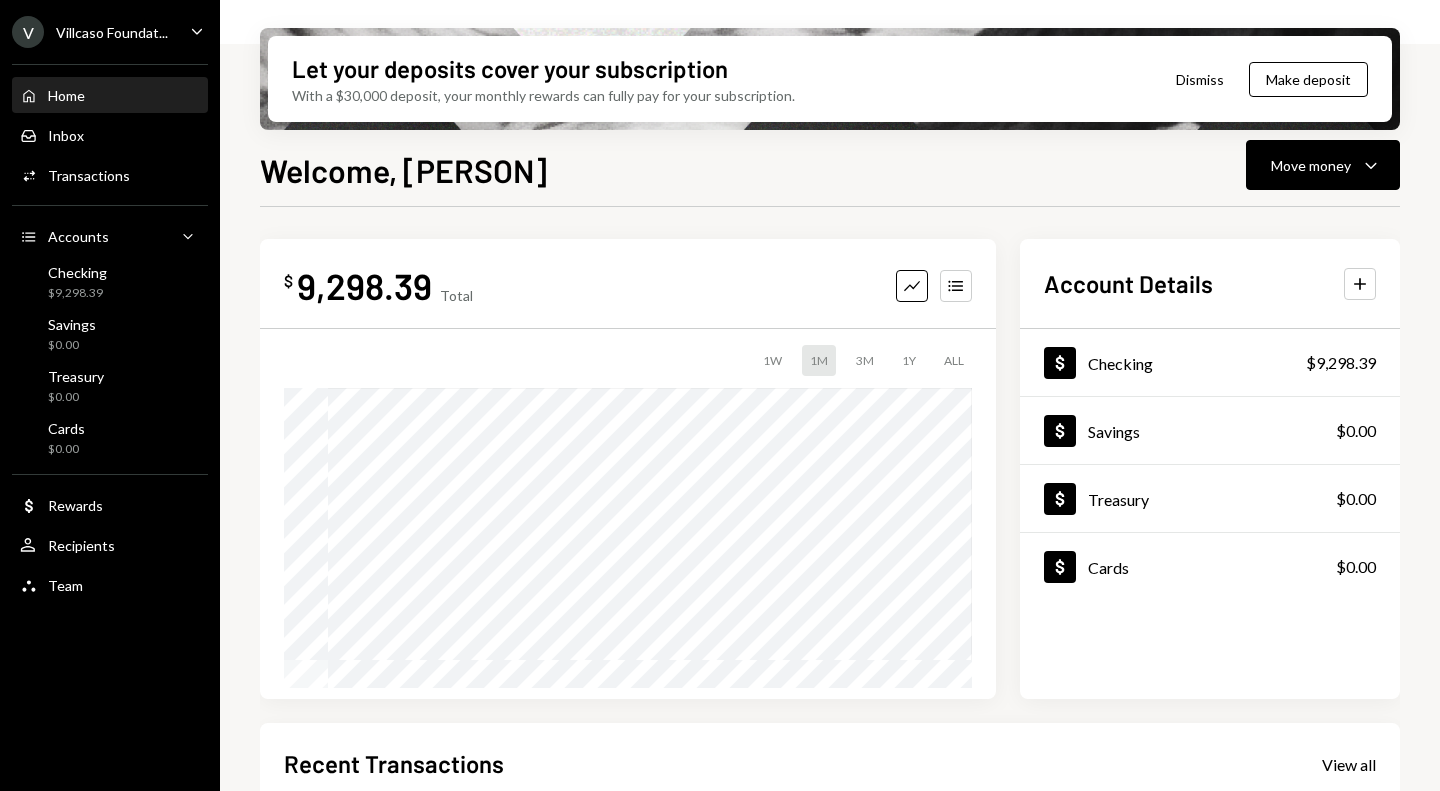 click on "Villcaso Foundat..." at bounding box center (112, 32) 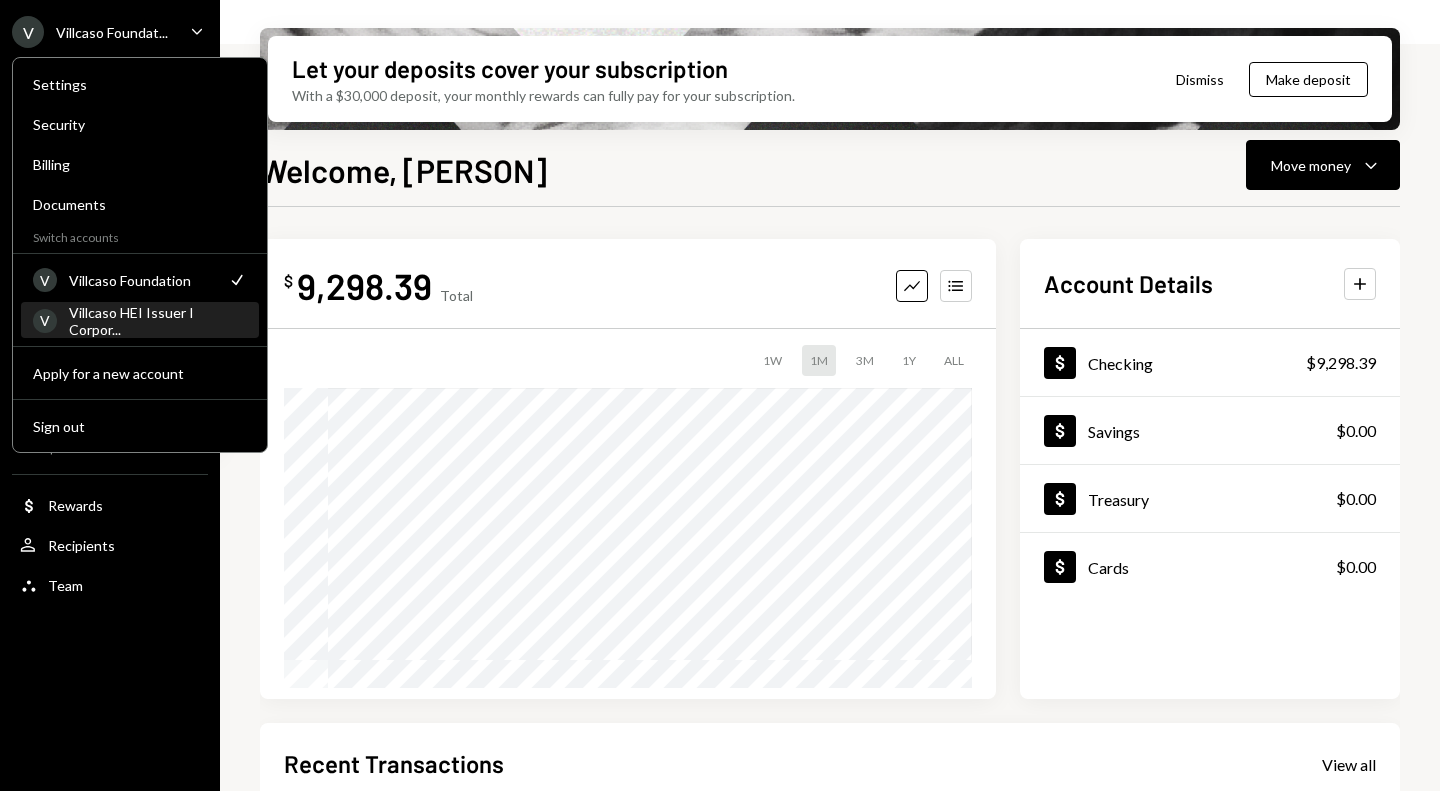 click on "V Villcaso HEI Issuer I Corpor..." at bounding box center (140, 321) 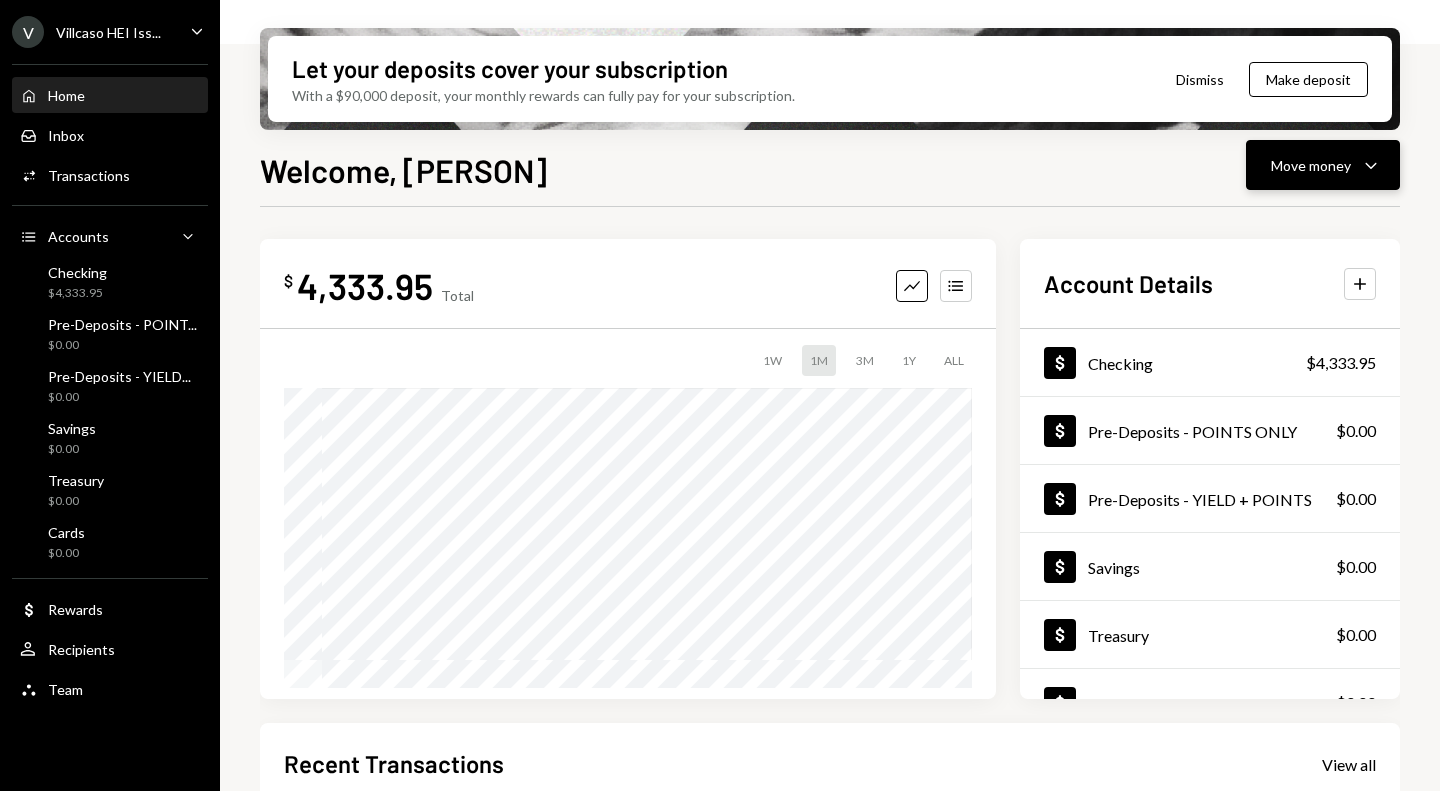 click on "Move money Caret Down" at bounding box center [1323, 165] 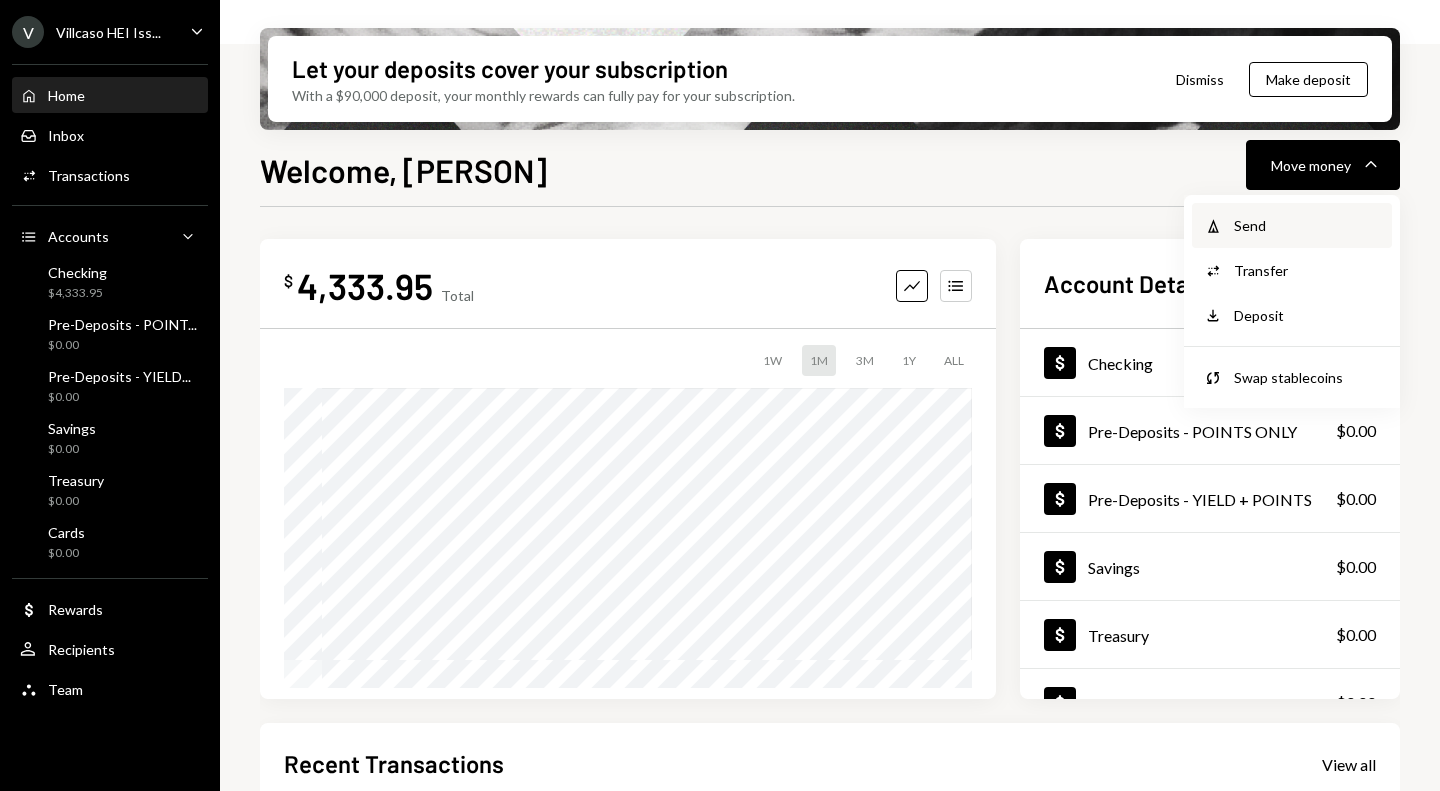 click on "Send" at bounding box center [1307, 225] 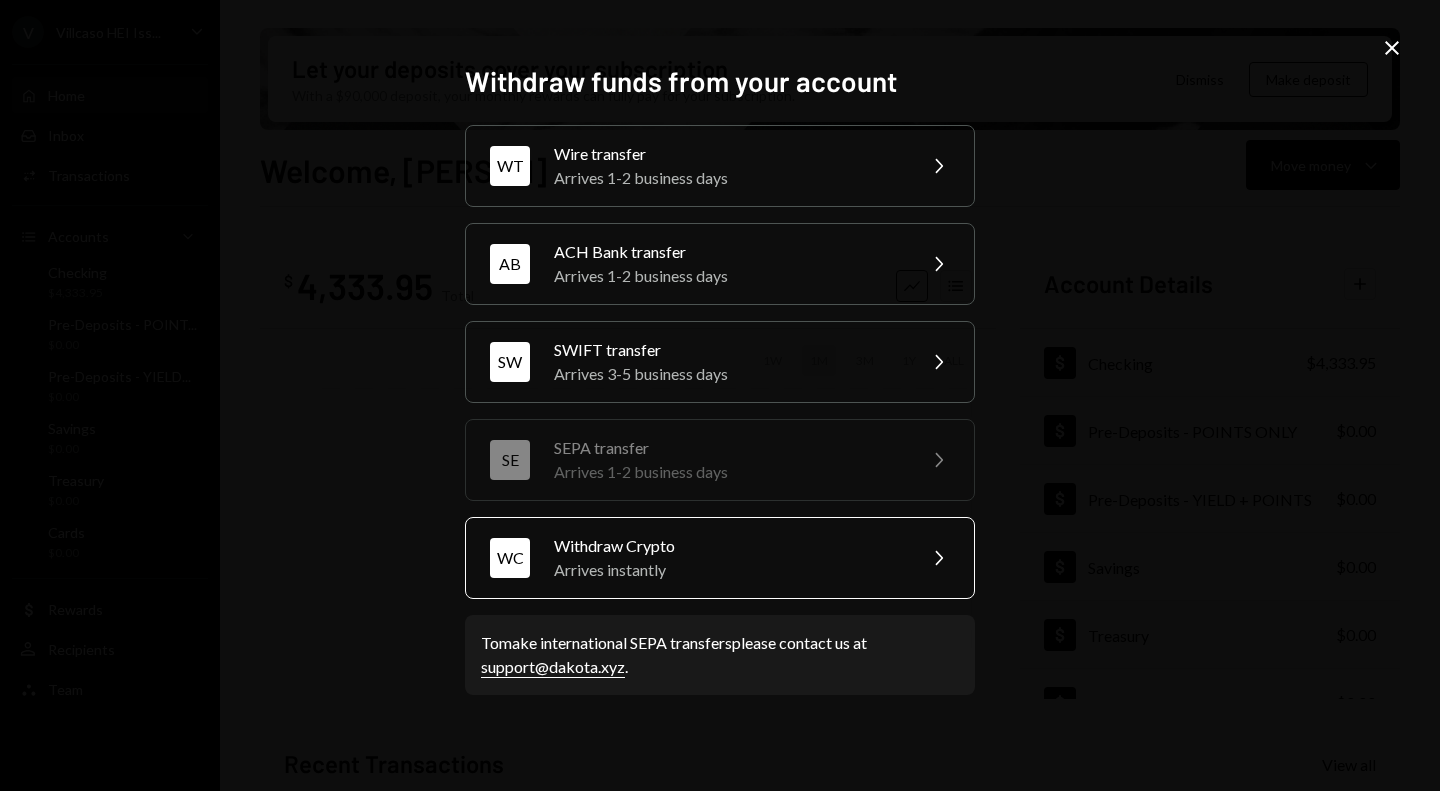 click on "Arrives instantly" at bounding box center [728, 570] 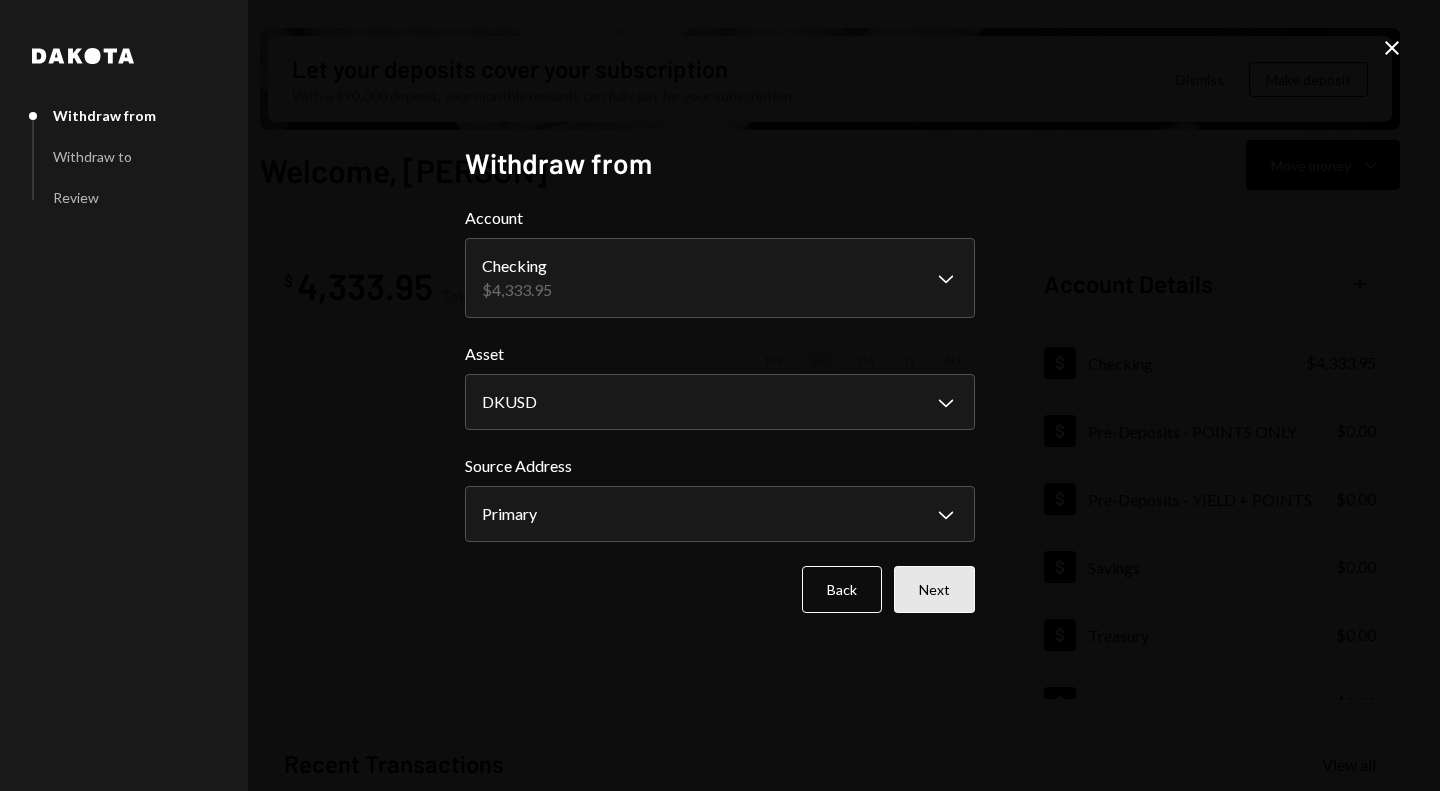 click on "Next" at bounding box center [934, 589] 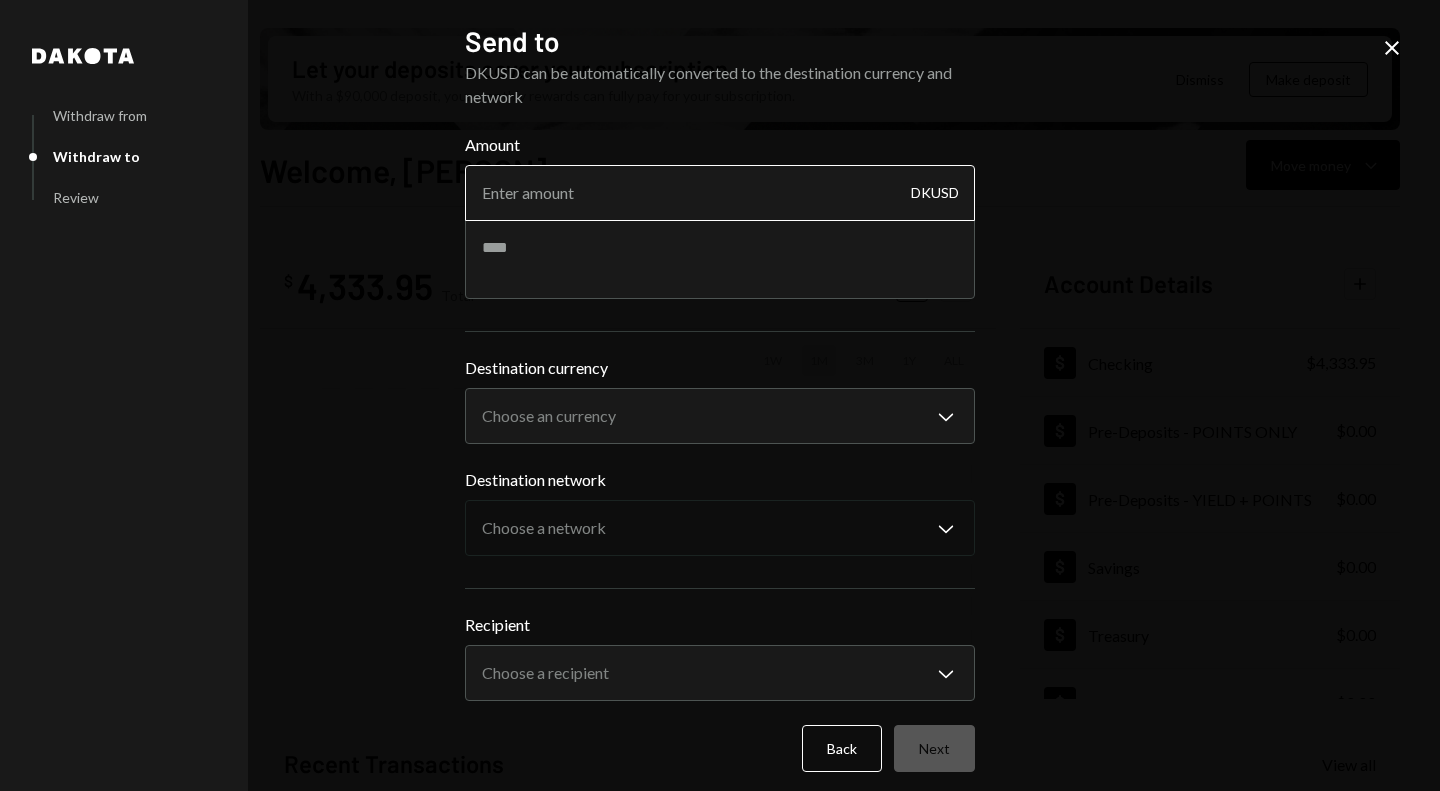 click on "Amount" at bounding box center [720, 193] 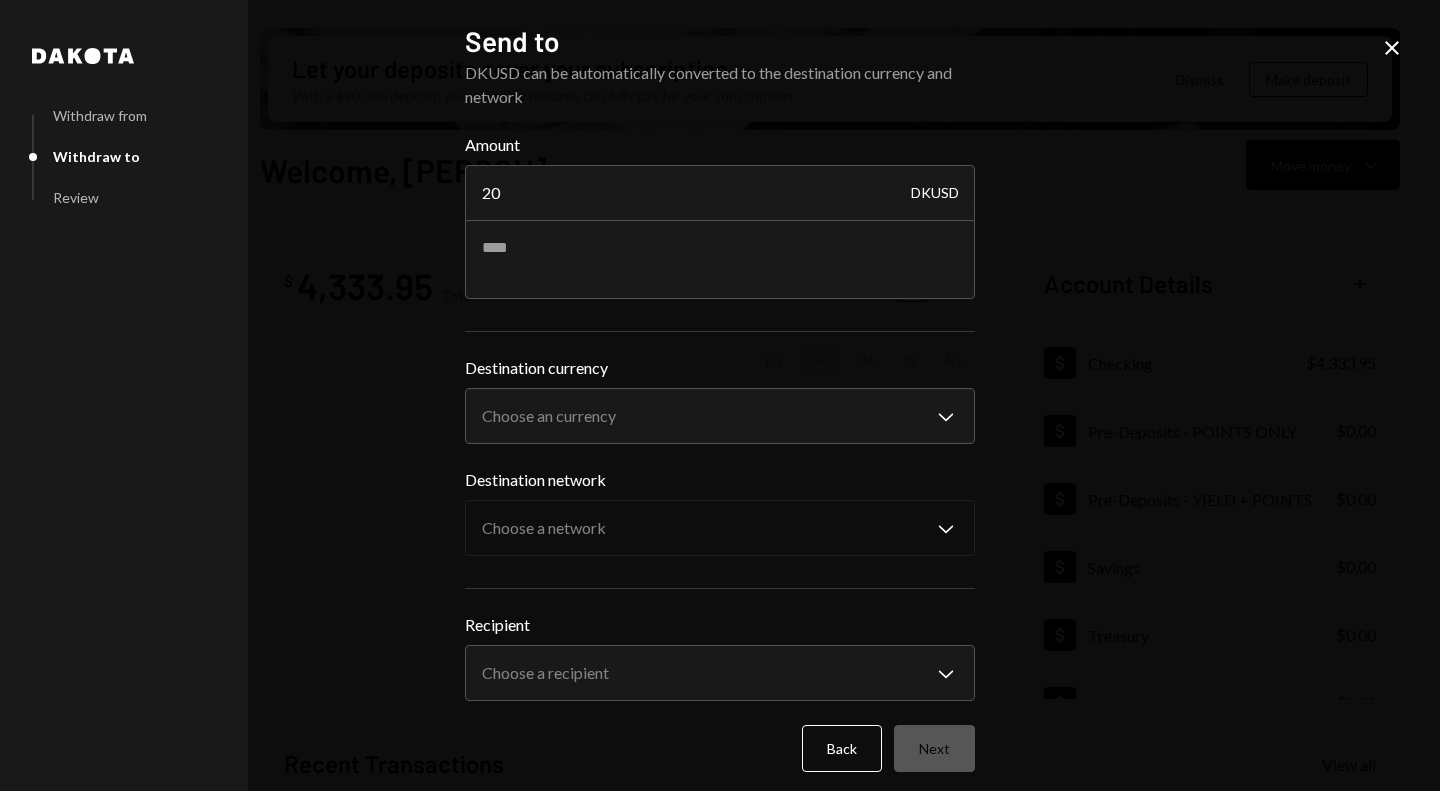 type on "20" 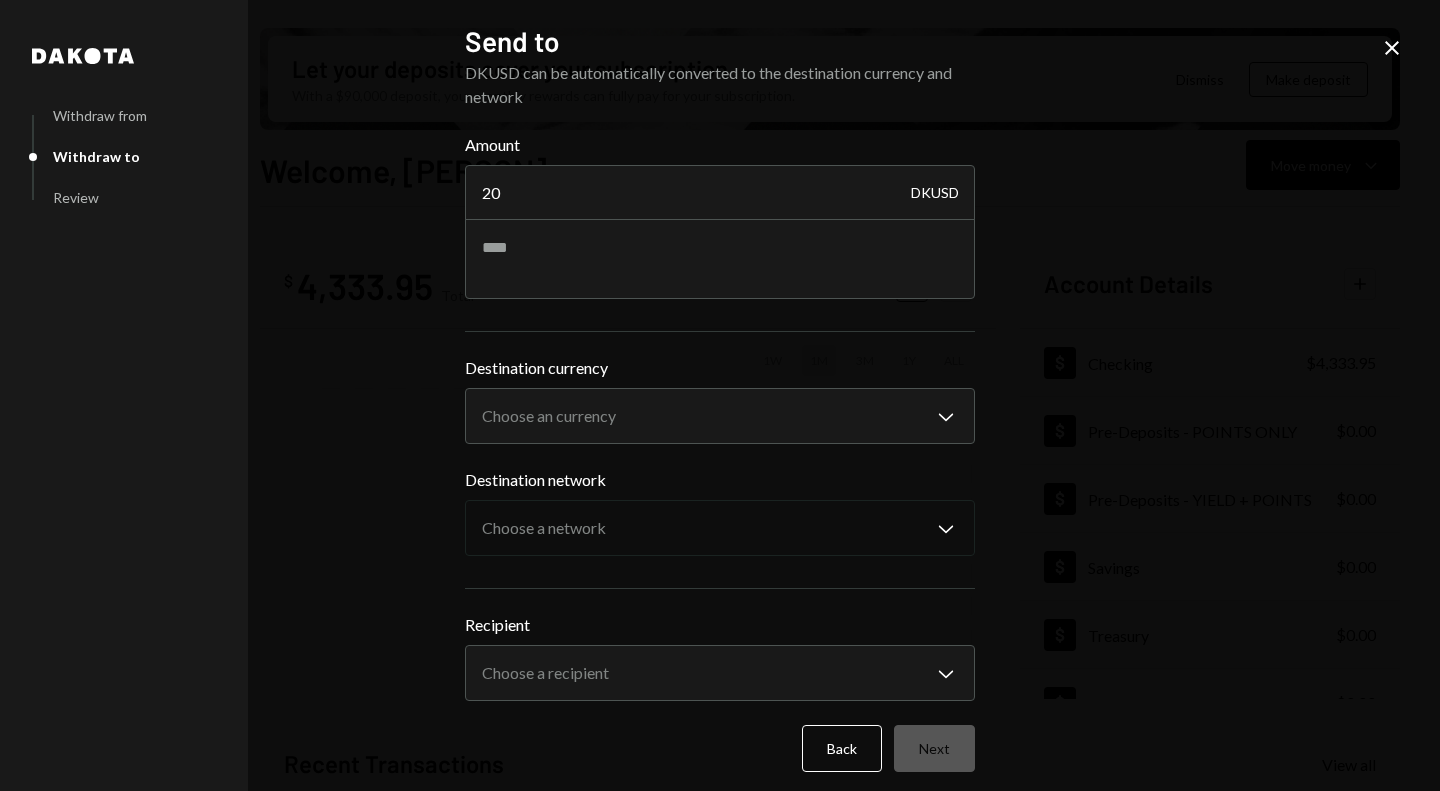 click on "**********" at bounding box center (720, 395) 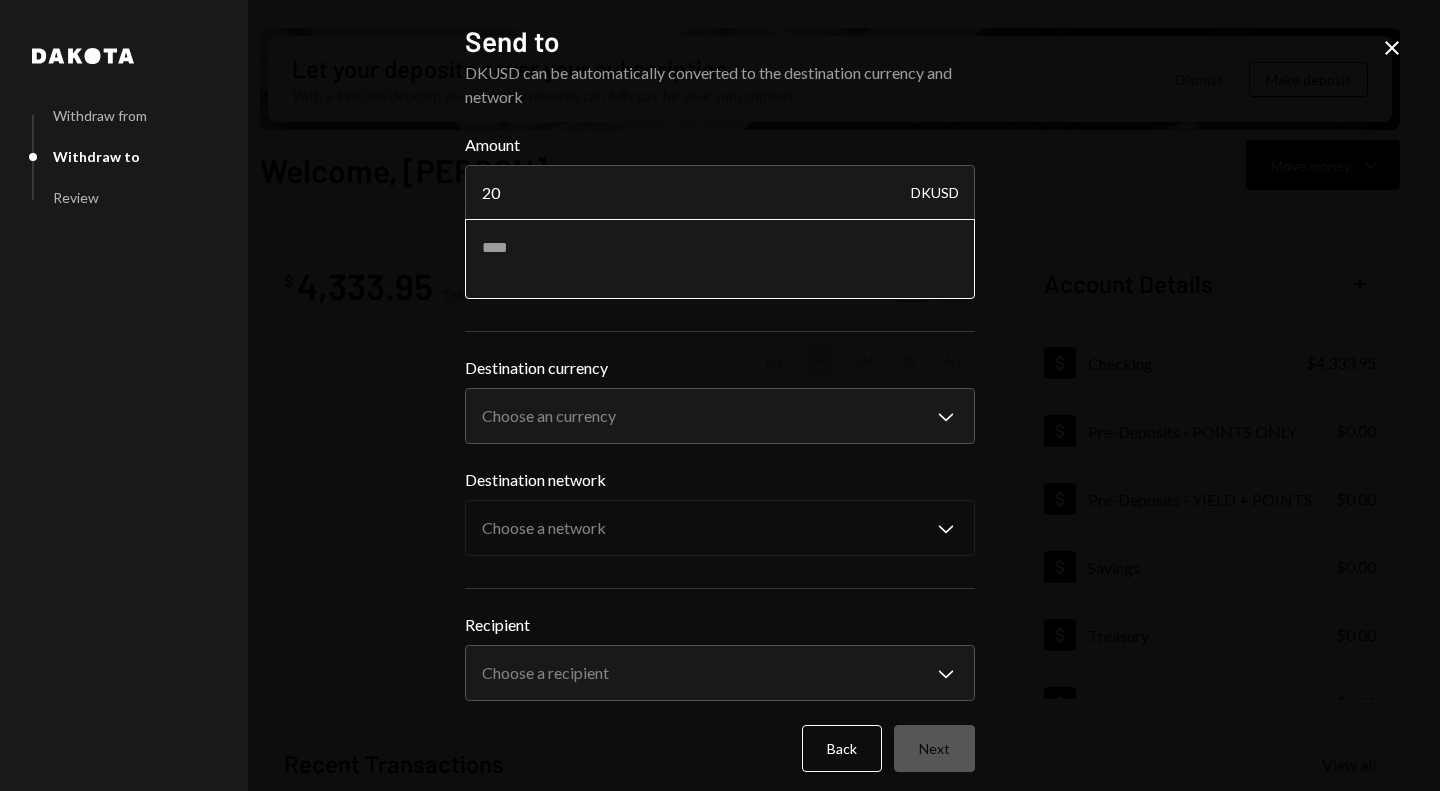 click at bounding box center (720, 259) 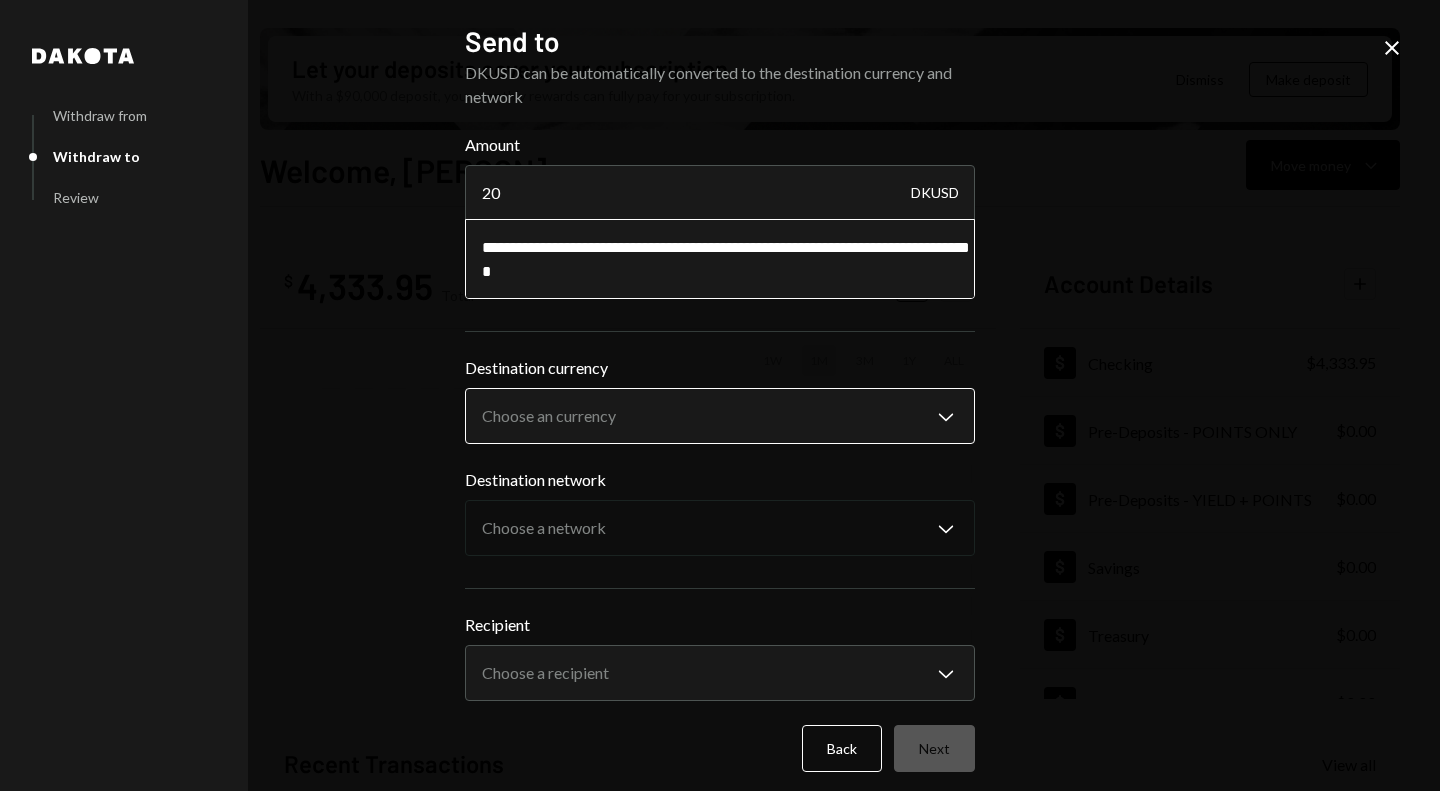 type on "**********" 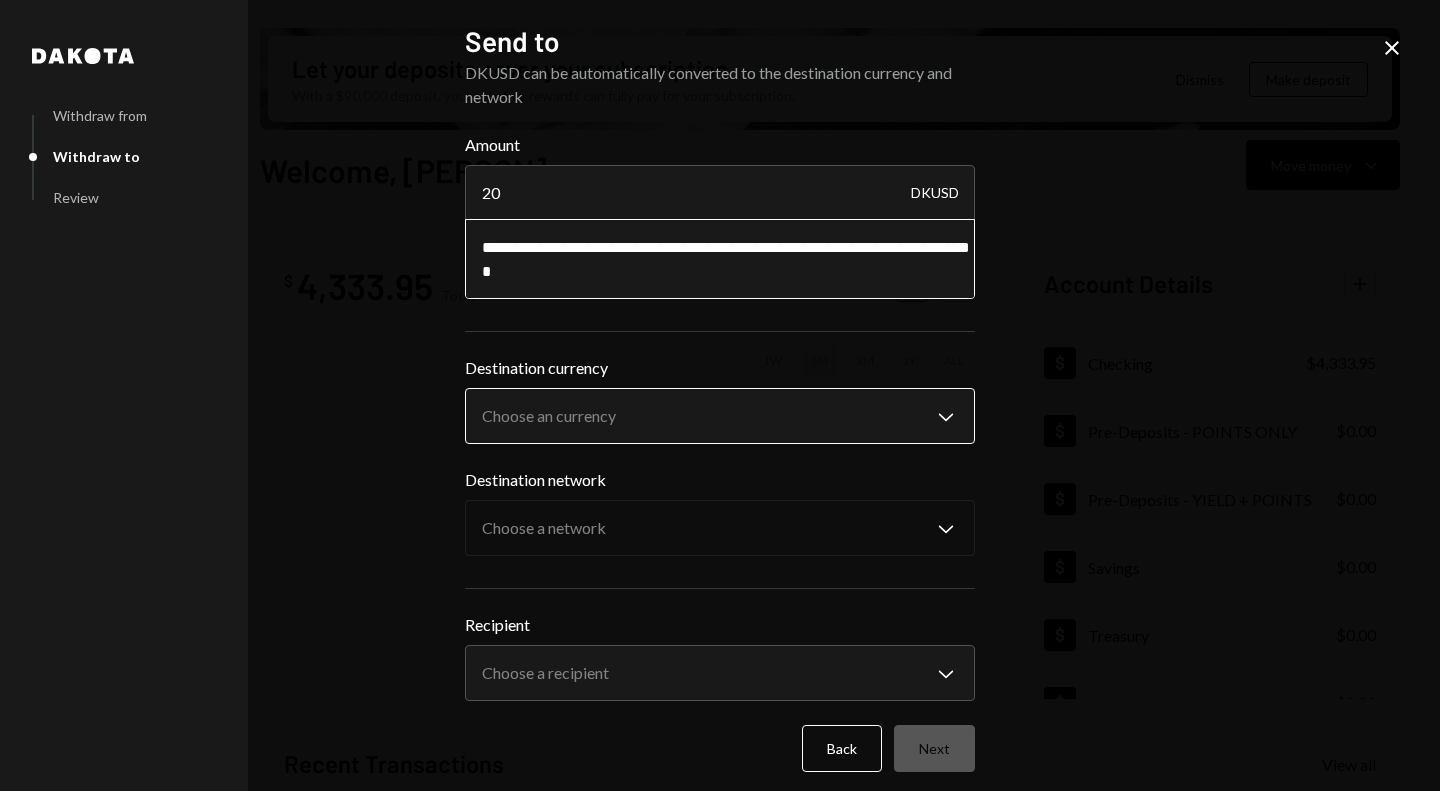click on "V Villcaso HEI Iss... Caret Down Home Home Inbox Inbox Activities Transactions Accounts Accounts Caret Down Checking $4,333.95 Pre-Deposits - POINT... $0.00 Pre-Deposits - YIELD... $0.00 Savings $0.00 Treasury $0.00 Cards $0.00 Dollar Rewards User Recipients Team Team Let your deposits cover your subscription With a $90,000 deposit, your monthly rewards can fully pay for your subscription. Dismiss Make deposit Welcome, Robert Move money Caret Down $ 4,333.95 Total Graph Accounts 1W 1M 3M 1Y ALL Account Details Plus Dollar Checking $4,333.95 Dollar Pre-Deposits - POINTS ONLY $0.00 Dollar Pre-Deposits - YIELD + POINTS $0.00 Dollar Savings $0.00 Dollar Treasury $0.00 Dollar Cards $0.00 Recent Transactions View all Type Initiated By Initiated At Account Status Billing Drawdown Withdrawal 250  DKUSD Dakota System 08/04/25 4:12 PM Checking Completed Billing Drawdown Withdrawal 250  DKUSD Dakota System 07/14/25 3:40 PM Checking Completed Deposit 1,000  DKUSD Foundation 07/14/25 3:38 PM Checking Completed Deposit" at bounding box center (720, 395) 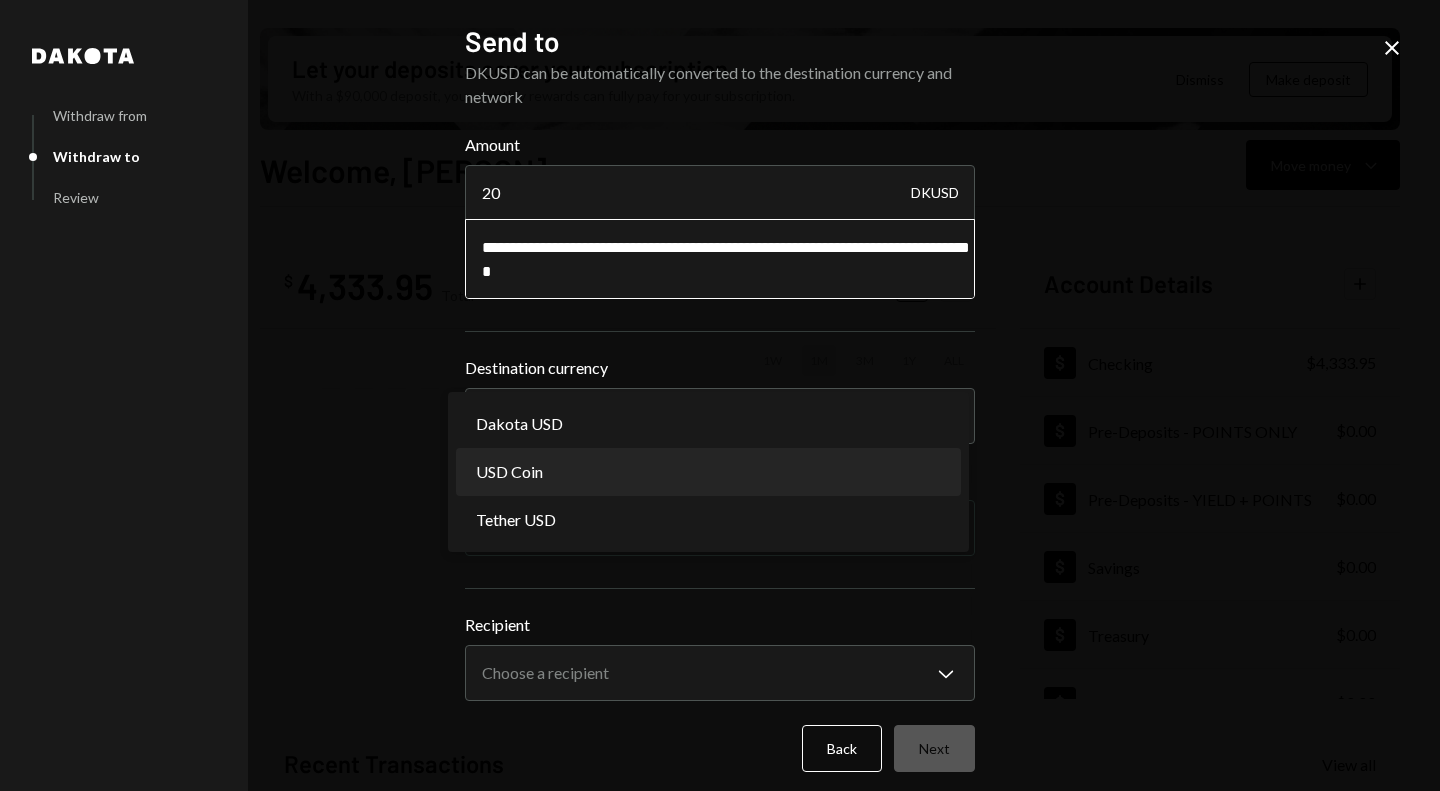 select on "****" 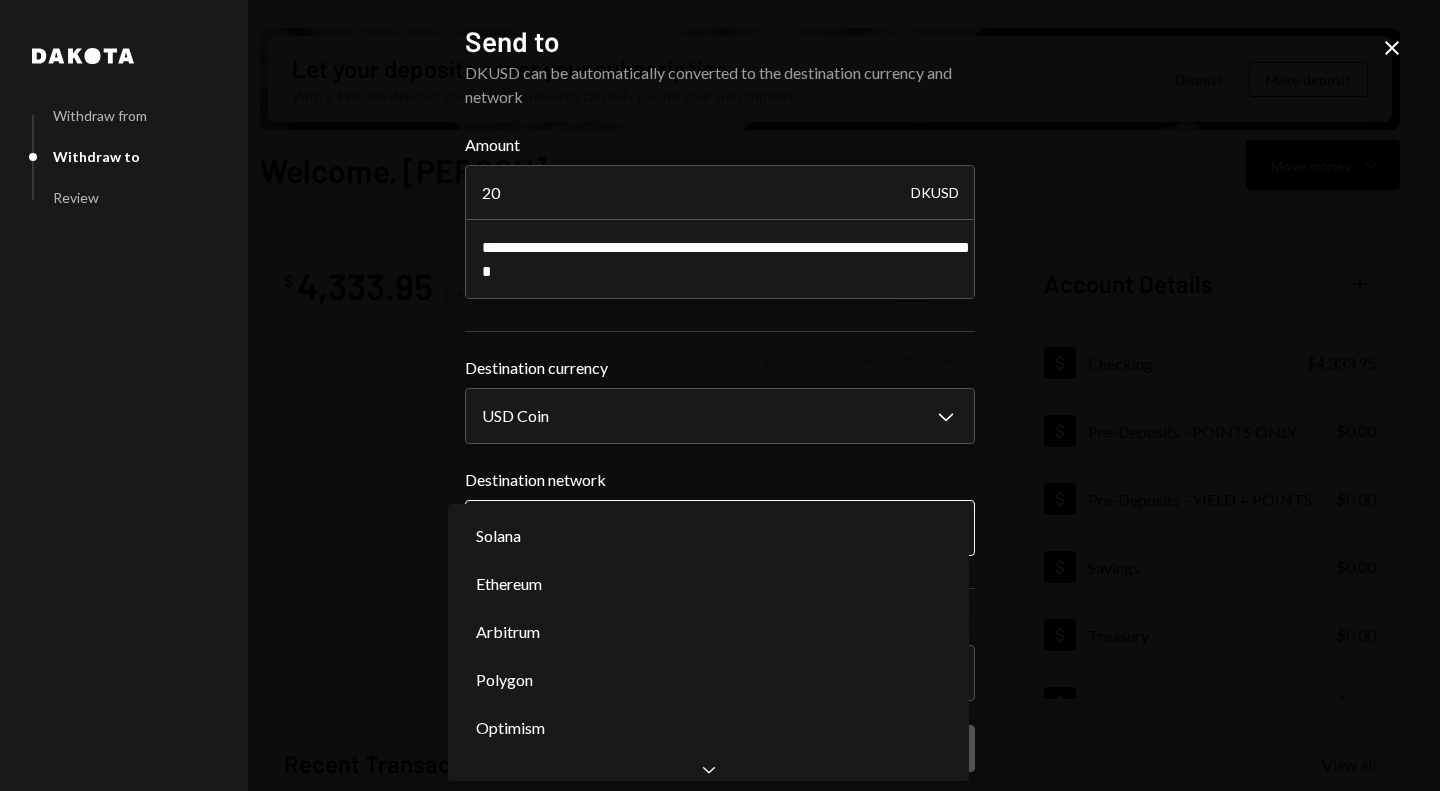 click on "V Villcaso HEI Iss... Caret Down Home Home Inbox Inbox Activities Transactions Accounts Accounts Caret Down Checking $4,333.95 Pre-Deposits - POINT... $0.00 Pre-Deposits - YIELD... $0.00 Savings $0.00 Treasury $0.00 Cards $0.00 Dollar Rewards User Recipients Team Team Let your deposits cover your subscription With a $90,000 deposit, your monthly rewards can fully pay for your subscription. Dismiss Make deposit Welcome, Robert Move money Caret Down $ 4,333.95 Total Graph Accounts 1W 1M 3M 1Y ALL Account Details Plus Dollar Checking $4,333.95 Dollar Pre-Deposits - POINTS ONLY $0.00 Dollar Pre-Deposits - YIELD + POINTS $0.00 Dollar Savings $0.00 Dollar Treasury $0.00 Dollar Cards $0.00 Recent Transactions View all Type Initiated By Initiated At Account Status Billing Drawdown Withdrawal 250  DKUSD Dakota System 08/04/25 4:12 PM Checking Completed Billing Drawdown Withdrawal 250  DKUSD Dakota System 07/14/25 3:40 PM Checking Completed Deposit 1,000  DKUSD Foundation 07/14/25 3:38 PM Checking Completed Deposit" at bounding box center [720, 395] 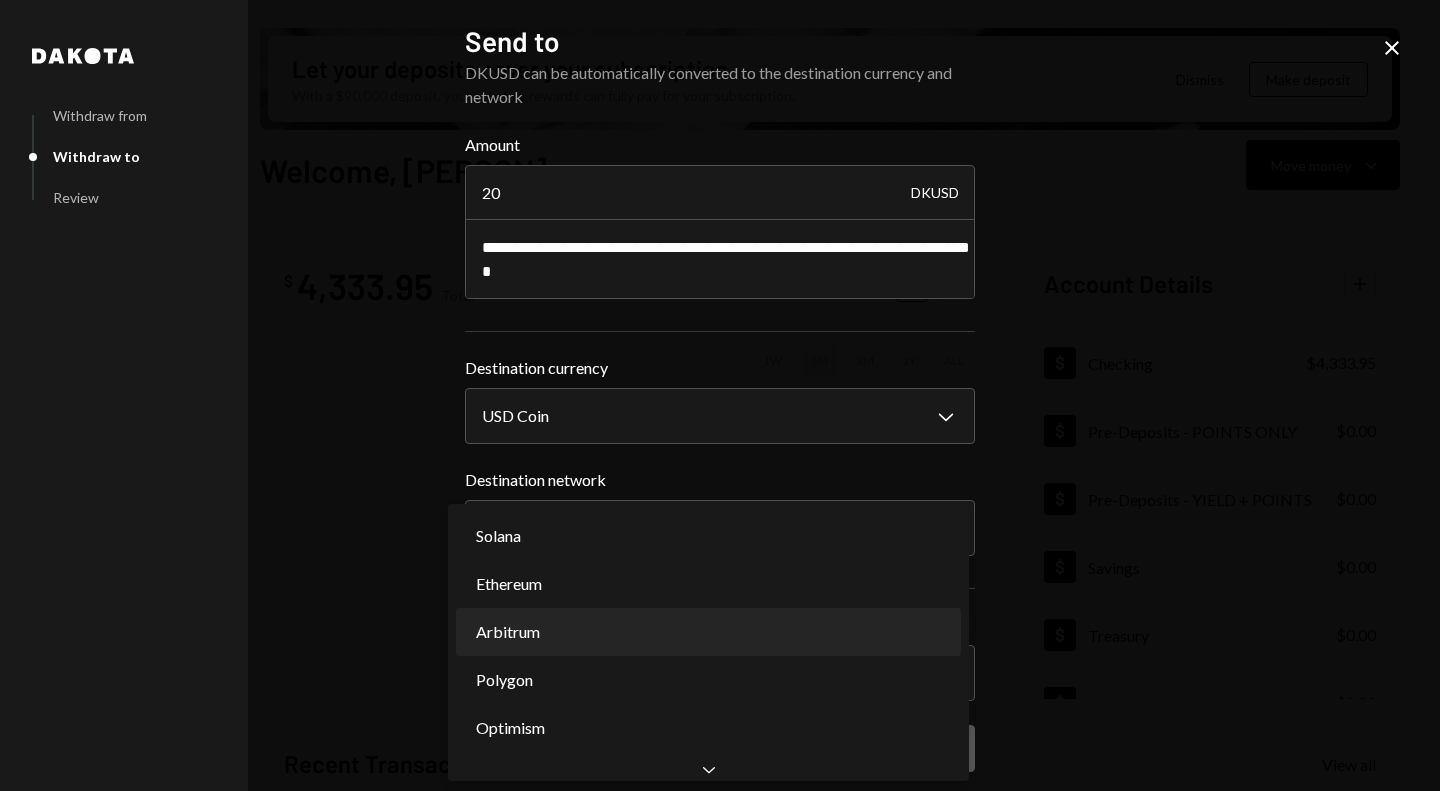 select on "**********" 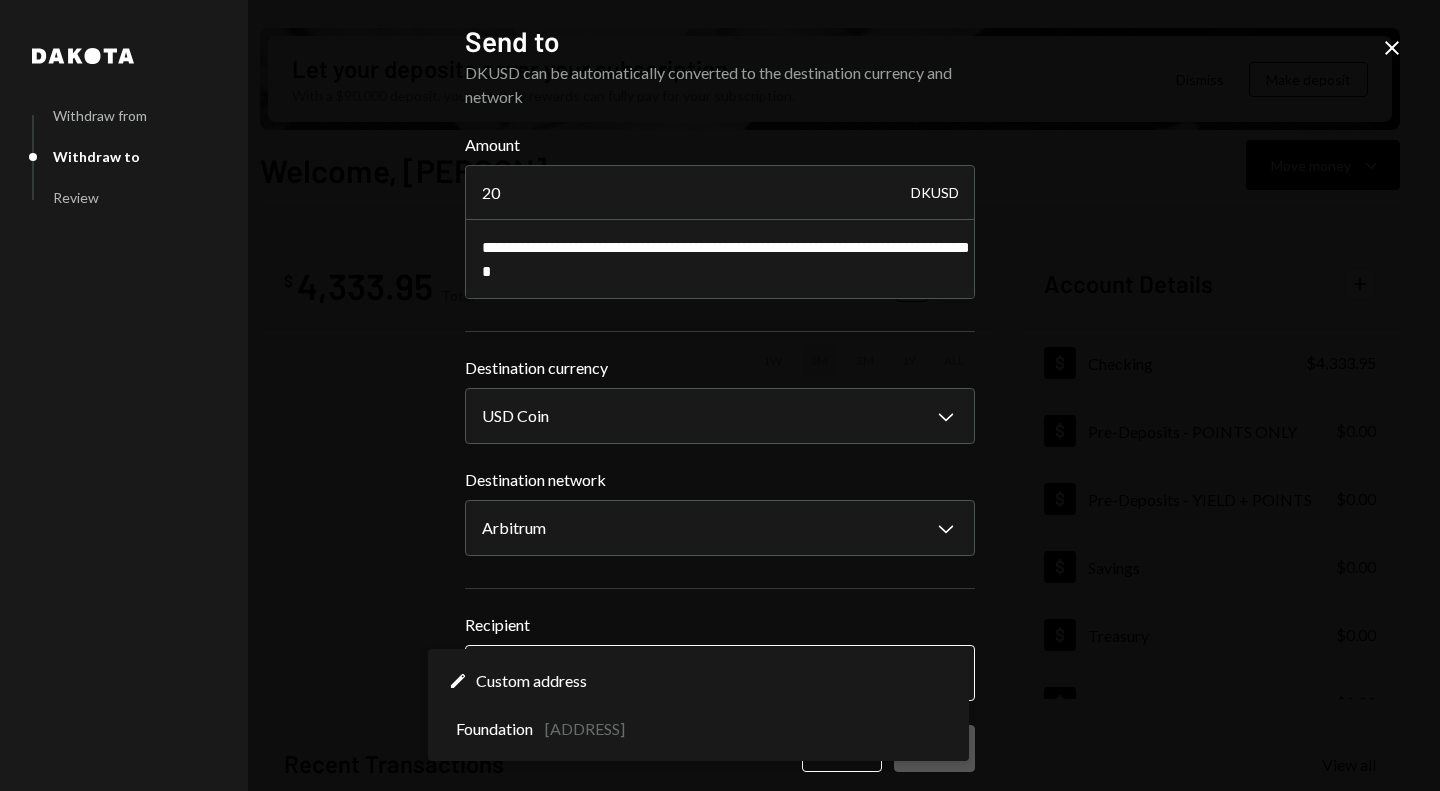 click on "V Villcaso HEI Iss... Caret Down Home Home Inbox Inbox Activities Transactions Accounts Accounts Caret Down Checking $4,333.95 Pre-Deposits - POINT... $0.00 Pre-Deposits - YIELD... $0.00 Savings $0.00 Treasury $0.00 Cards $0.00 Dollar Rewards User Recipients Team Team Let your deposits cover your subscription With a $90,000 deposit, your monthly rewards can fully pay for your subscription. Dismiss Make deposit Welcome, Robert Move money Caret Down $ 4,333.95 Total Graph Accounts 1W 1M 3M 1Y ALL Account Details Plus Dollar Checking $4,333.95 Dollar Pre-Deposits - POINTS ONLY $0.00 Dollar Pre-Deposits - YIELD + POINTS $0.00 Dollar Savings $0.00 Dollar Treasury $0.00 Dollar Cards $0.00 Recent Transactions View all Type Initiated By Initiated At Account Status Billing Drawdown Withdrawal 250  DKUSD Dakota System 08/04/25 4:12 PM Checking Completed Billing Drawdown Withdrawal 250  DKUSD Dakota System 07/14/25 3:40 PM Checking Completed Deposit 1,000  DKUSD Foundation 07/14/25 3:38 PM Checking Completed Deposit" at bounding box center [720, 395] 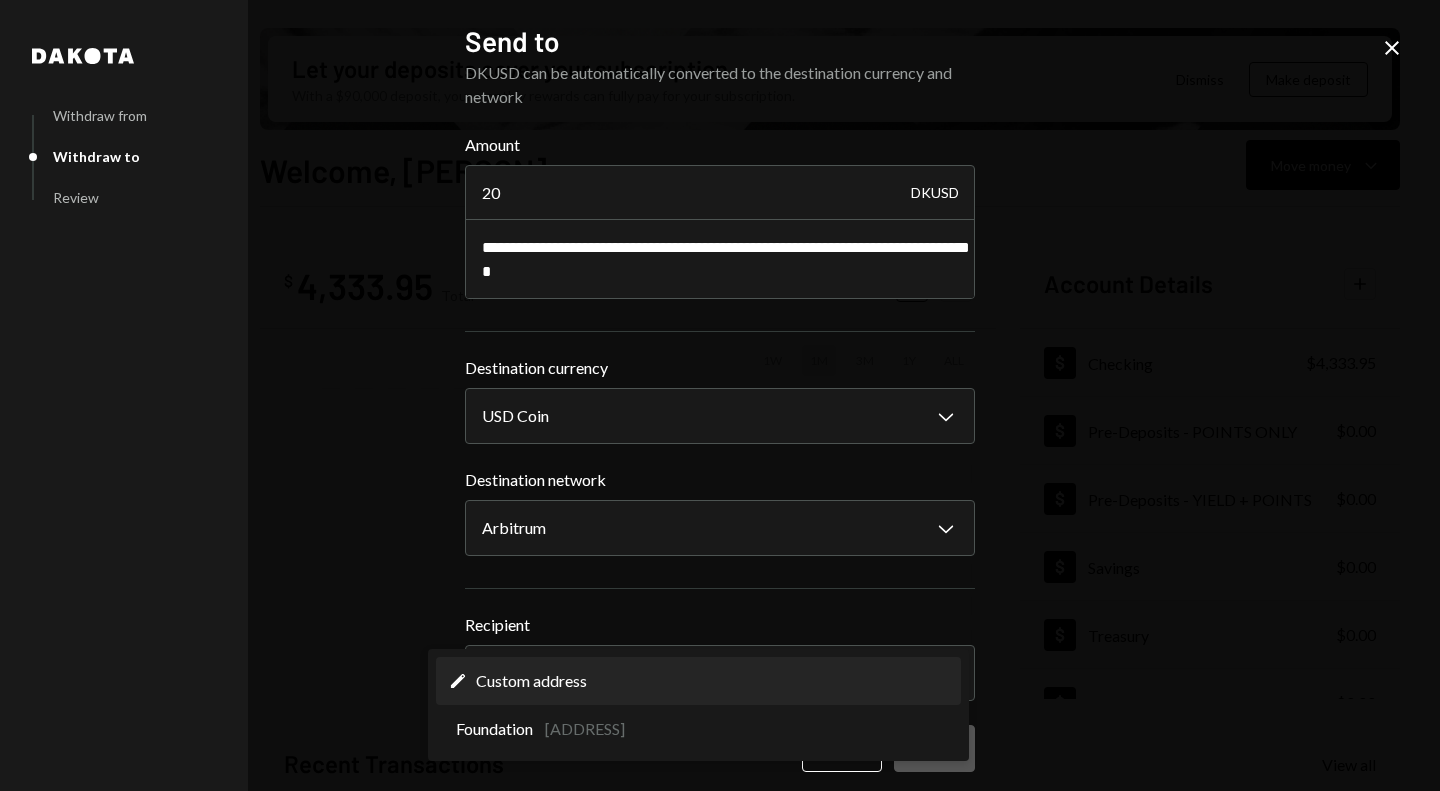 select on "**********" 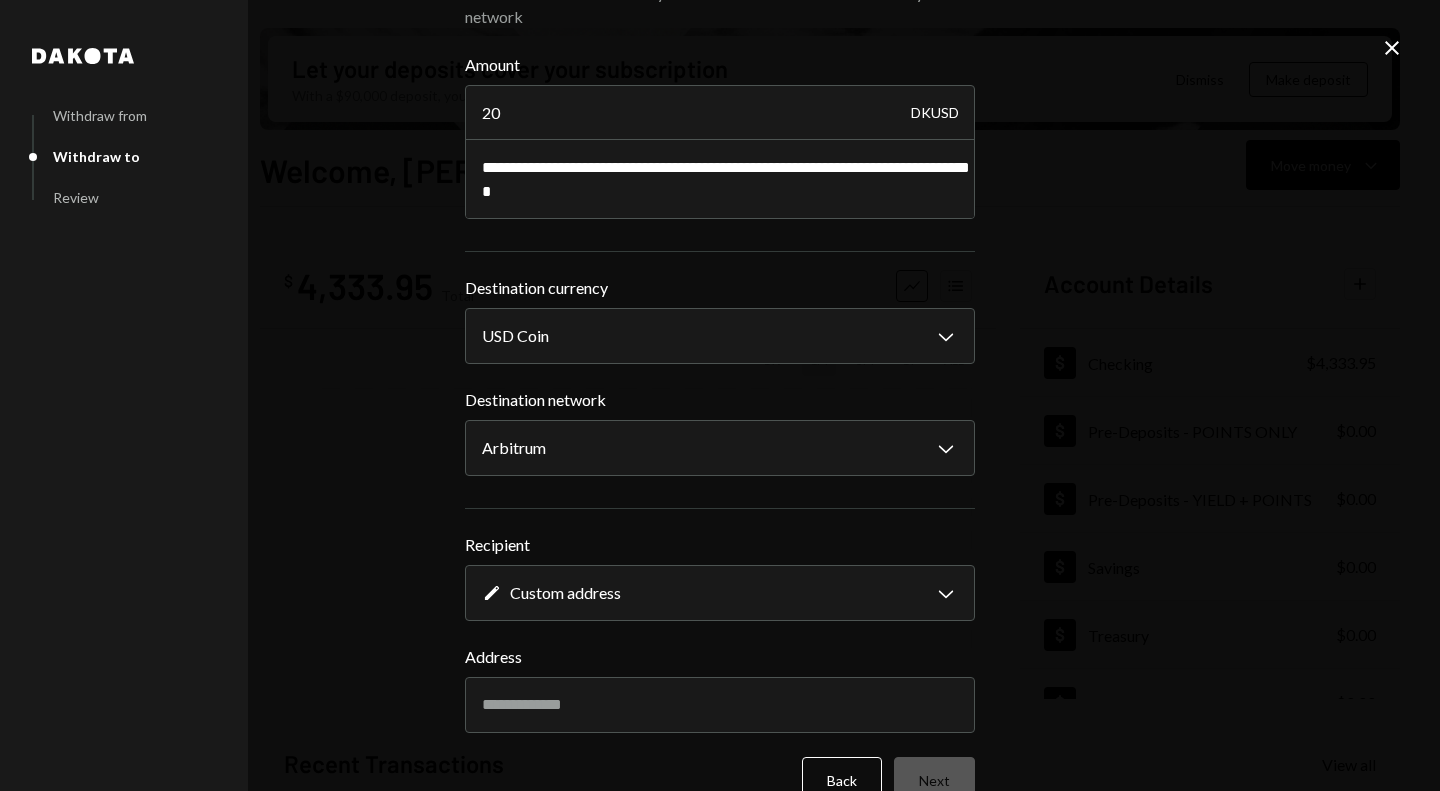 scroll, scrollTop: 124, scrollLeft: 0, axis: vertical 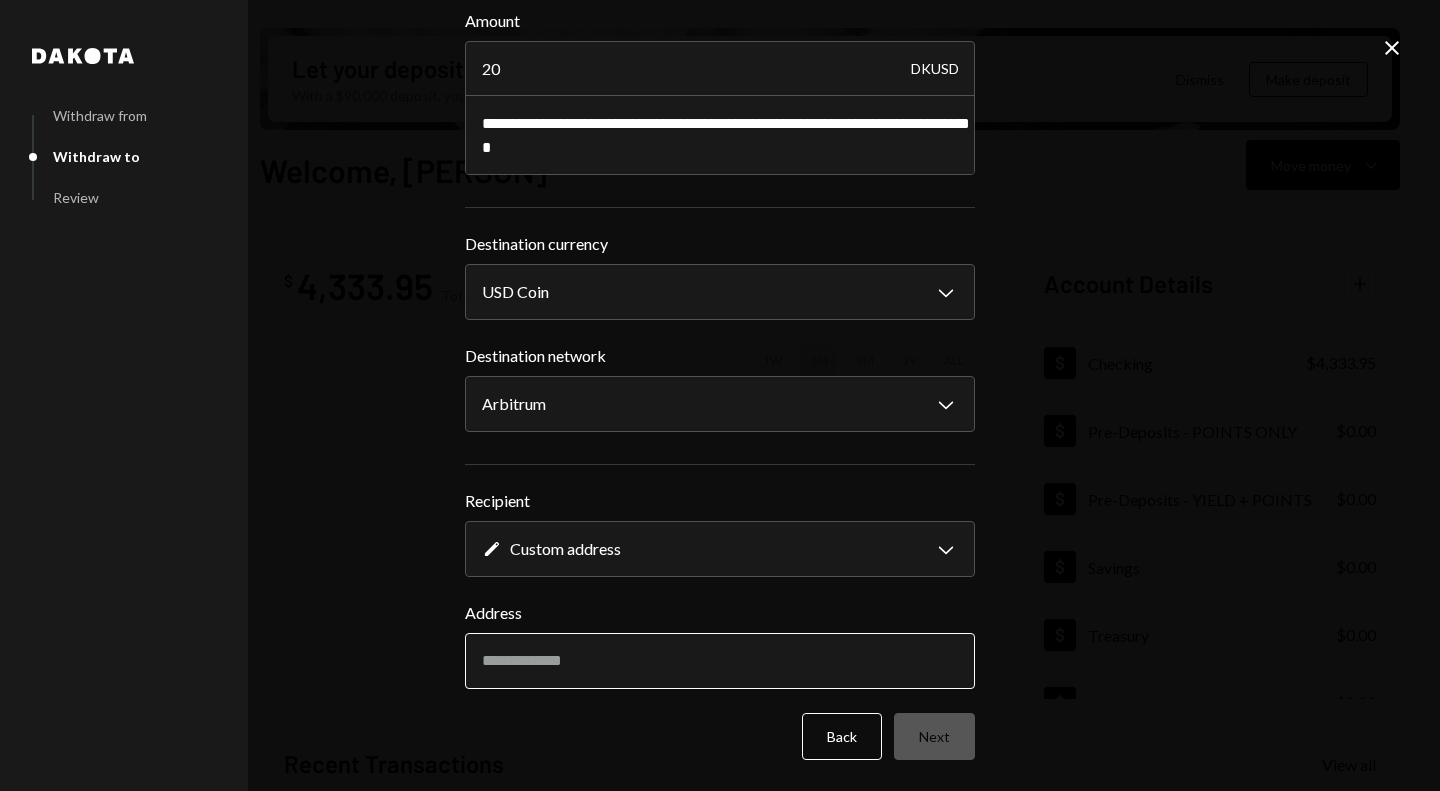 click on "Address" at bounding box center (720, 661) 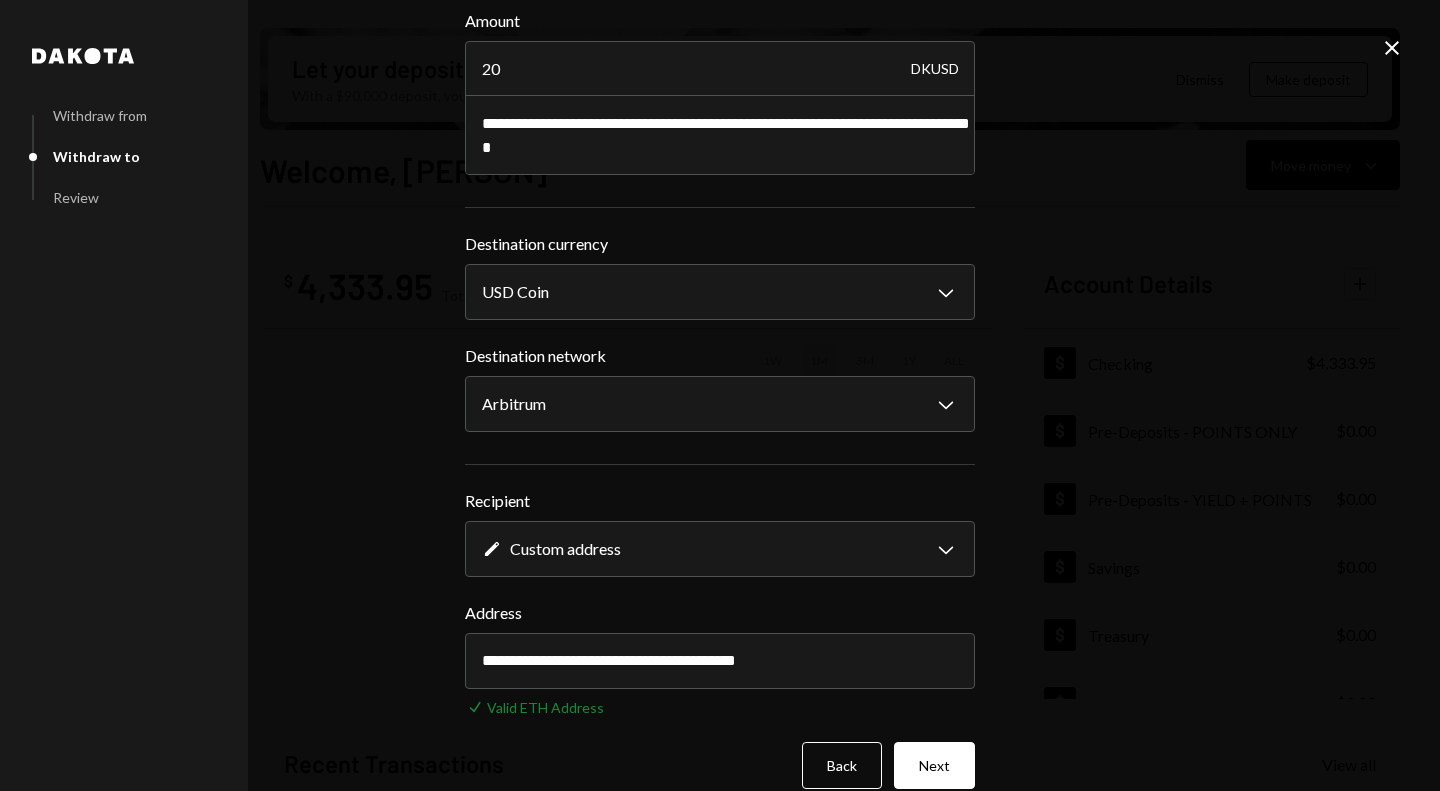 type on "**********" 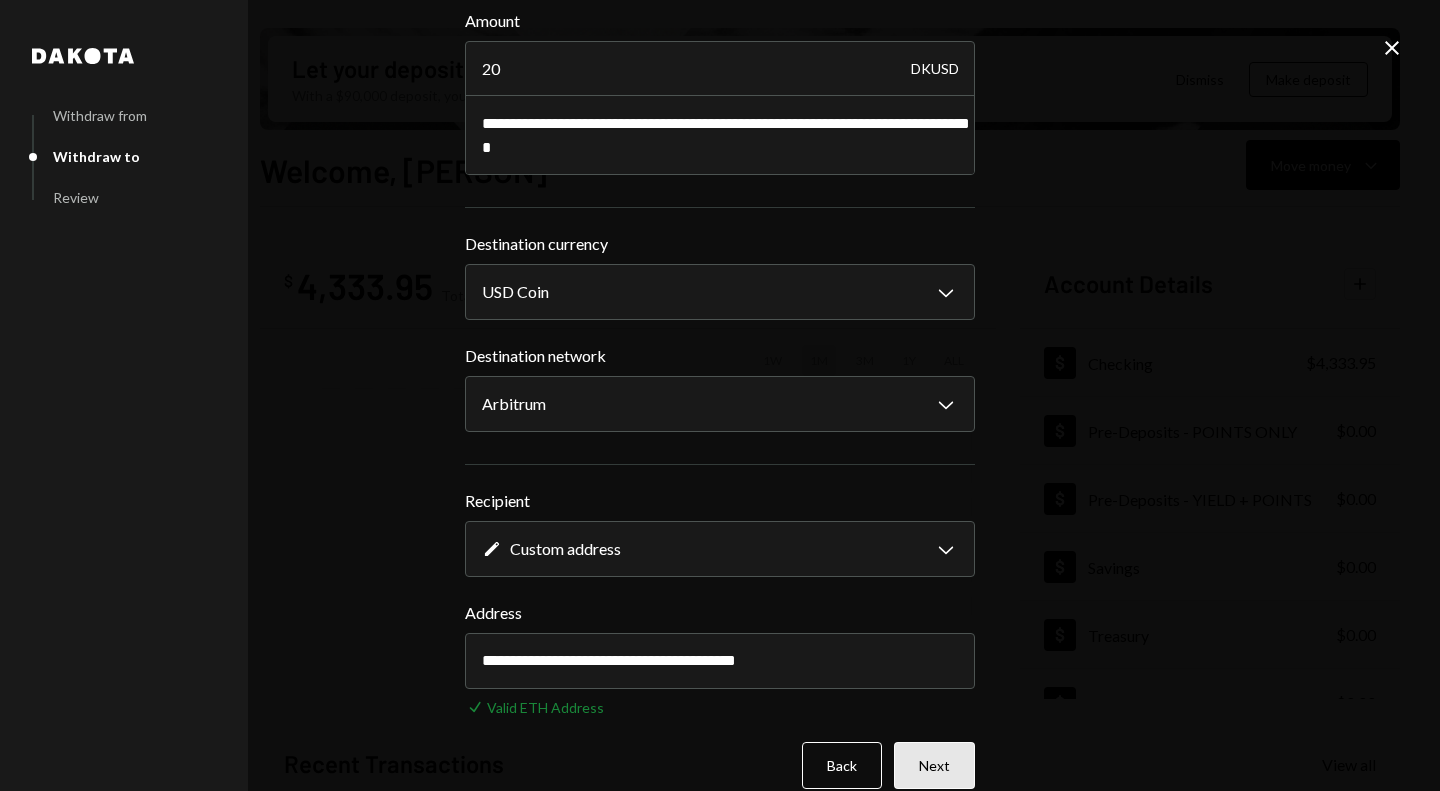 click on "Next" at bounding box center [934, 765] 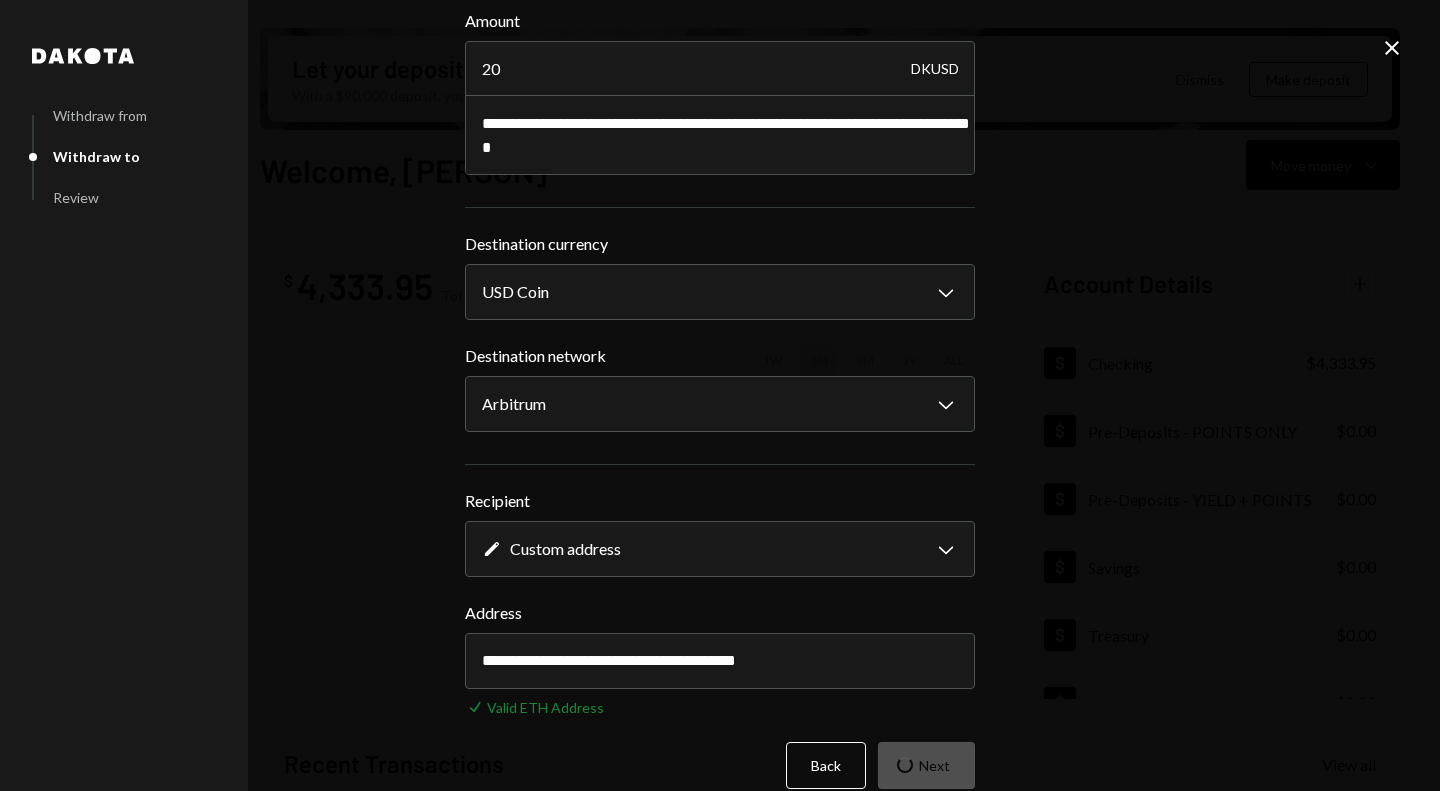 scroll, scrollTop: 0, scrollLeft: 0, axis: both 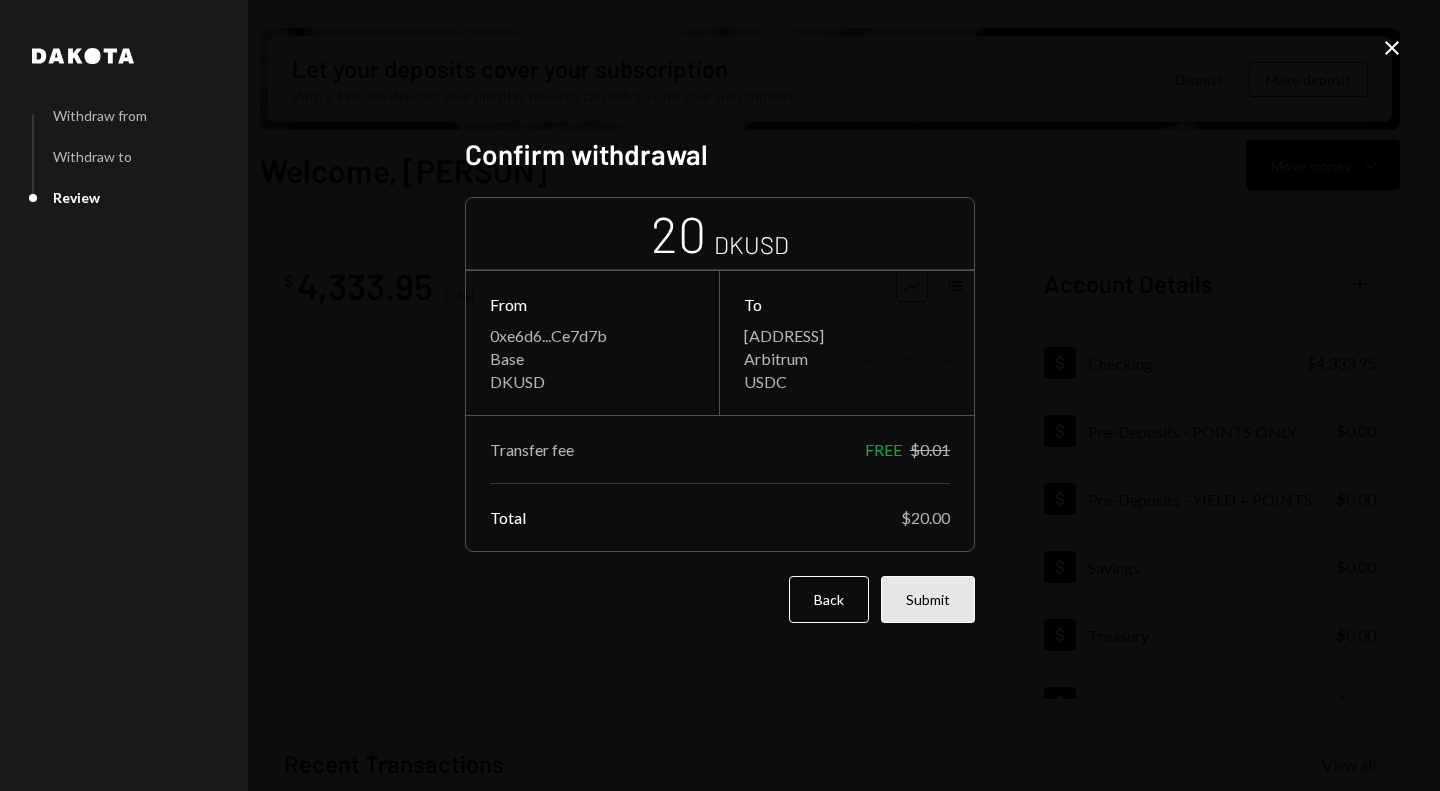 click on "Submit" at bounding box center [928, 599] 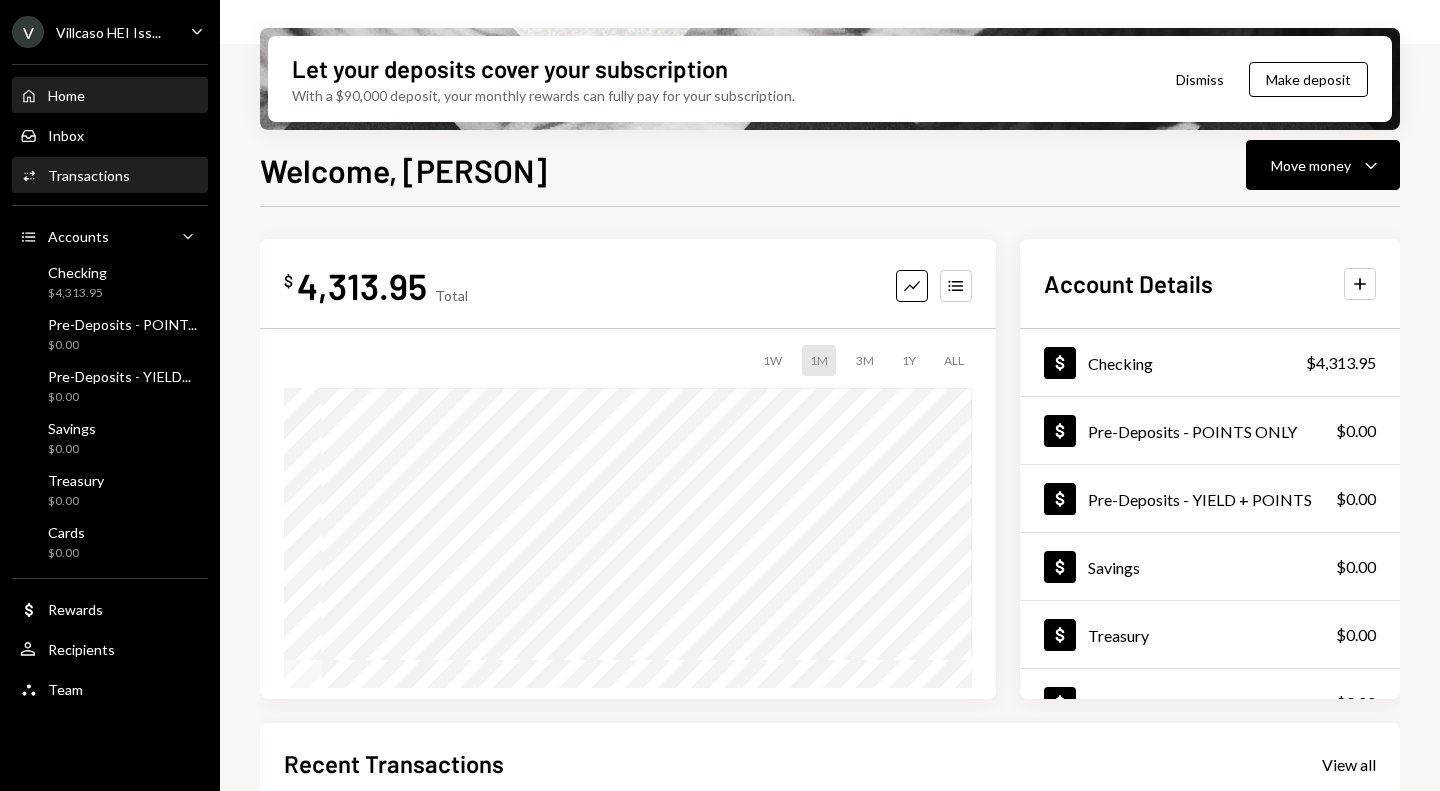 click on "Activities Transactions" at bounding box center [75, 176] 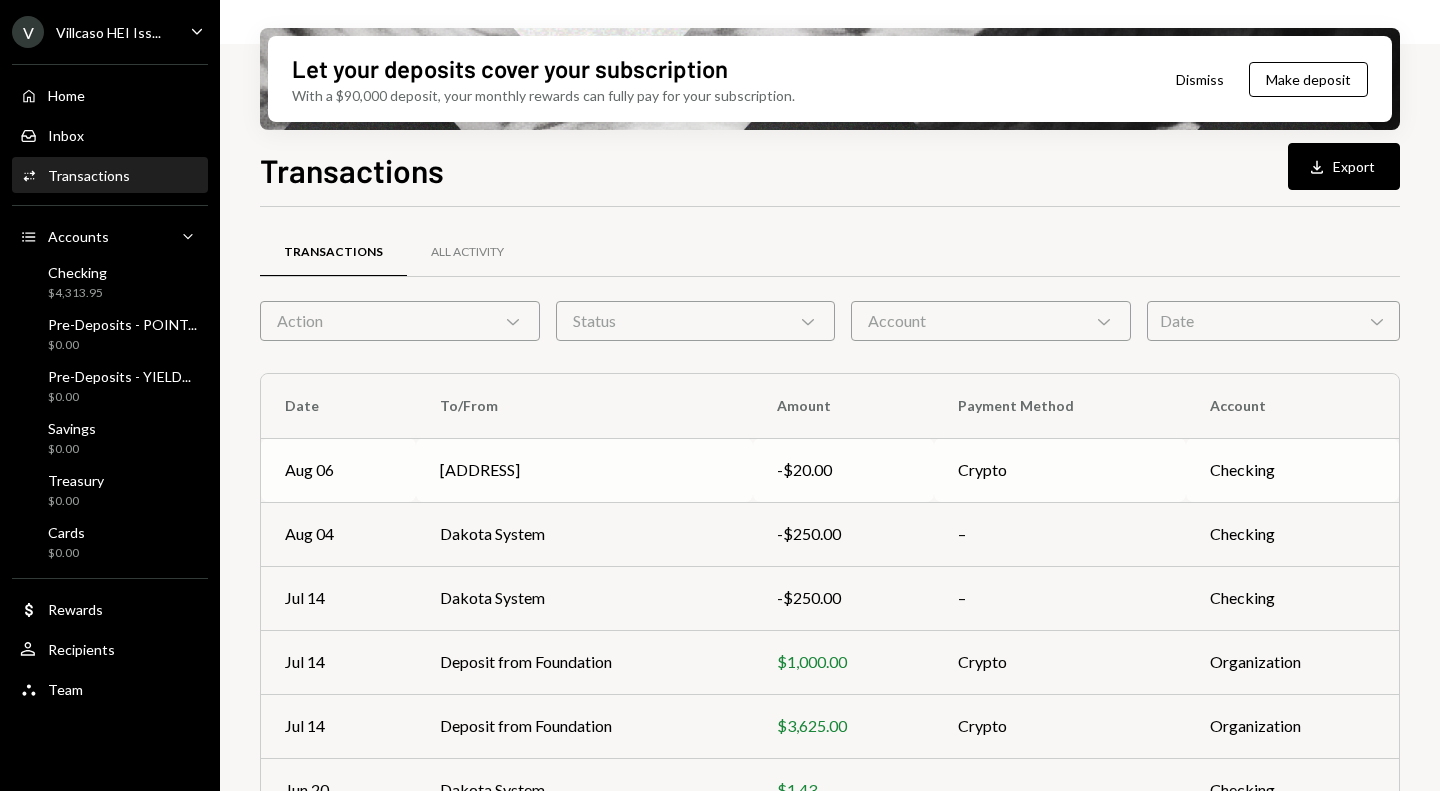 click on "Withdraw to 0x2181...386B00" at bounding box center (584, 470) 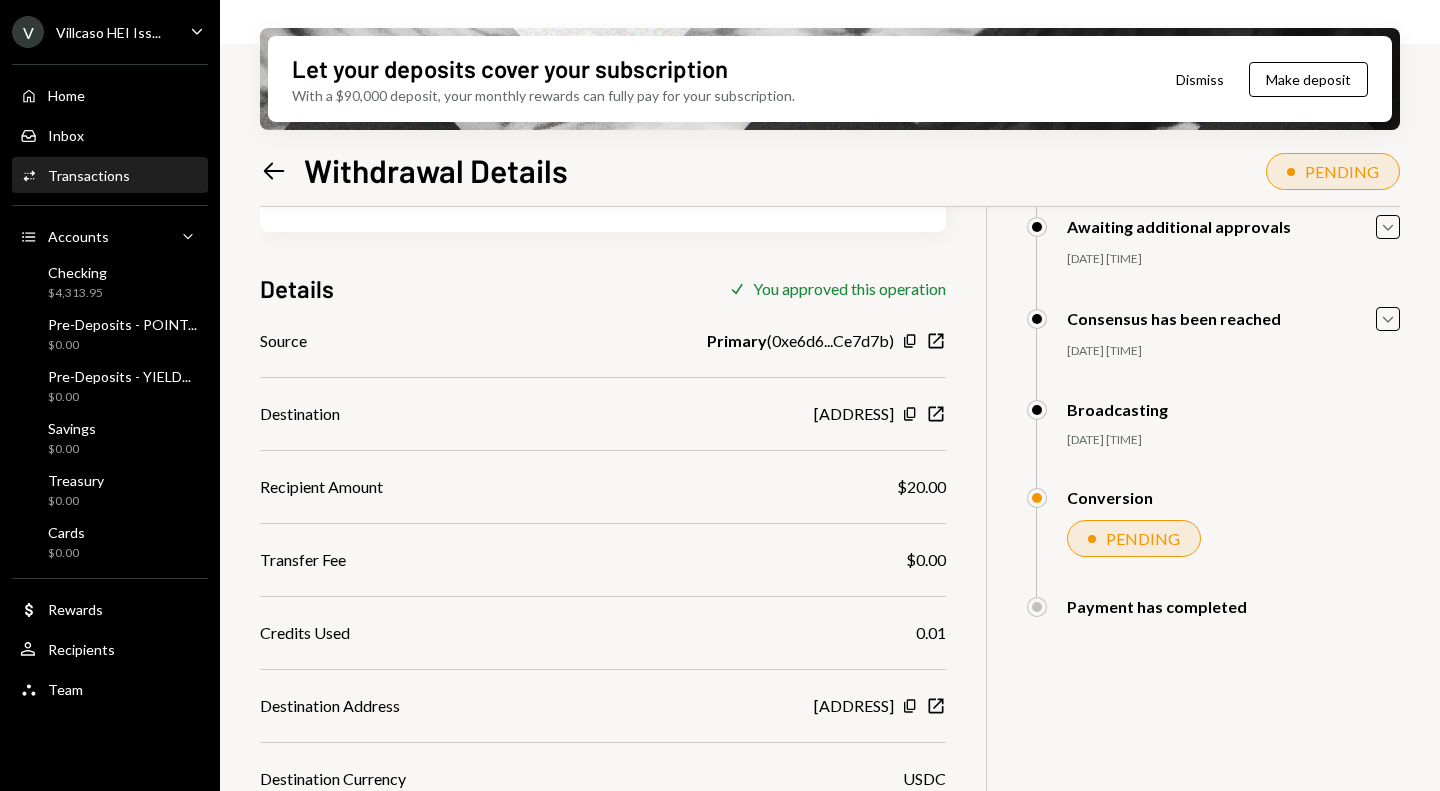 scroll, scrollTop: 183, scrollLeft: 0, axis: vertical 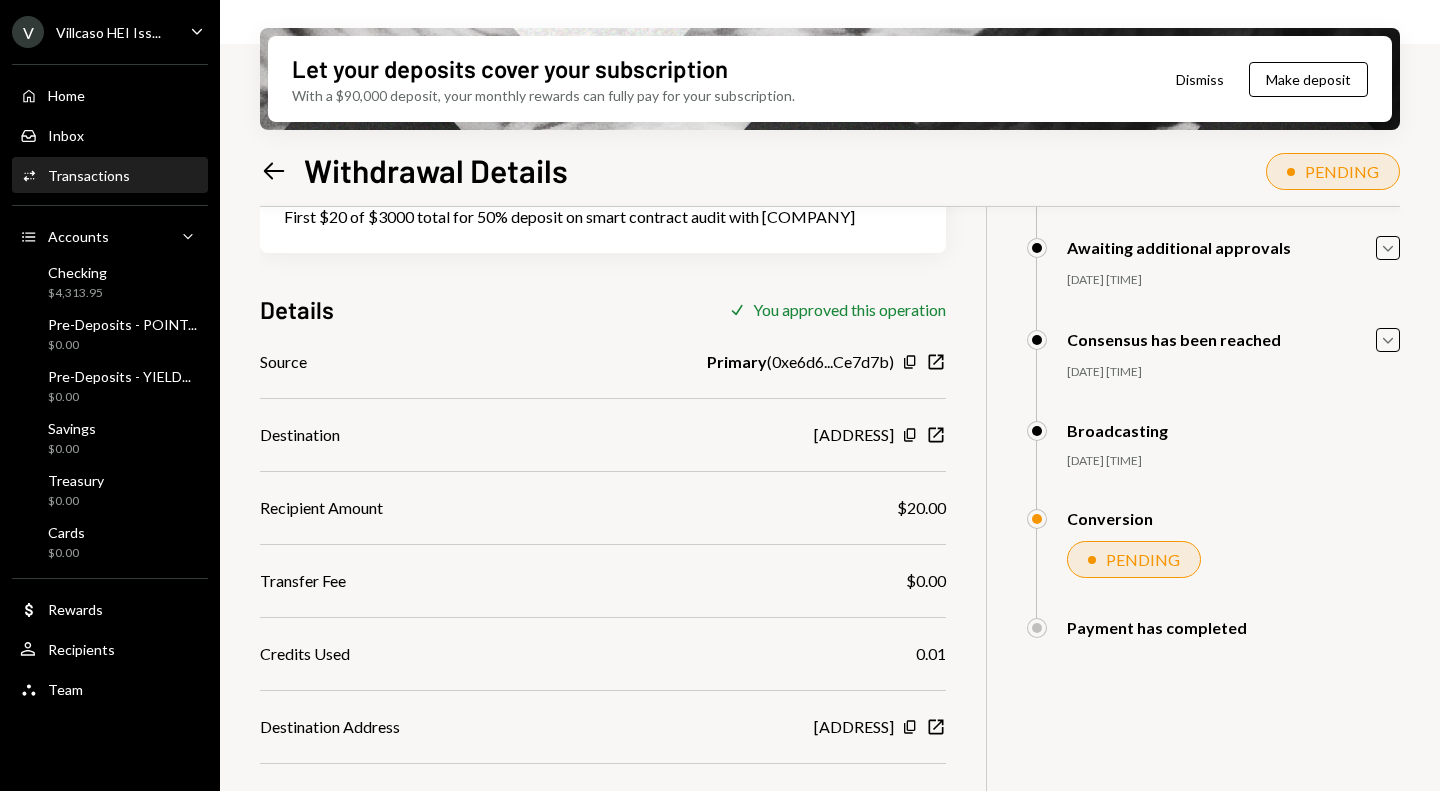 click 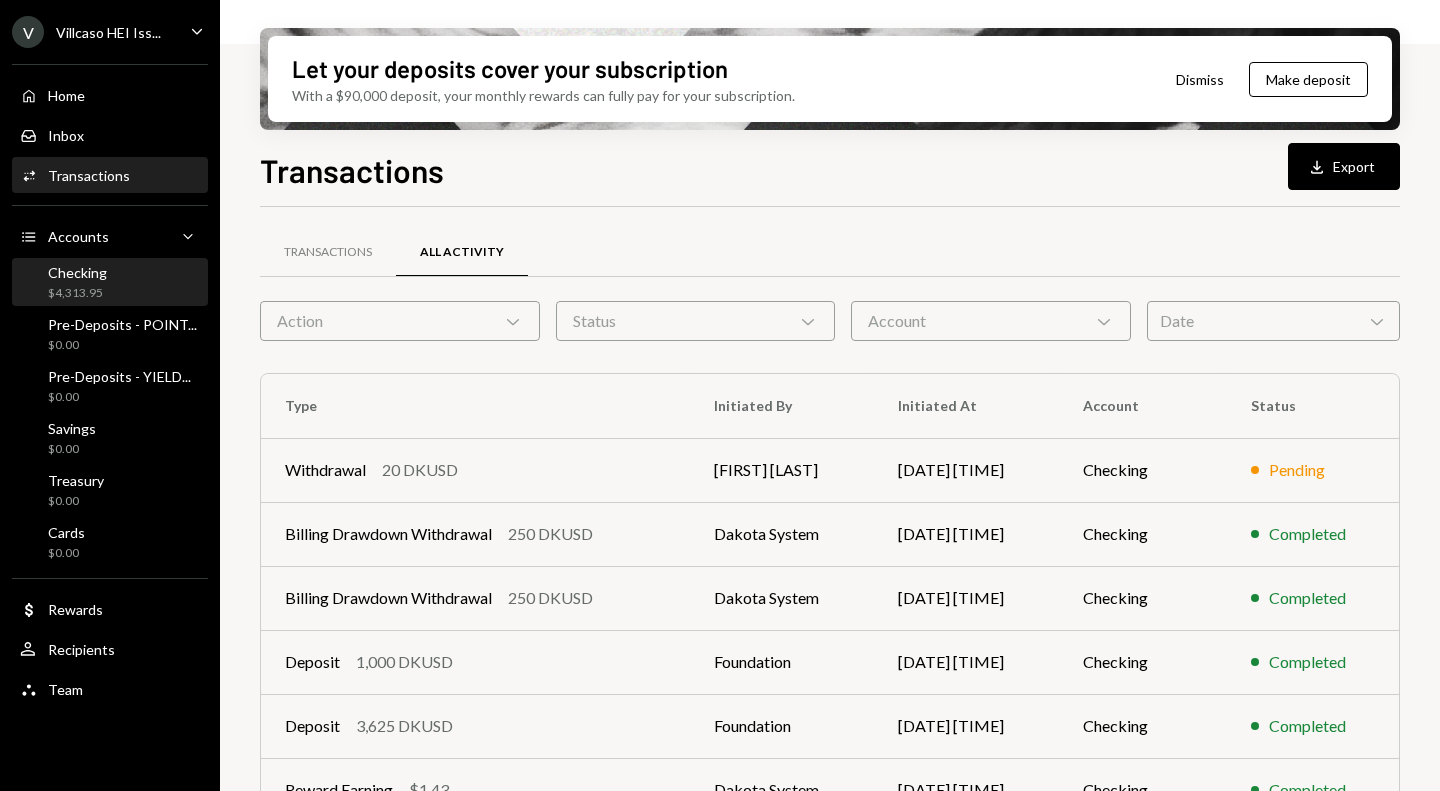 click on "Checking" at bounding box center [77, 272] 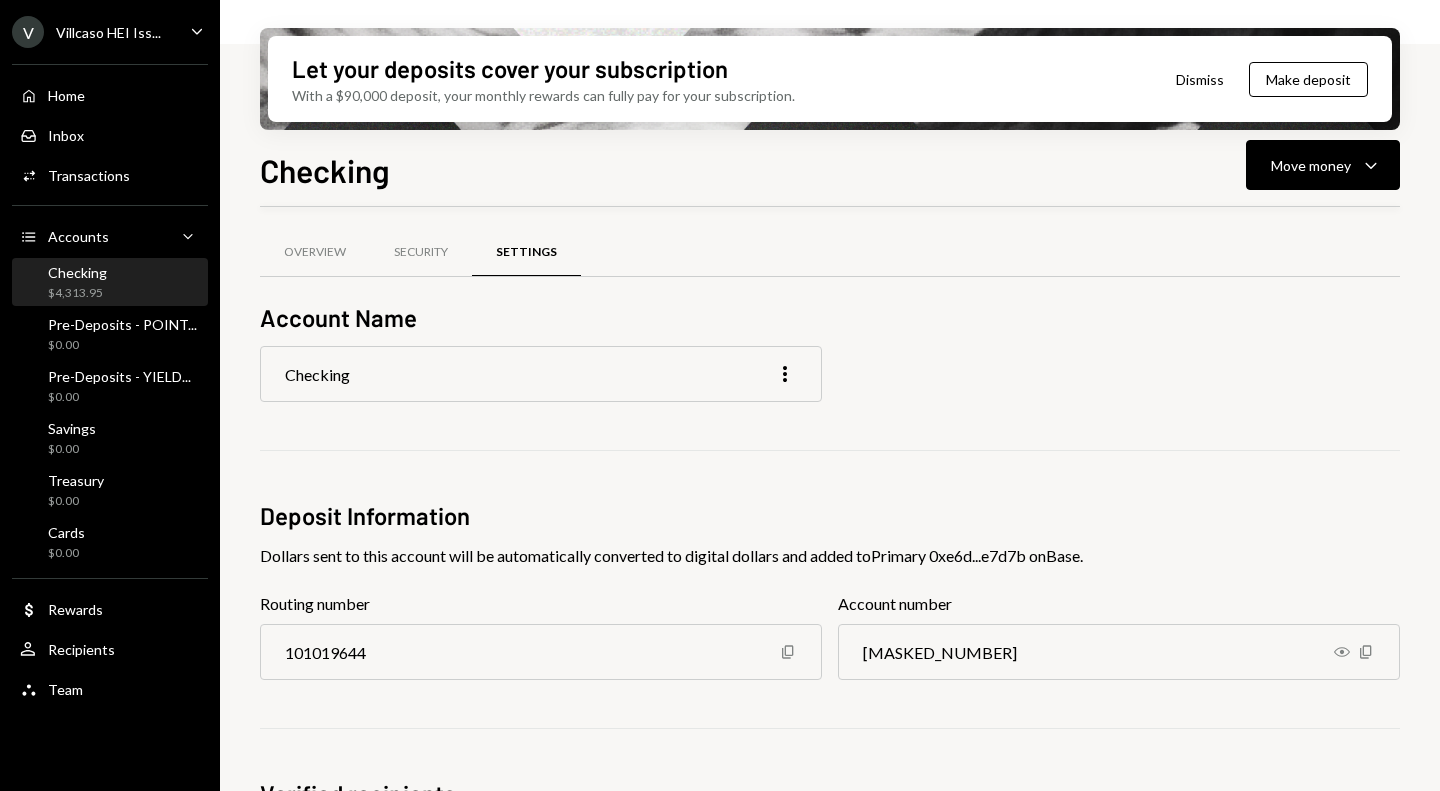 scroll, scrollTop: 0, scrollLeft: 0, axis: both 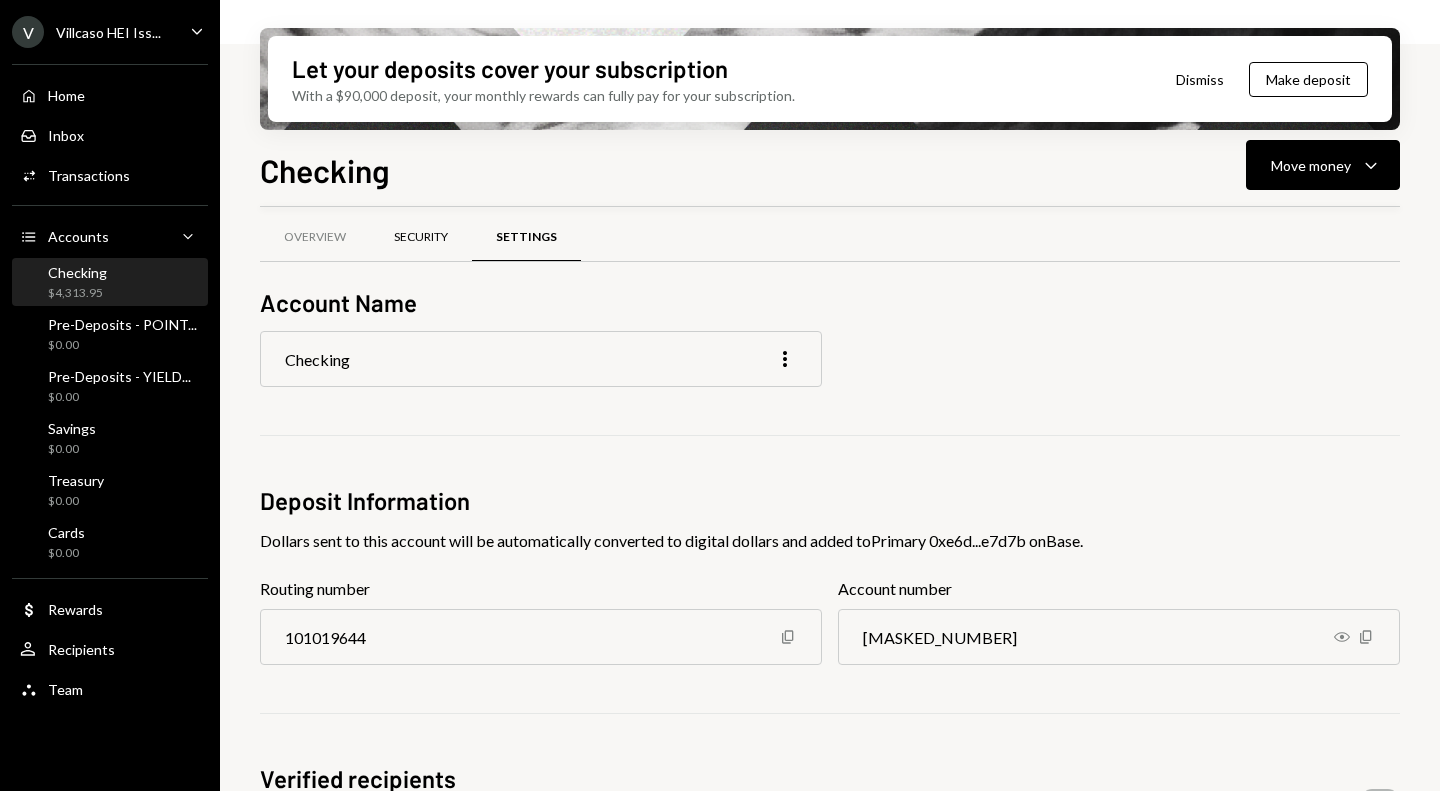 click on "Security" at bounding box center [421, 237] 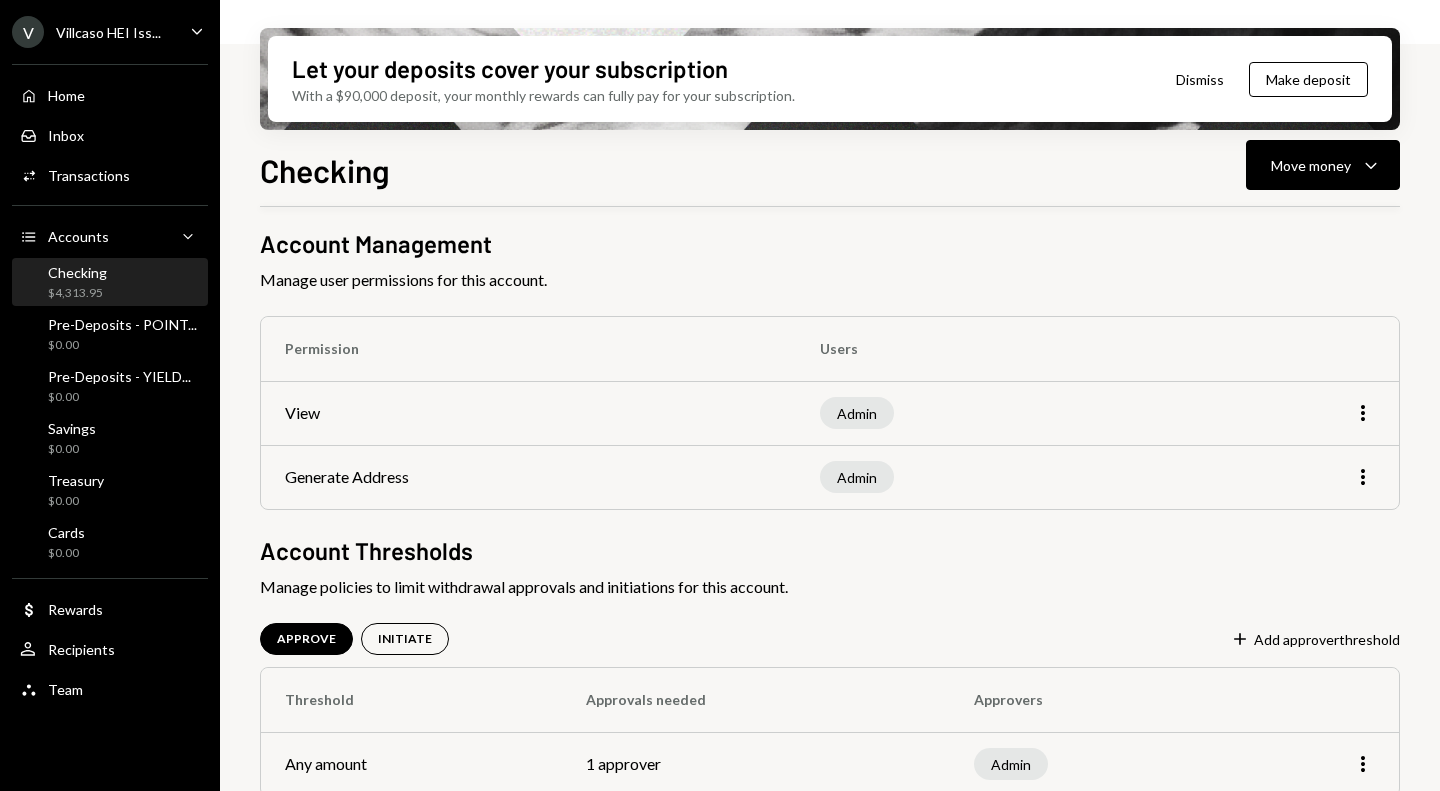 scroll, scrollTop: 97, scrollLeft: 0, axis: vertical 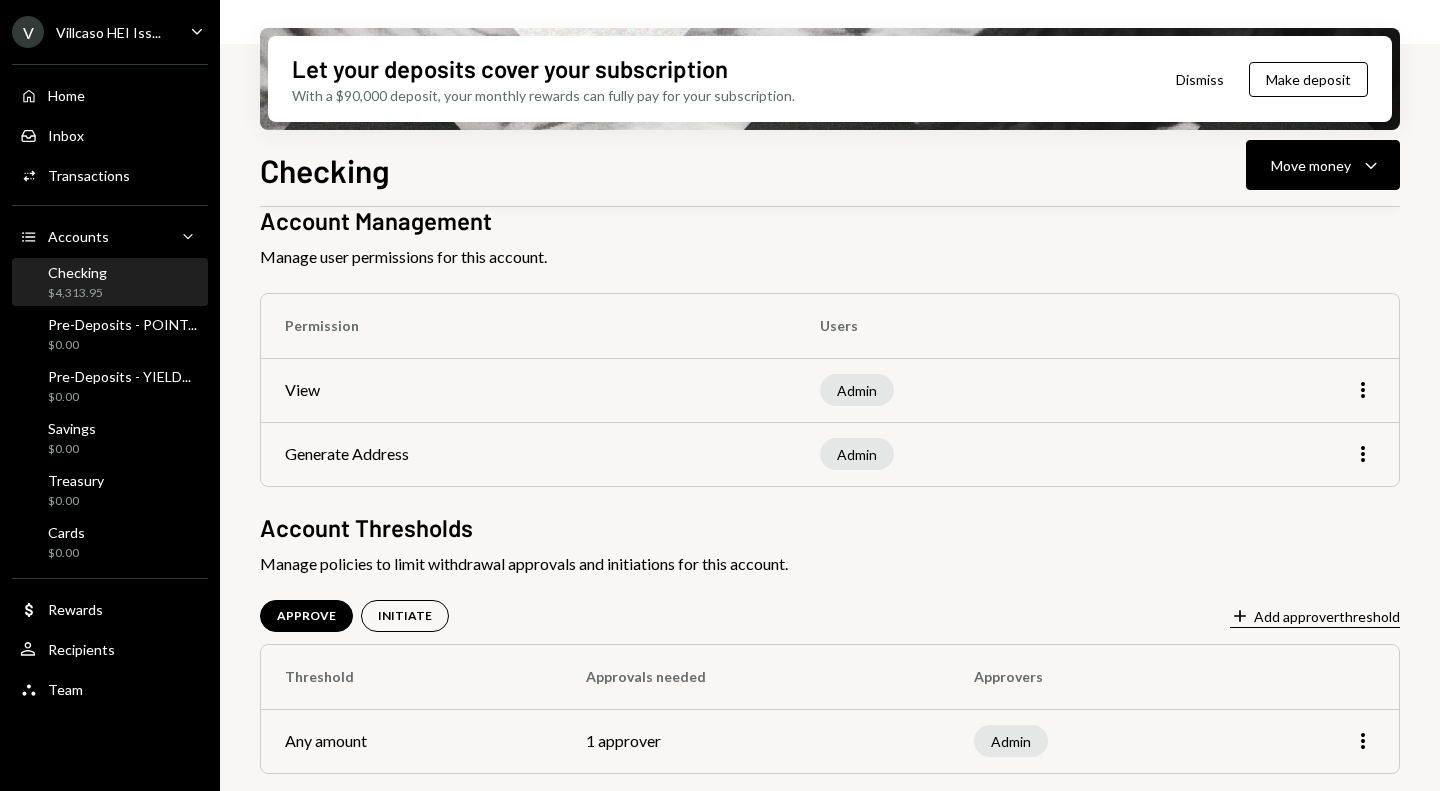 click on "Plus  Add   approver  threshold" at bounding box center (1315, 617) 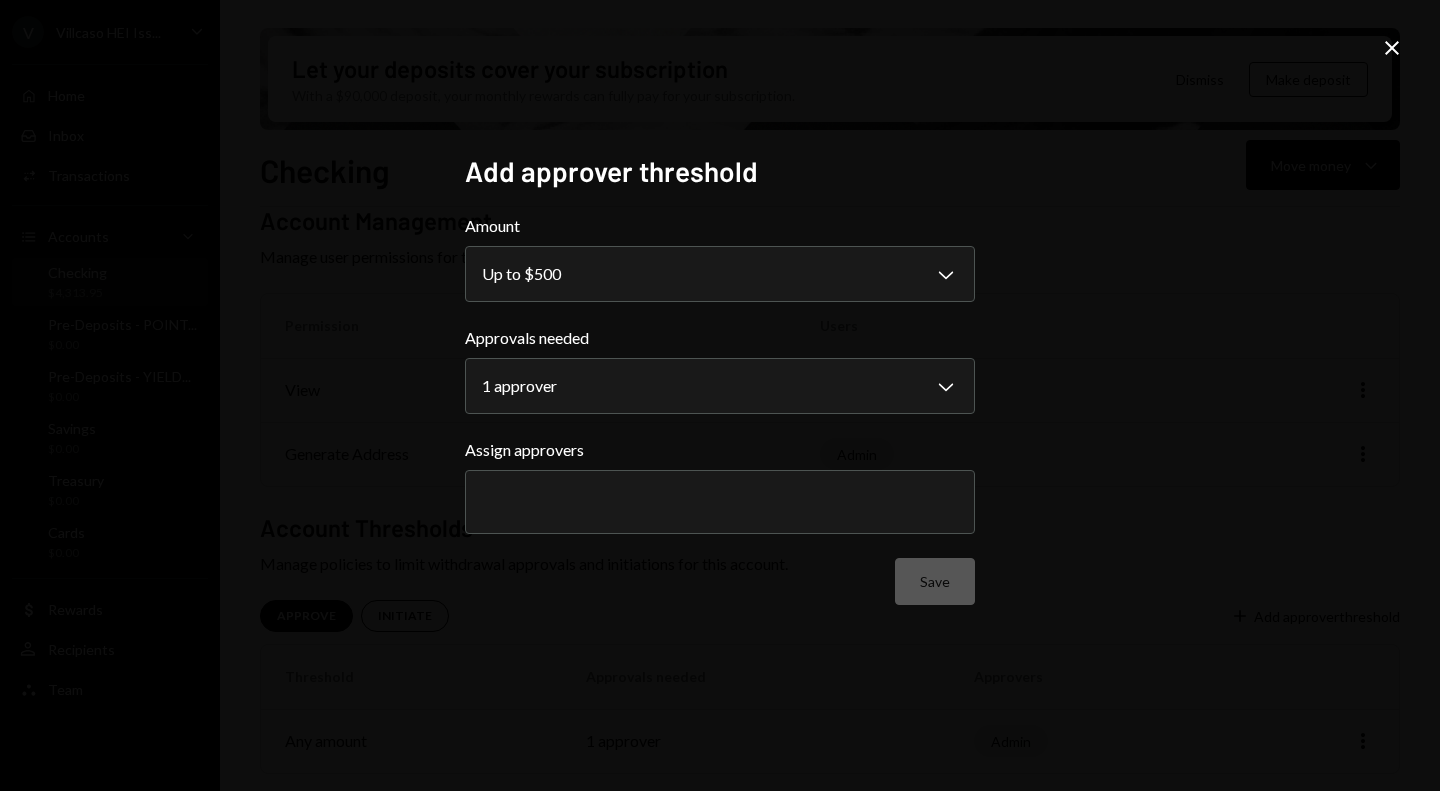 click 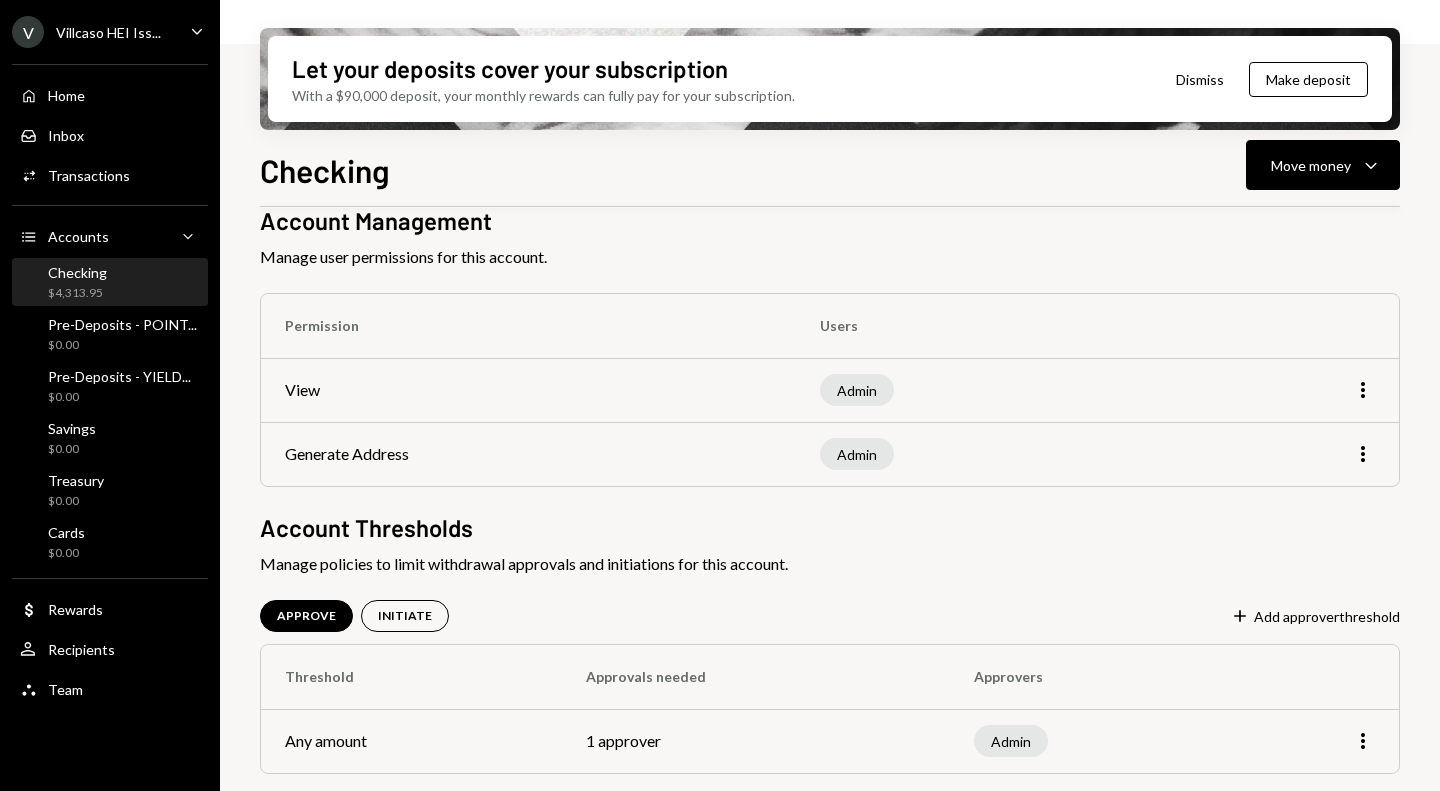 click on "Villcaso HEI Iss..." at bounding box center [108, 32] 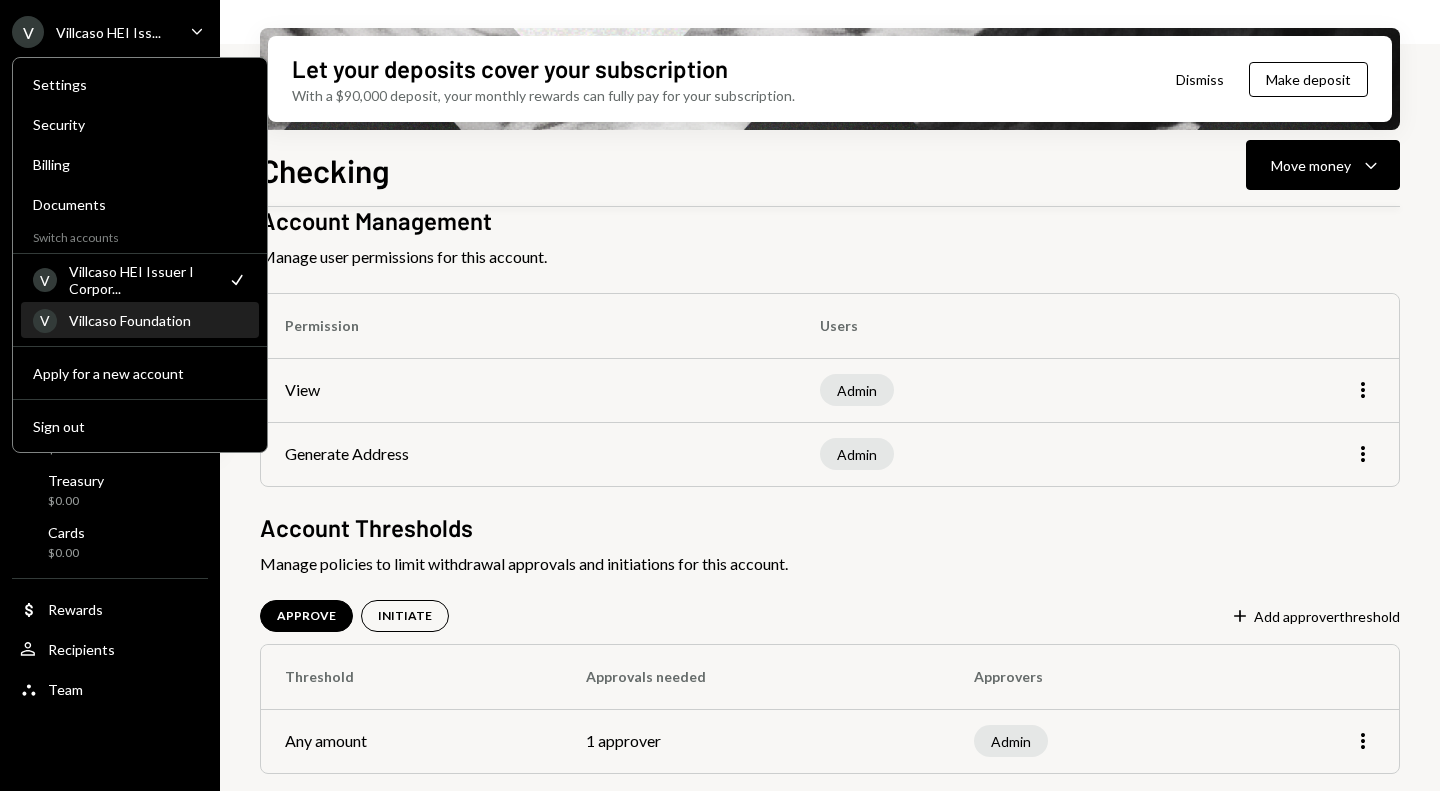 click on "V Villcaso Foundation" at bounding box center [140, 321] 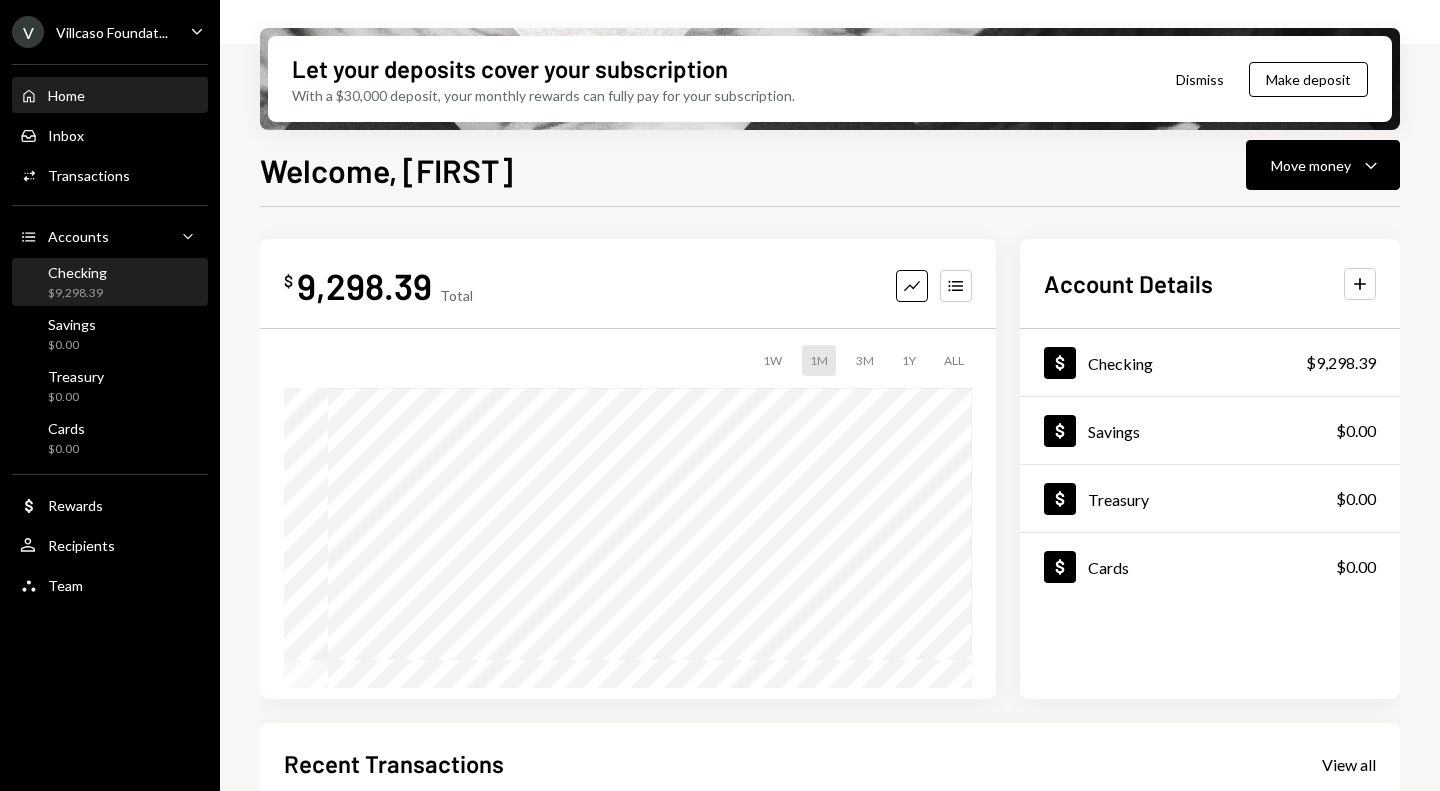 click on "Checking $9,298.39" at bounding box center (110, 283) 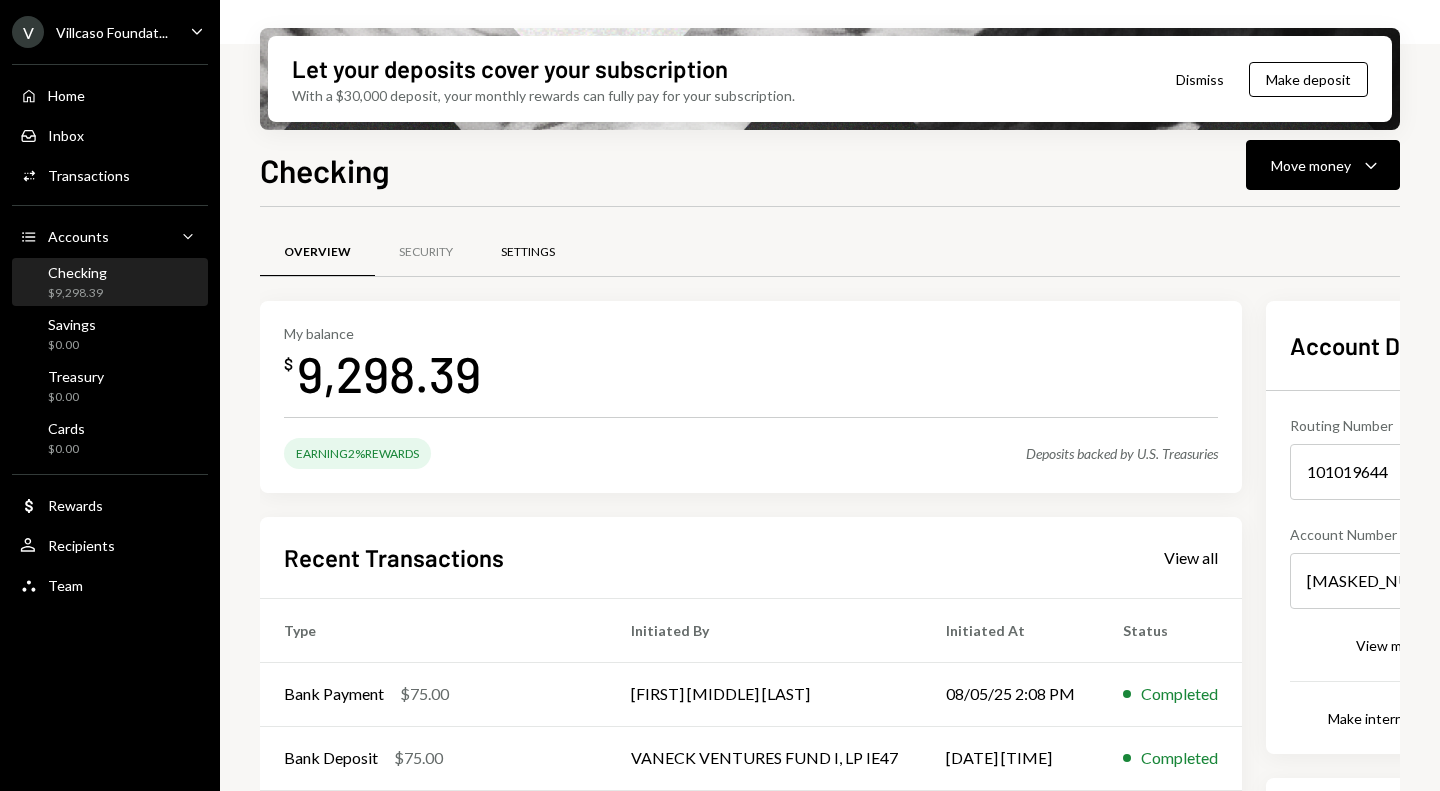 click on "Settings" at bounding box center [528, 252] 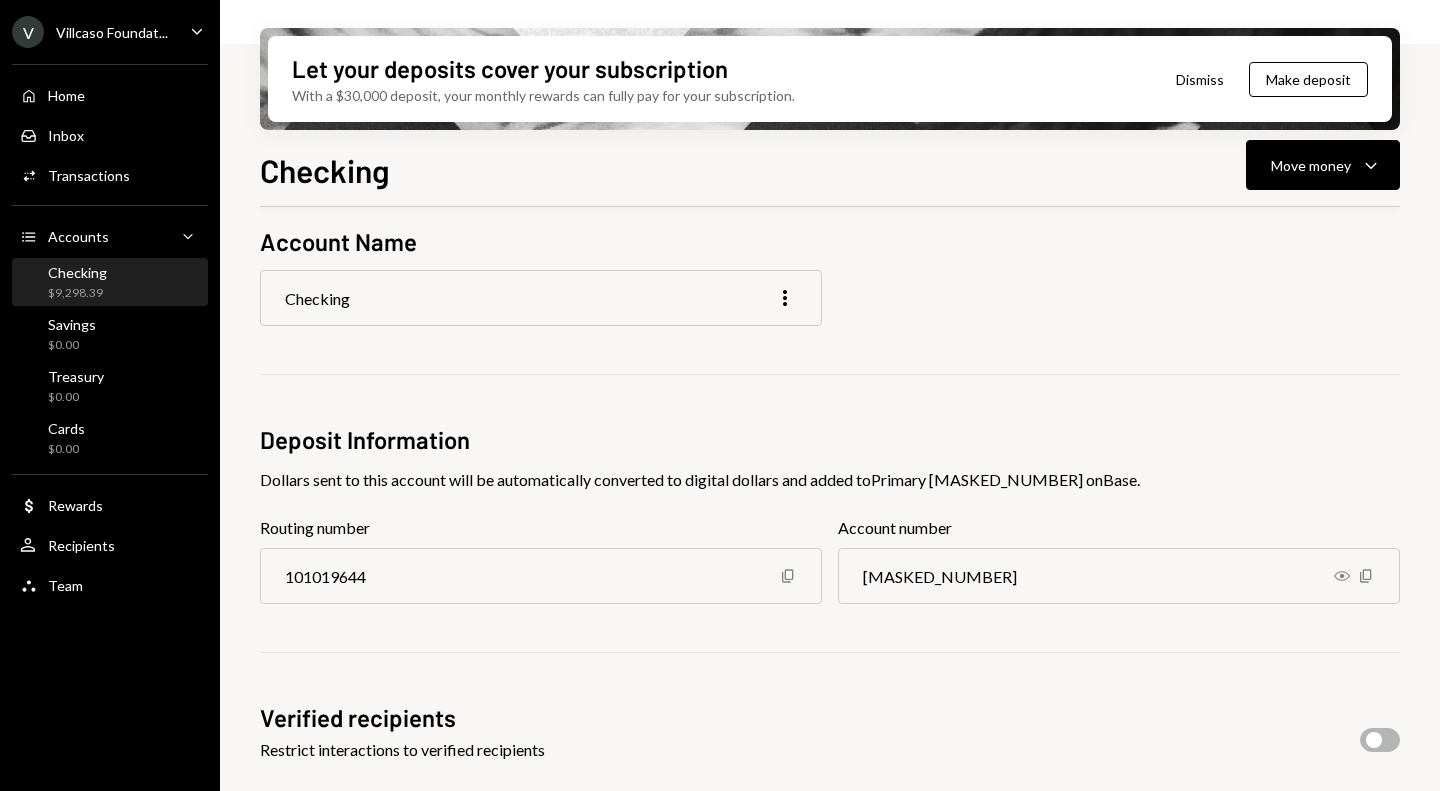 scroll, scrollTop: 0, scrollLeft: 0, axis: both 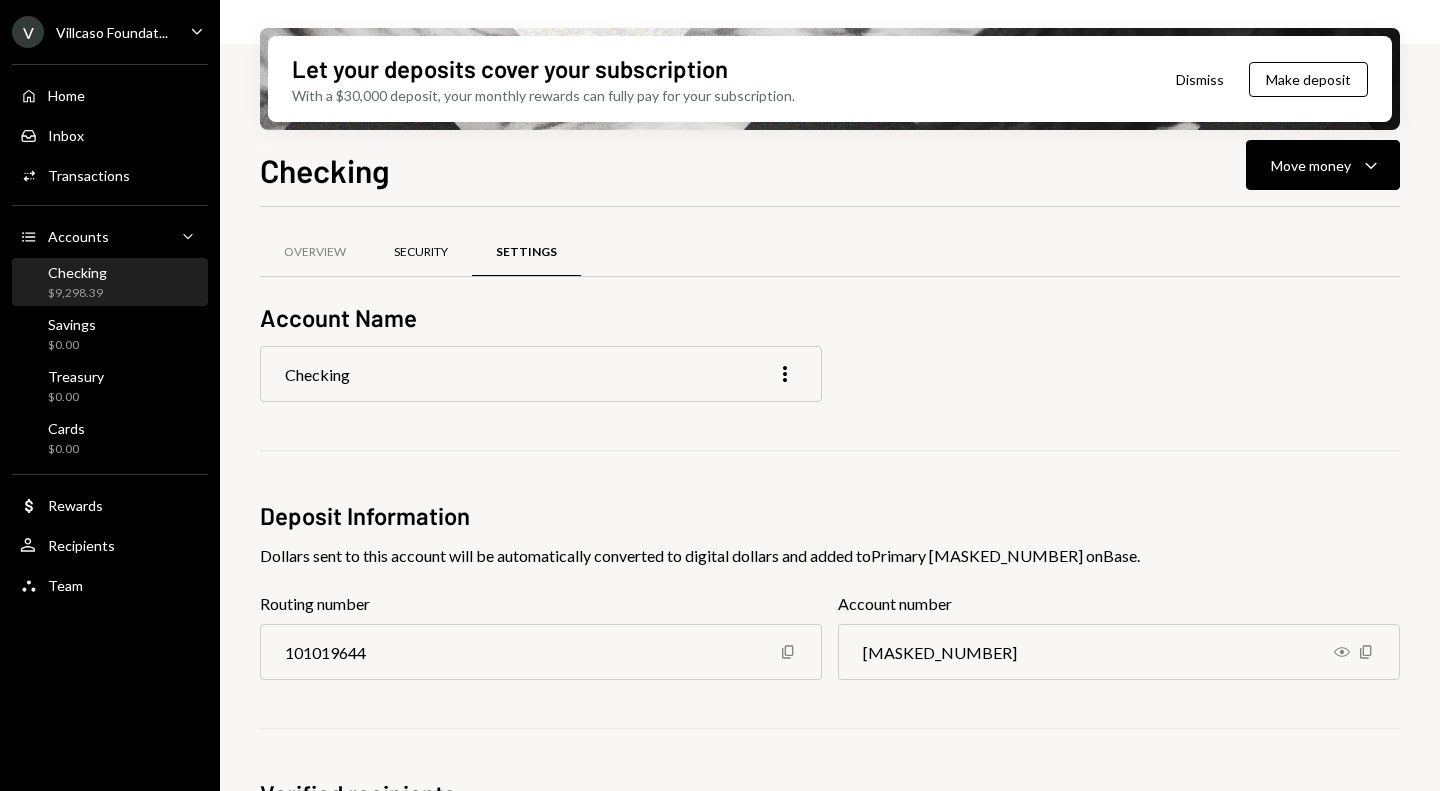 click on "Security" at bounding box center [421, 252] 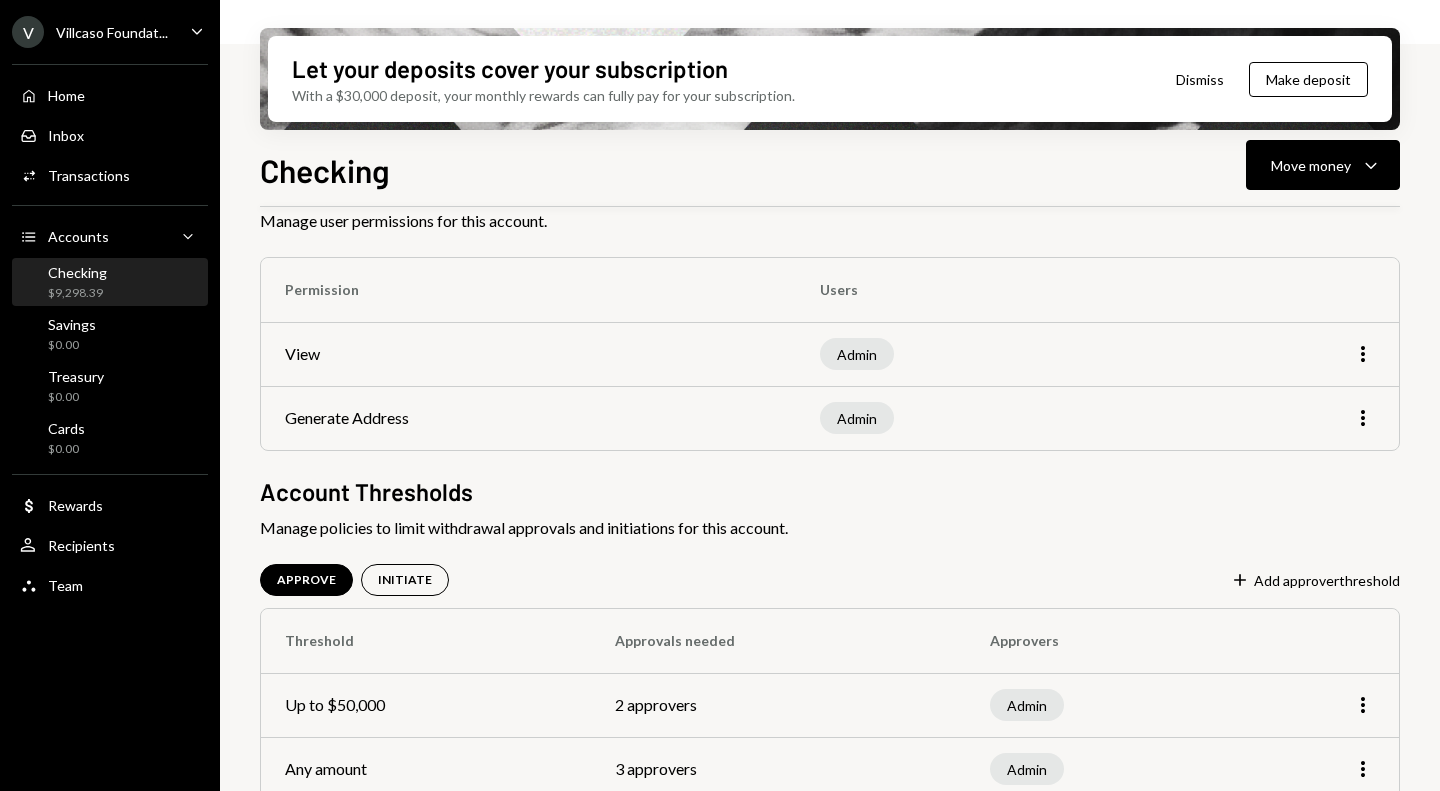 scroll, scrollTop: 161, scrollLeft: 0, axis: vertical 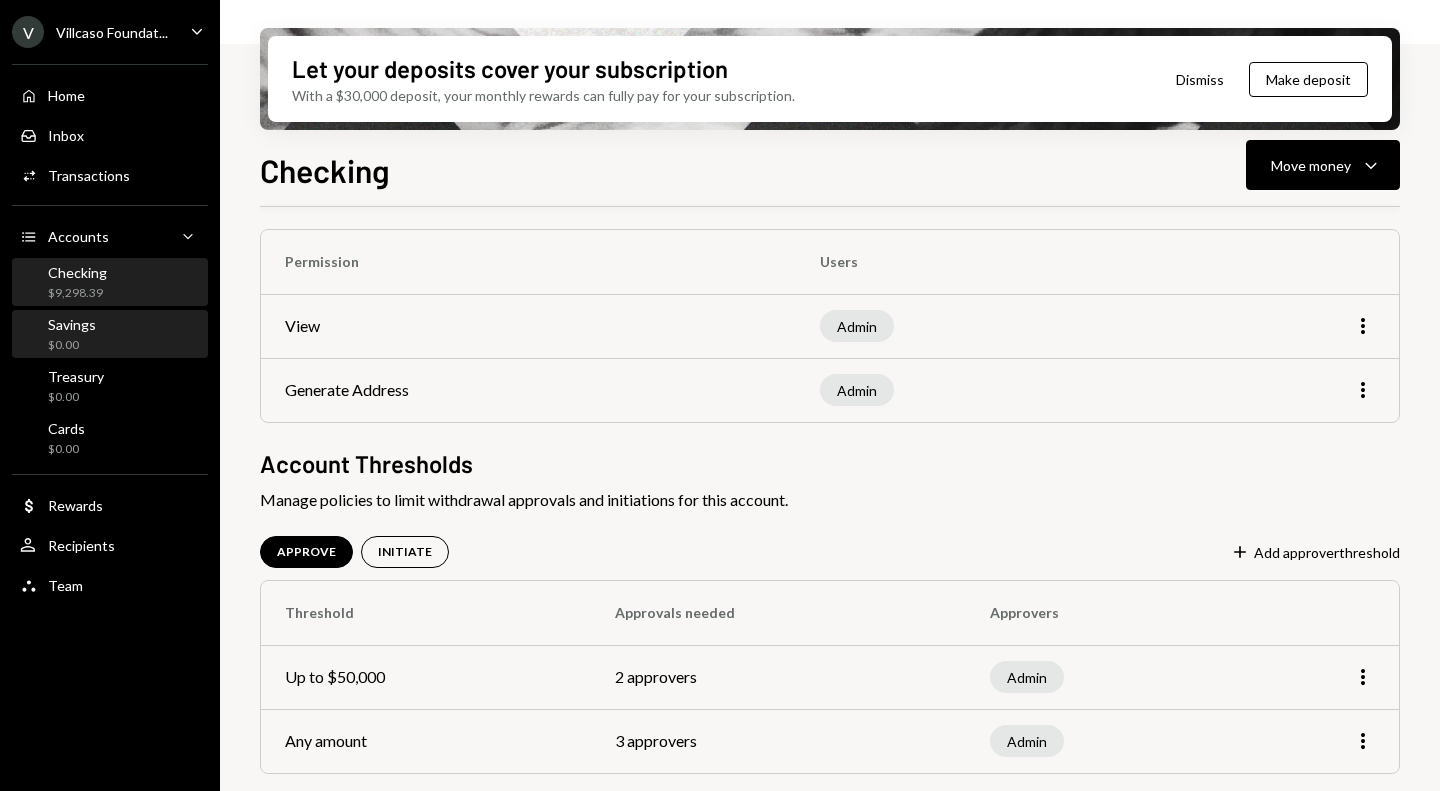 click on "Savings $0.00" at bounding box center [110, 335] 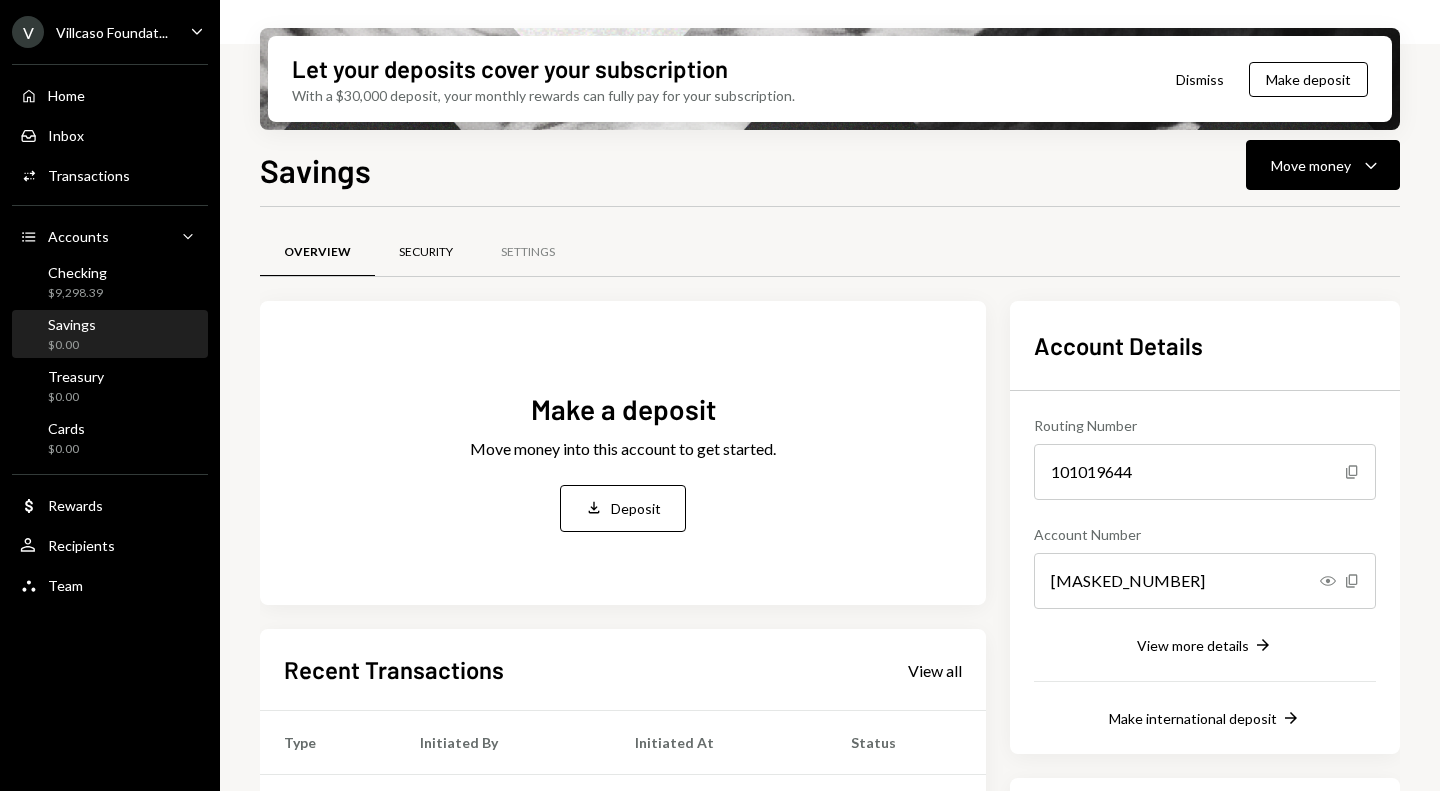 click on "Security" at bounding box center (426, 252) 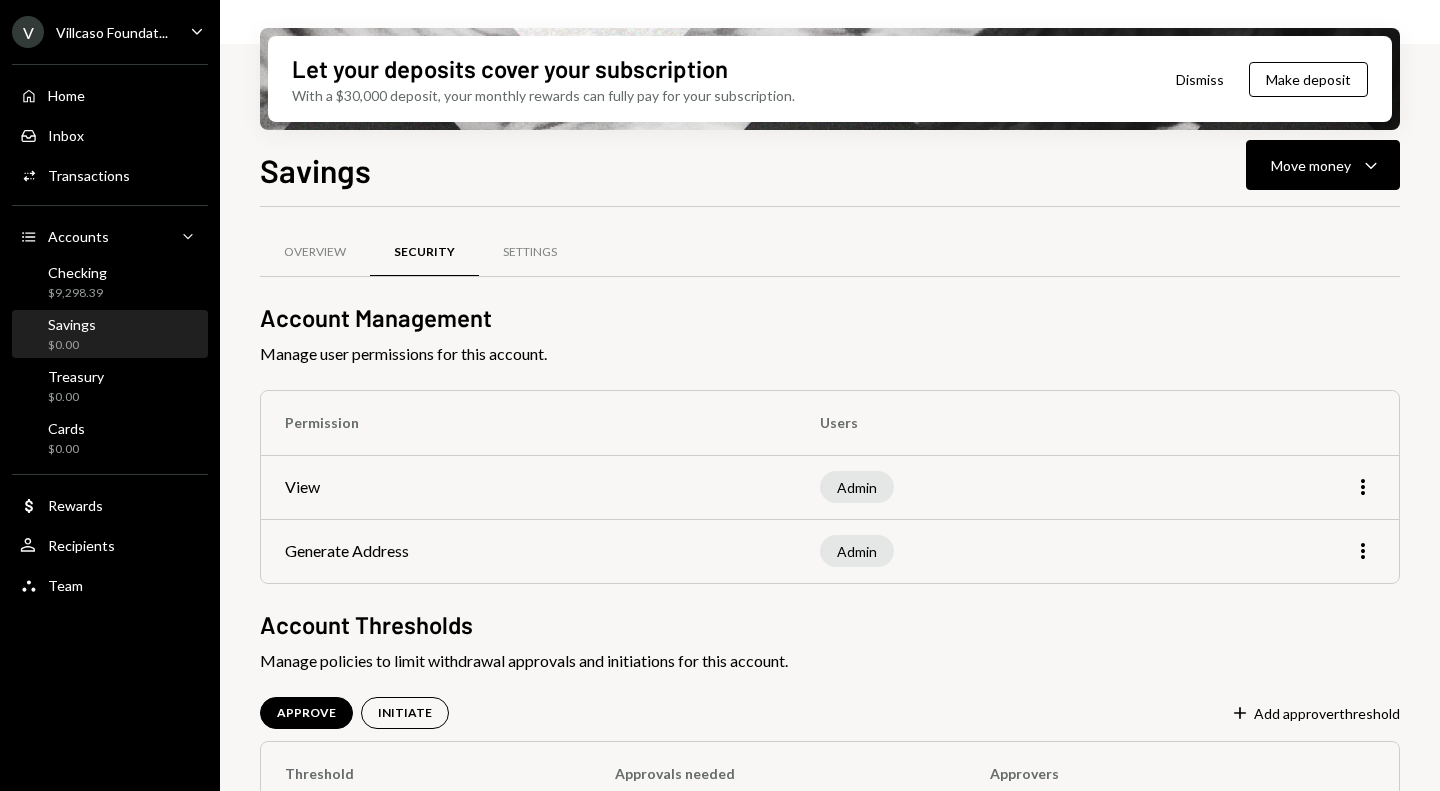 scroll, scrollTop: 161, scrollLeft: 0, axis: vertical 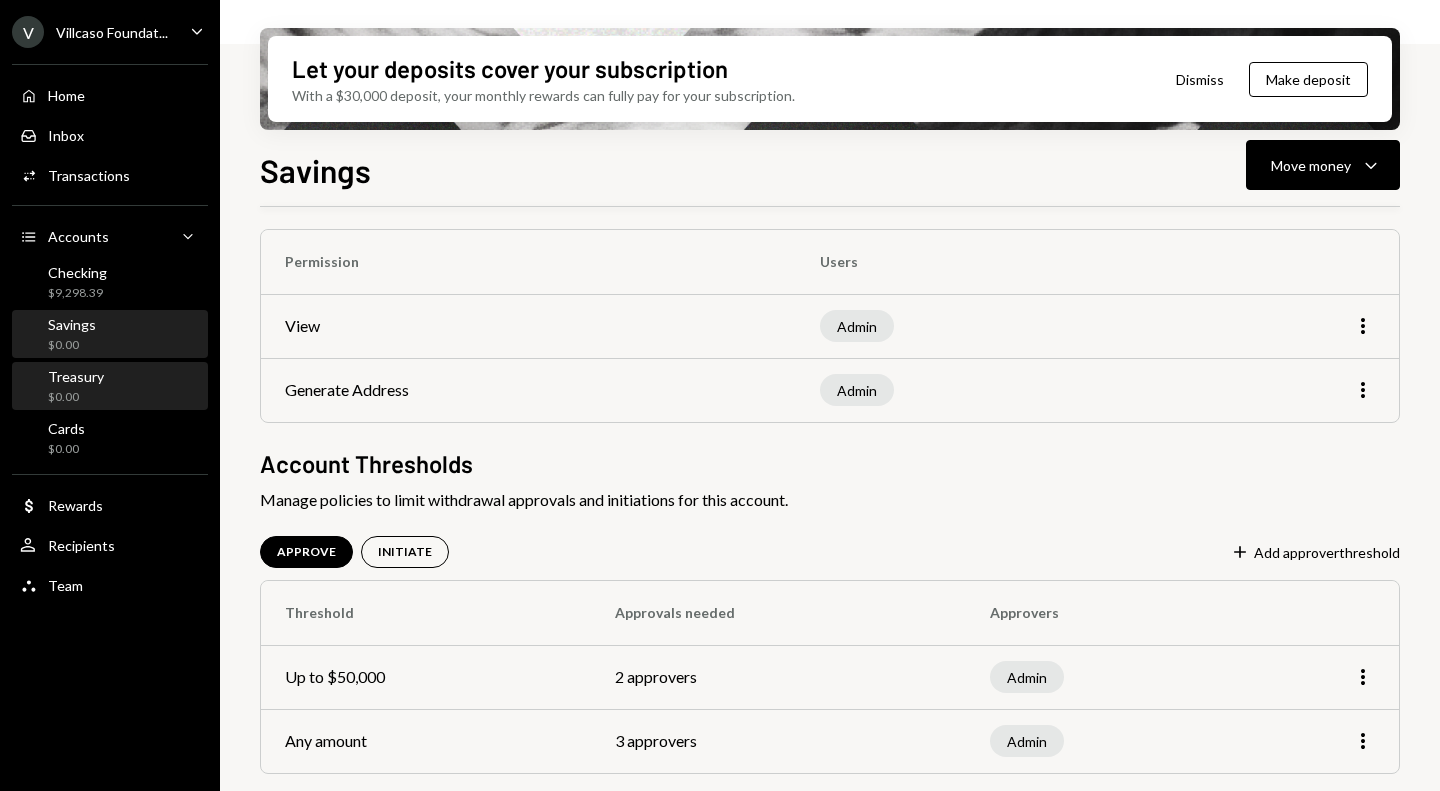 click on "Treasury" at bounding box center [76, 376] 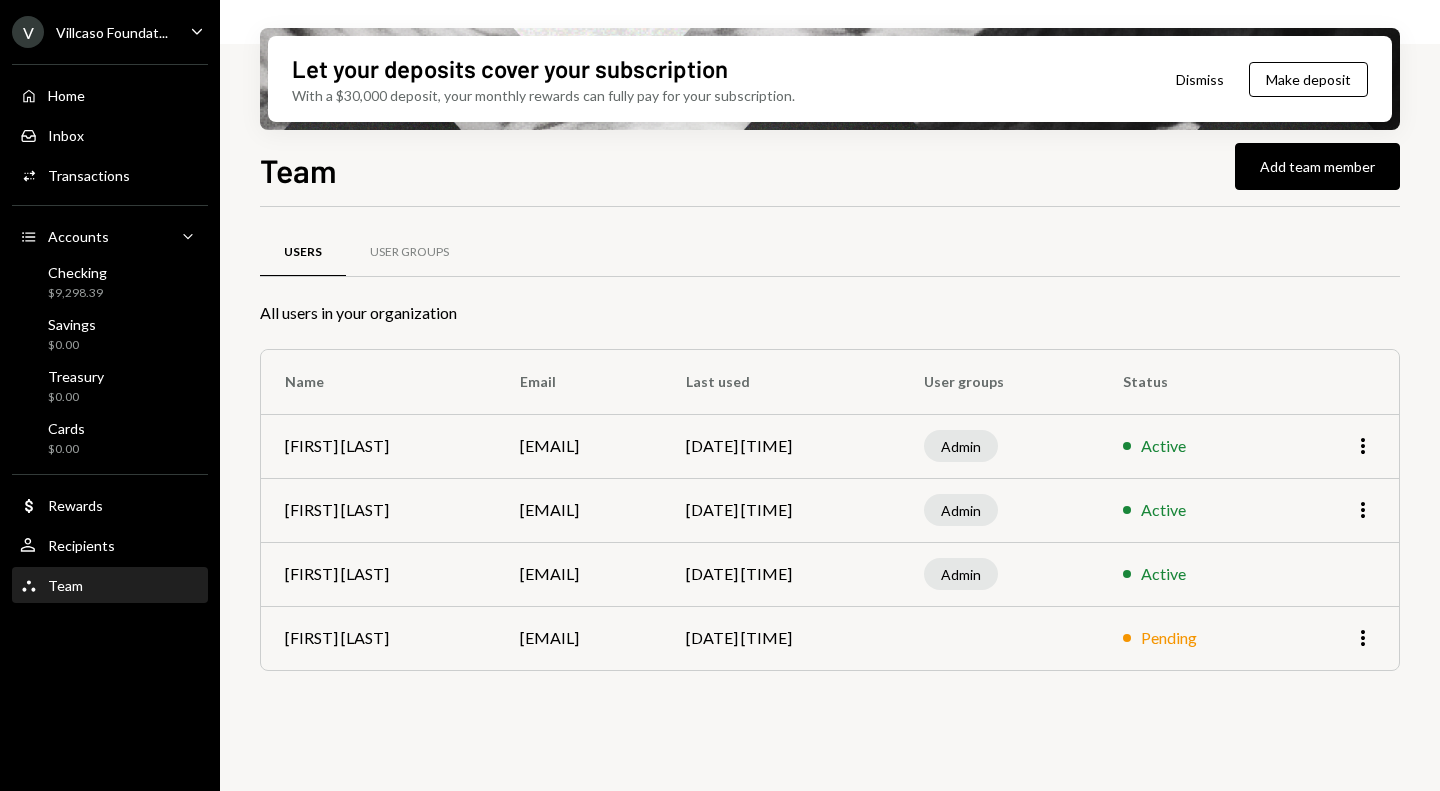 scroll, scrollTop: 0, scrollLeft: 0, axis: both 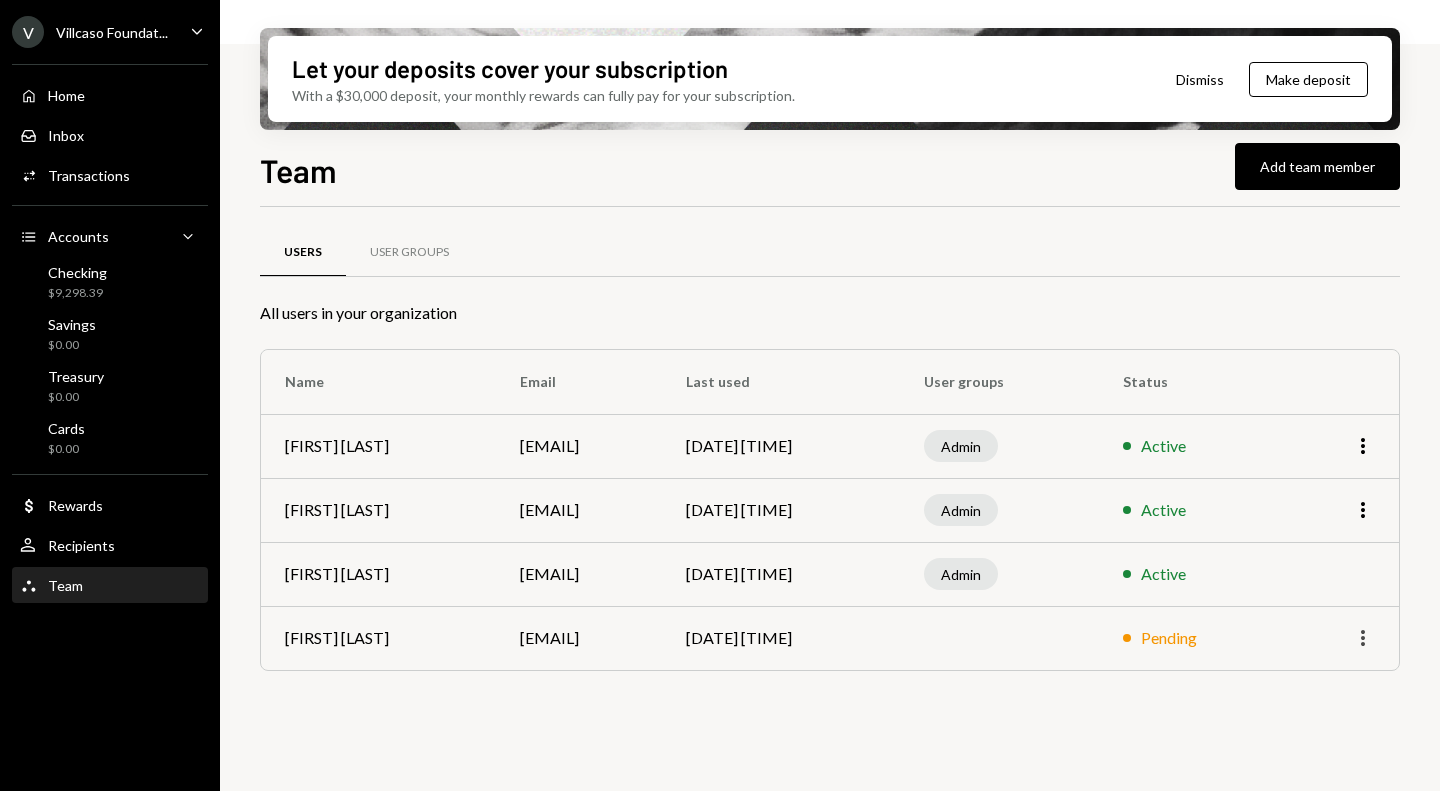 click on "More" 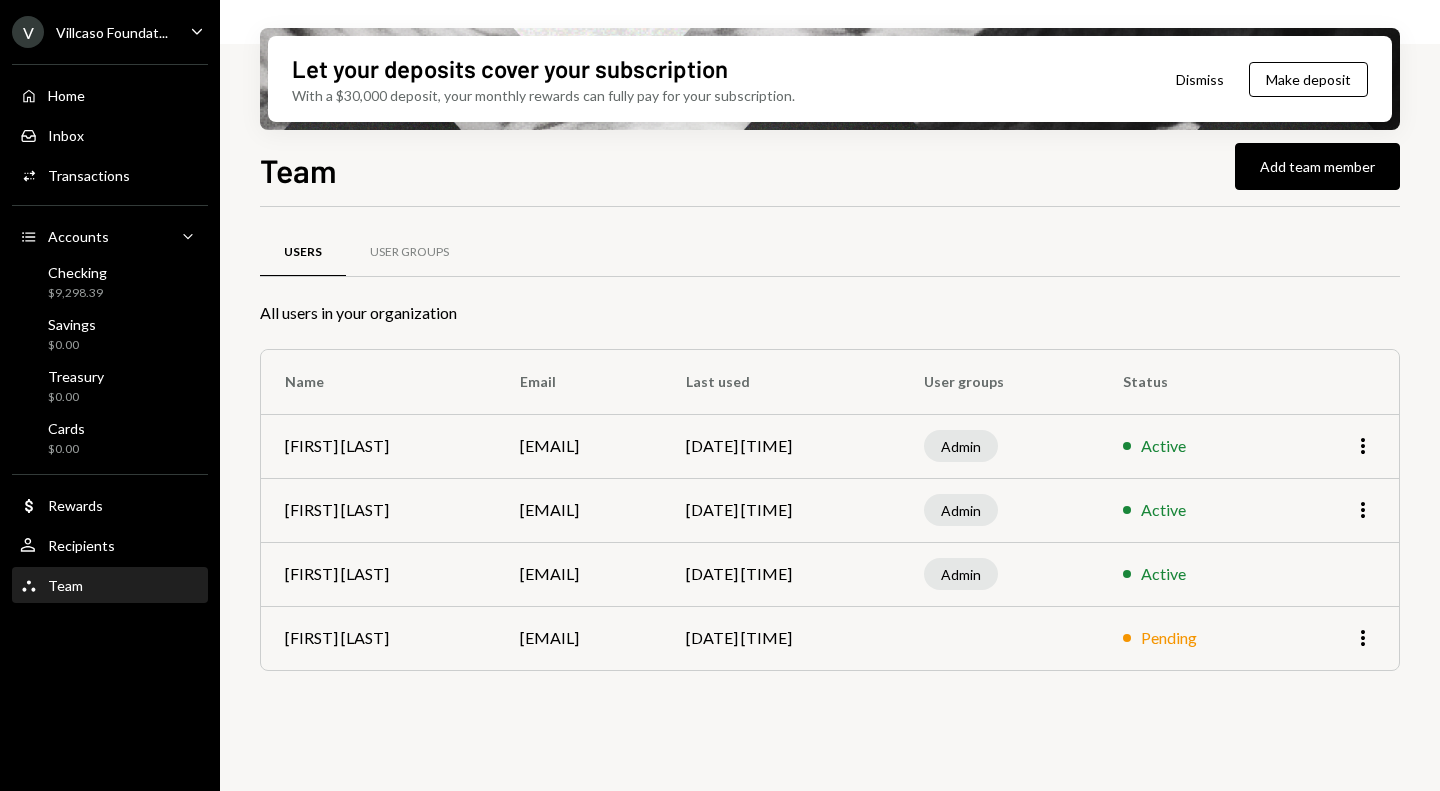 click on "Users User Groups All users in your organization Name Email Last used User groups Status [FIRST] [LAST] [EMAIL] [DATE] [TIME] Admin Active More [FIRST] [LAST] [EMAIL] [DATE] [TIME] Admin Active More [FIRST] [LAST] [EMAIL] [DATE] [TIME] Admin Active More [FIRST] [LAST] [EMAIL] [DATE] [TIME] Pending More" at bounding box center (830, 475) 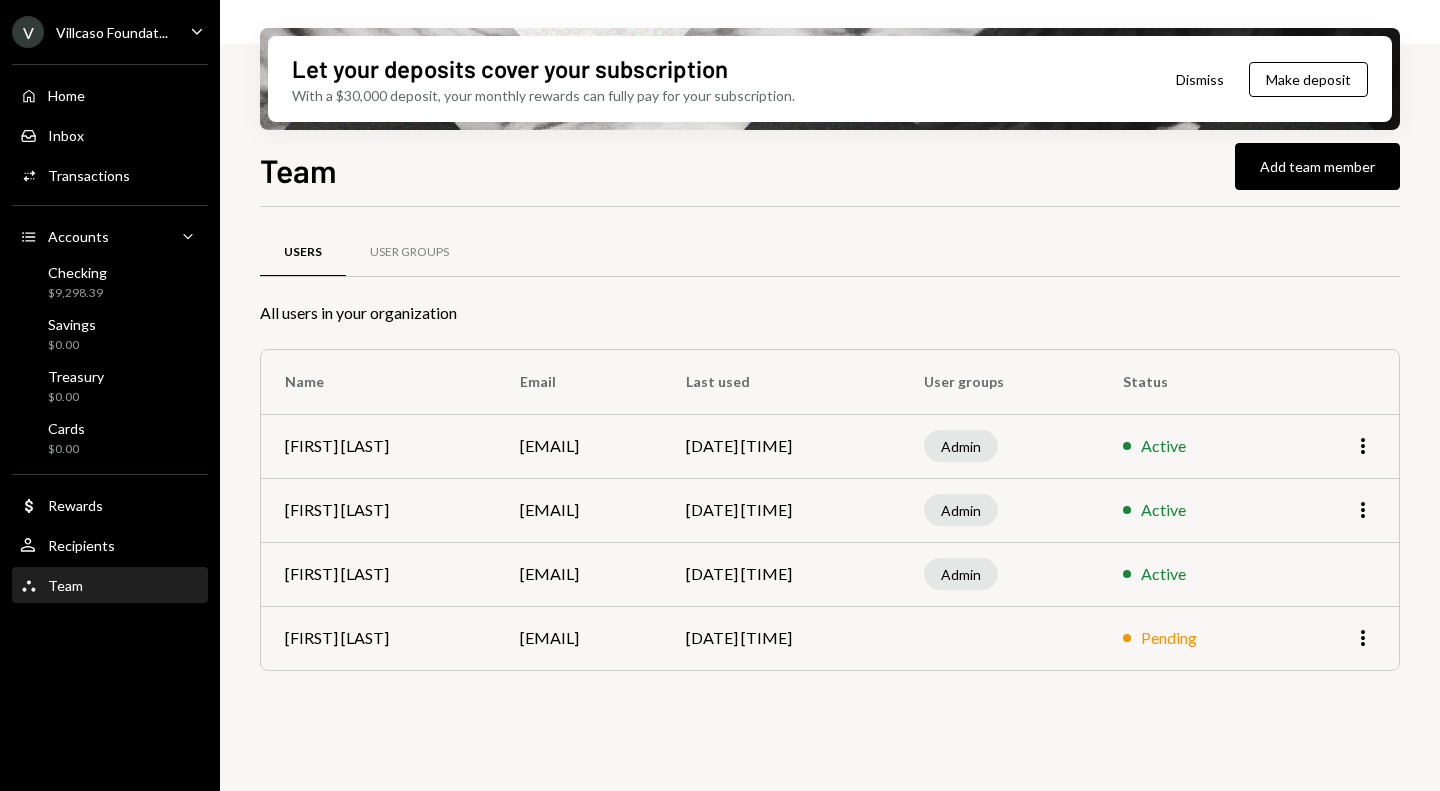 click on "V Villcaso Foundat... Caret Down" at bounding box center (110, 32) 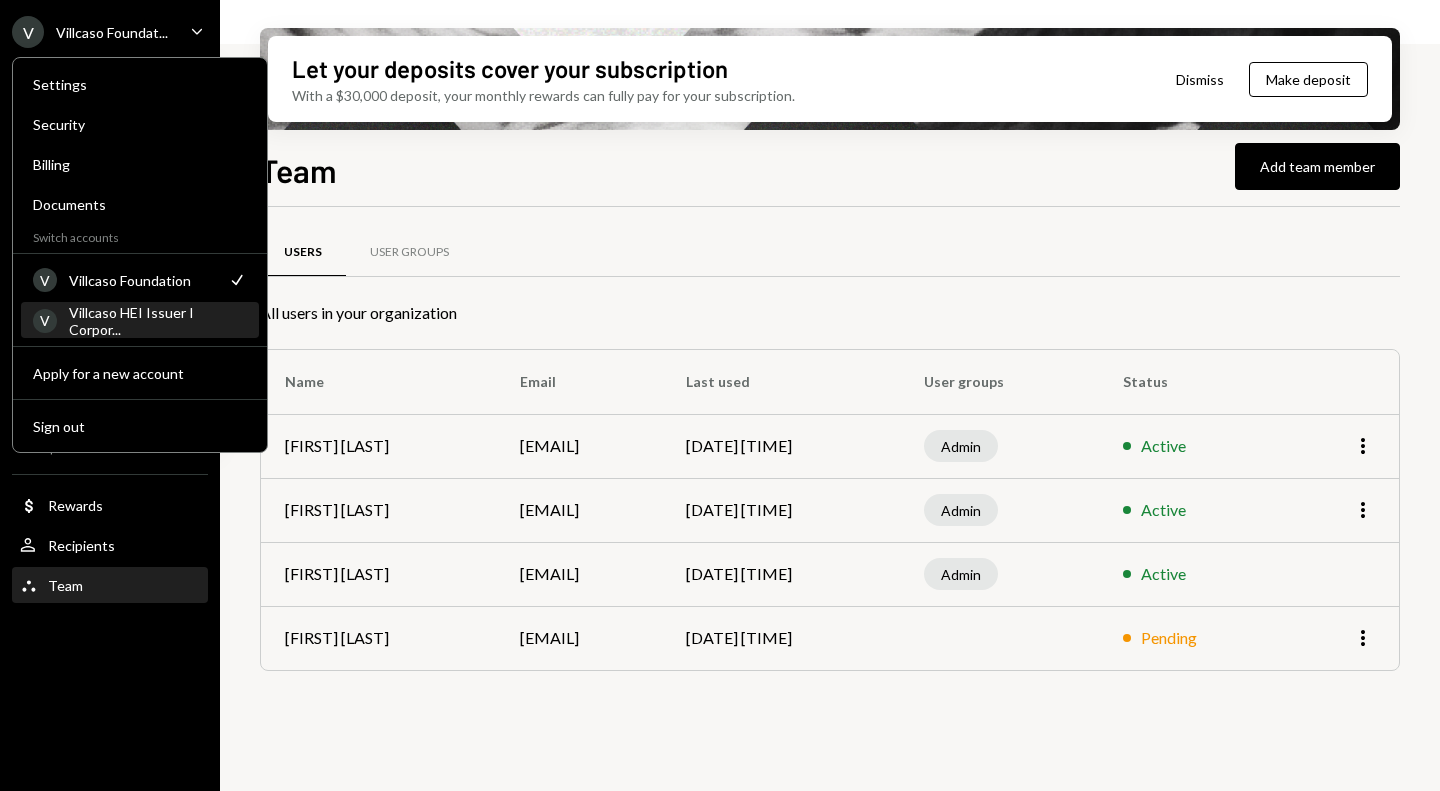 click on "Villcaso HEI Issuer I Corpor..." at bounding box center [158, 321] 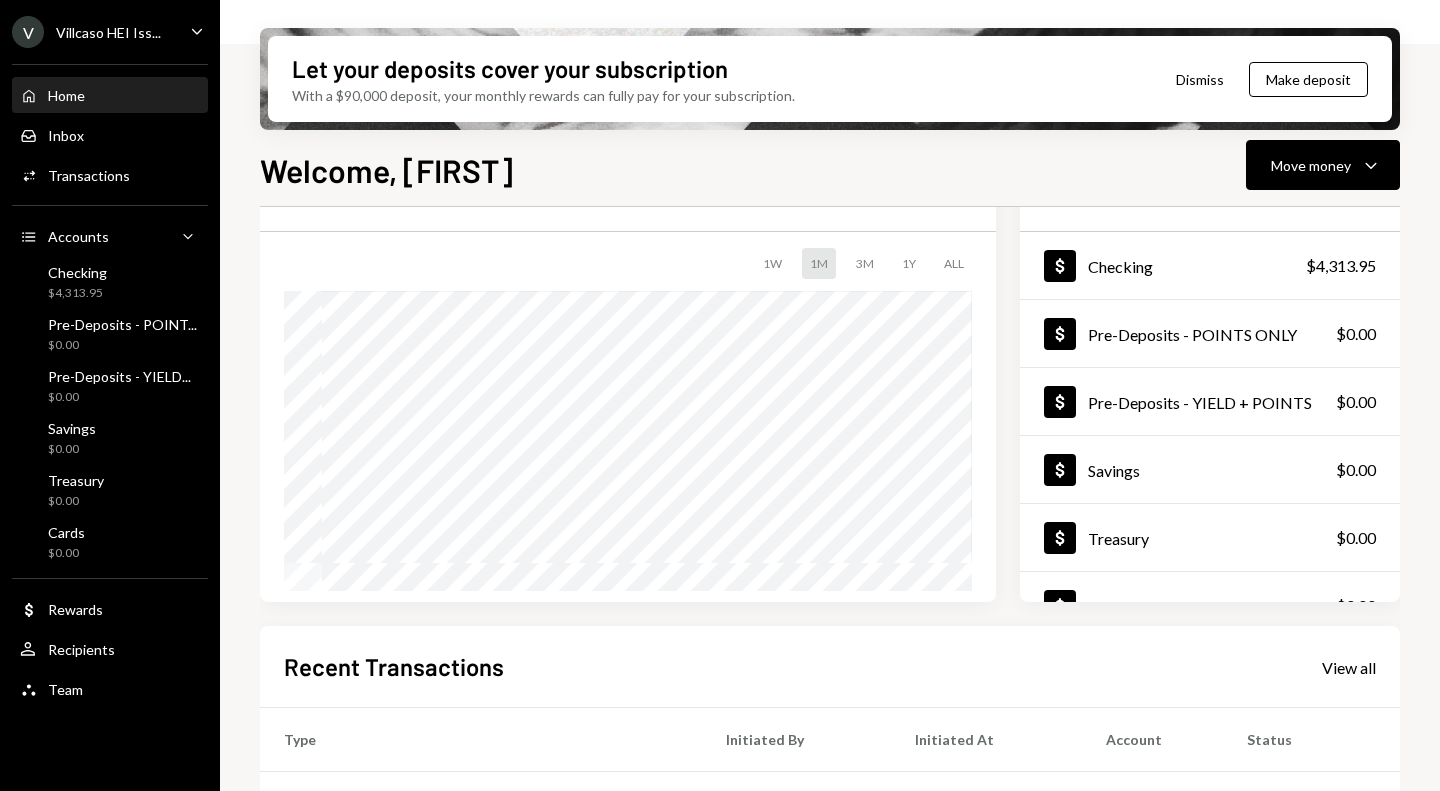 scroll, scrollTop: 0, scrollLeft: 0, axis: both 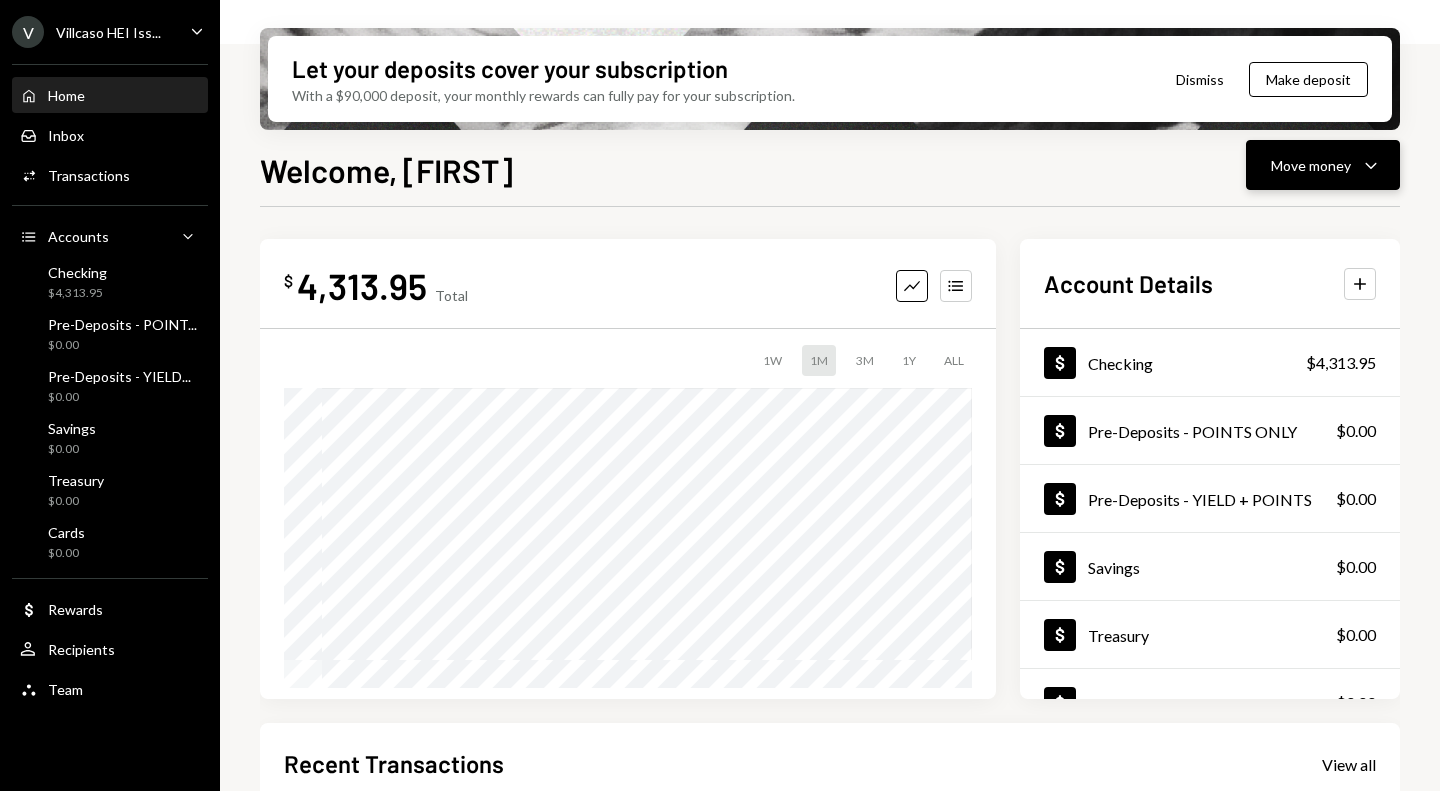 click on "Caret Down" 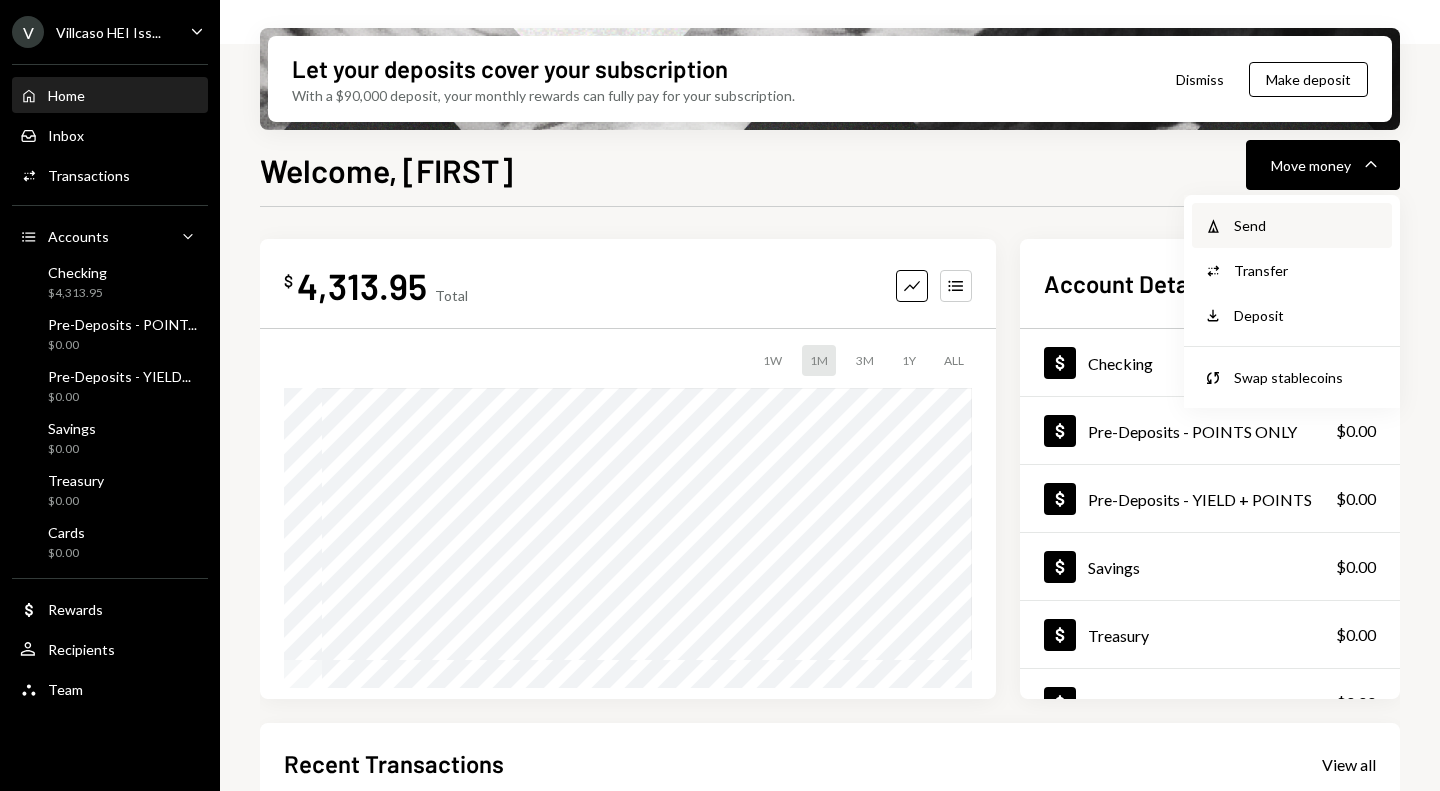 click on "Send" at bounding box center [1307, 225] 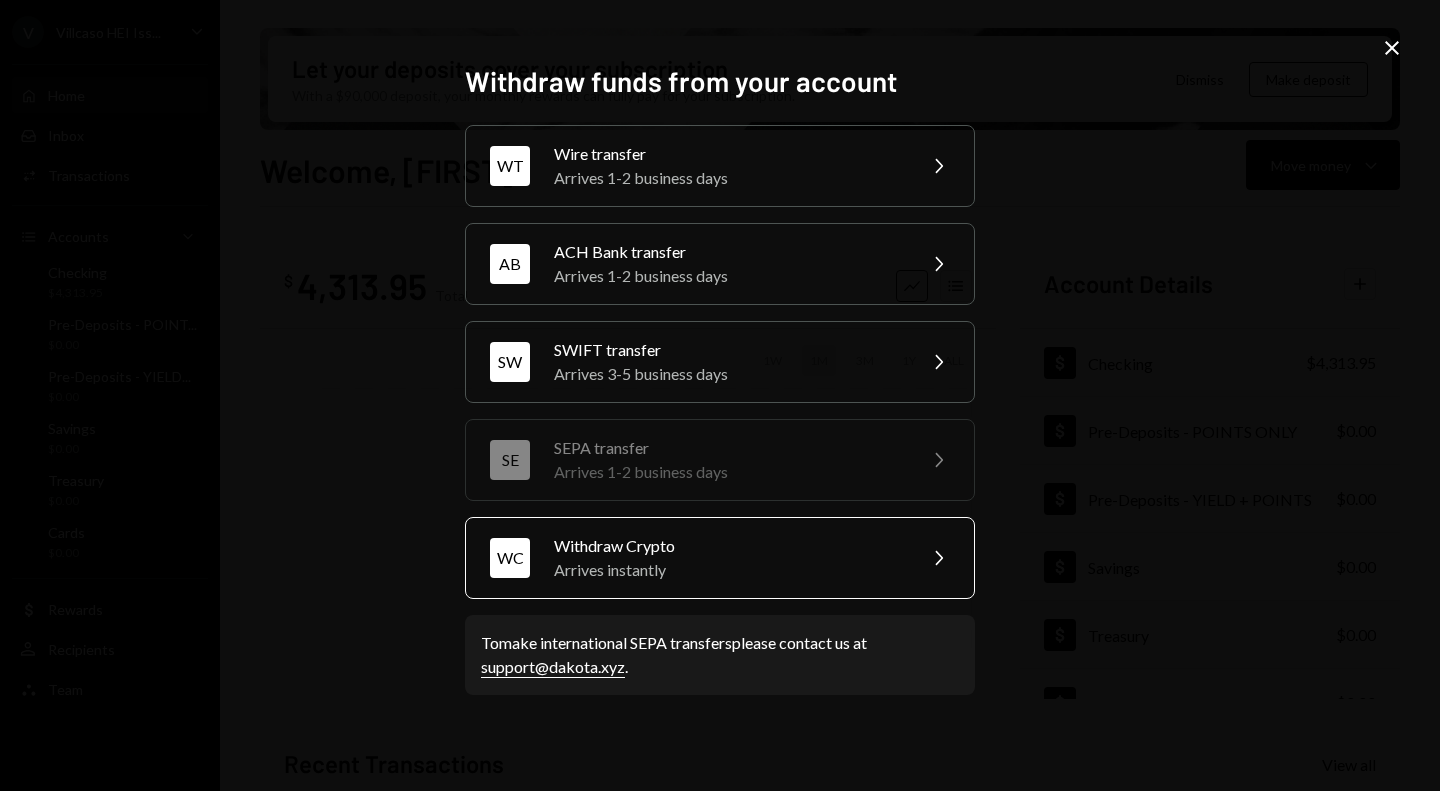 click on "Arrives instantly" at bounding box center (728, 570) 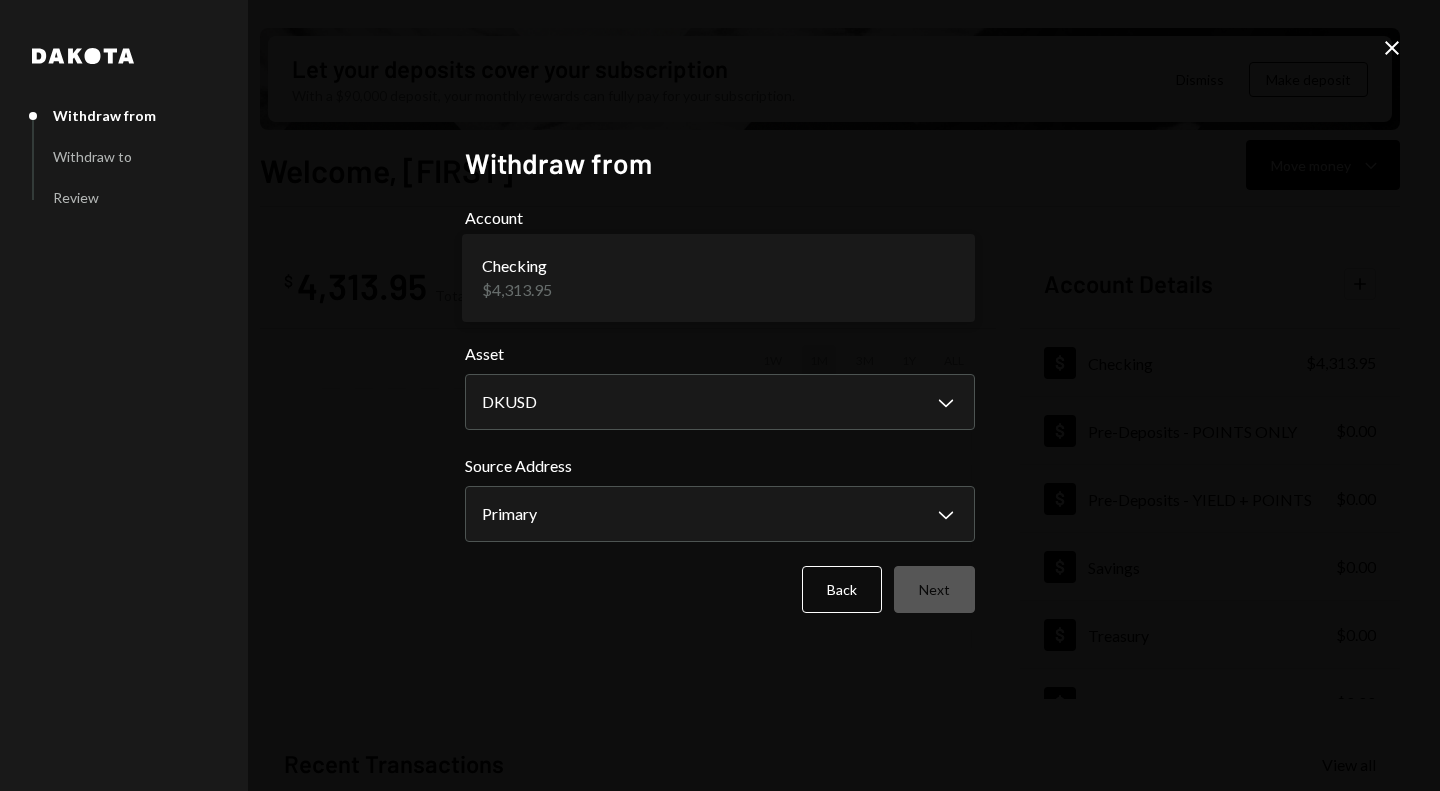 click on "V Villcaso HEI Iss... Caret Down Home Home Inbox Inbox Activities Transactions Accounts Accounts Caret Down Checking $4,313.95 Pre-Deposits - POINT... $0.00 Pre-Deposits - YIELD... $0.00 Savings $0.00 Treasury $0.00 Cards $0.00 Dollar Rewards User Recipients Team Team Let your deposits cover your subscription With a $90,000 deposit, your monthly rewards can fully pay for your subscription. Dismiss Make deposit Welcome, Robert Move money Caret Down $ 4,313.95 Total Graph Accounts 1W 1M 3M 1Y ALL Account Details Plus Dollar Checking $4,313.95 Dollar Pre-Deposits - POINTS ONLY $0.00 Dollar Pre-Deposits - YIELD + POINTS $0.00 Dollar Savings $0.00 Dollar Treasury $0.00 Dollar Cards $0.00 Recent Transactions View all Type Initiated By Initiated At Account Status Withdrawal 20  DKUSD Robert Valentine Lee 08/06/25 10:01 AM Checking Pending Billing Drawdown Withdrawal 250  DKUSD Dakota System 08/04/25 4:12 PM Checking Completed Billing Drawdown Withdrawal 250  DKUSD Dakota System 07/14/25 3:40 PM Checking Completed" at bounding box center [720, 395] 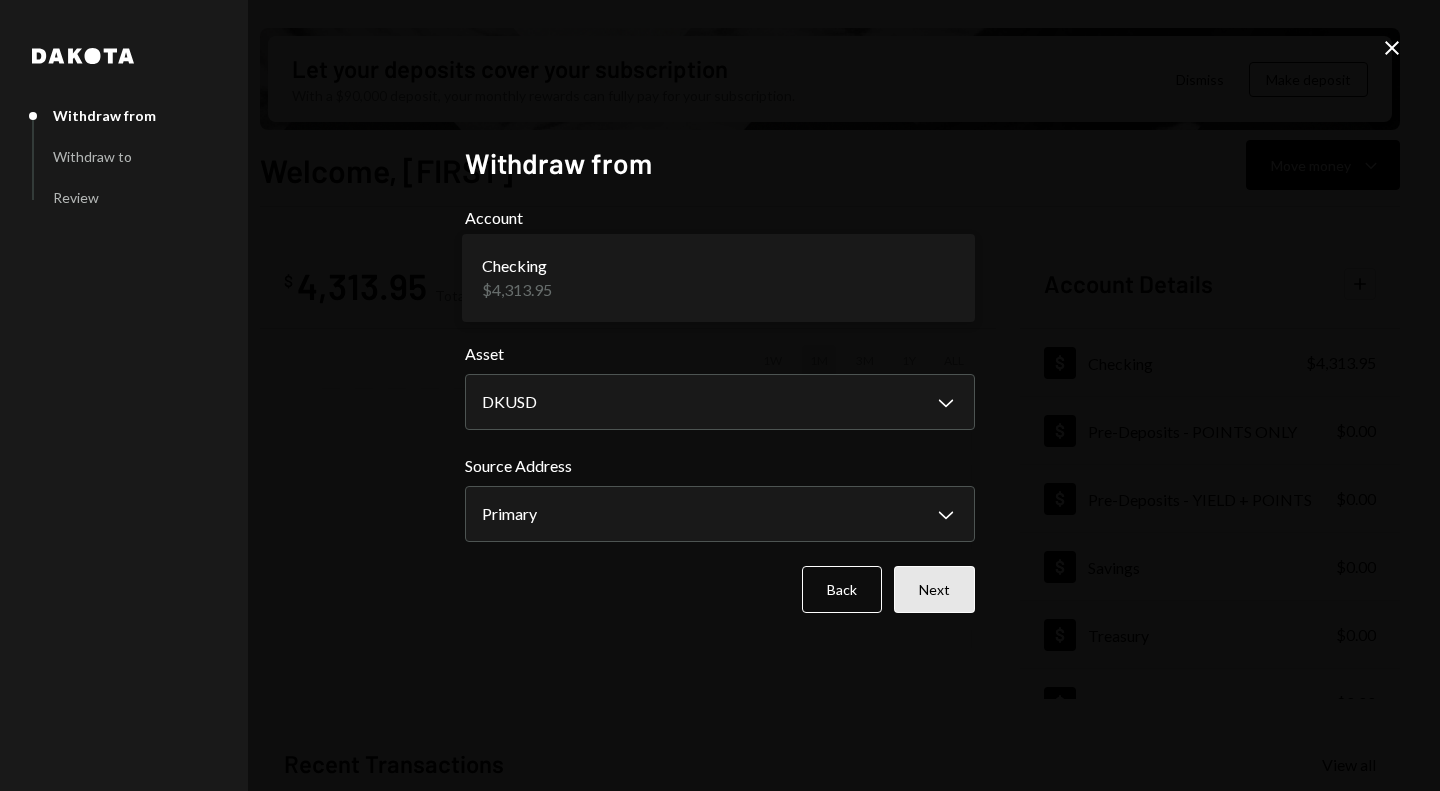 click on "Next" at bounding box center (934, 589) 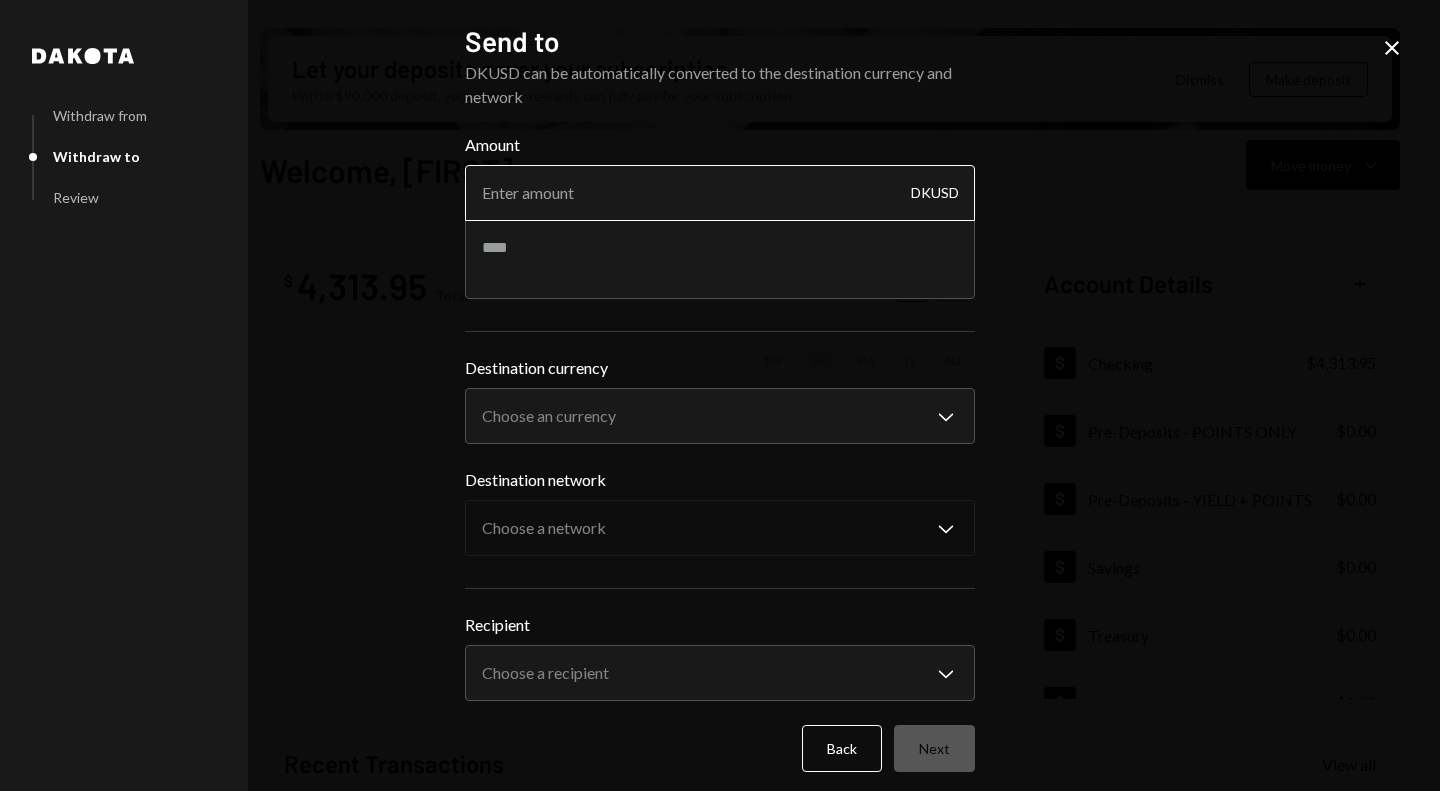 click on "Amount" at bounding box center [720, 193] 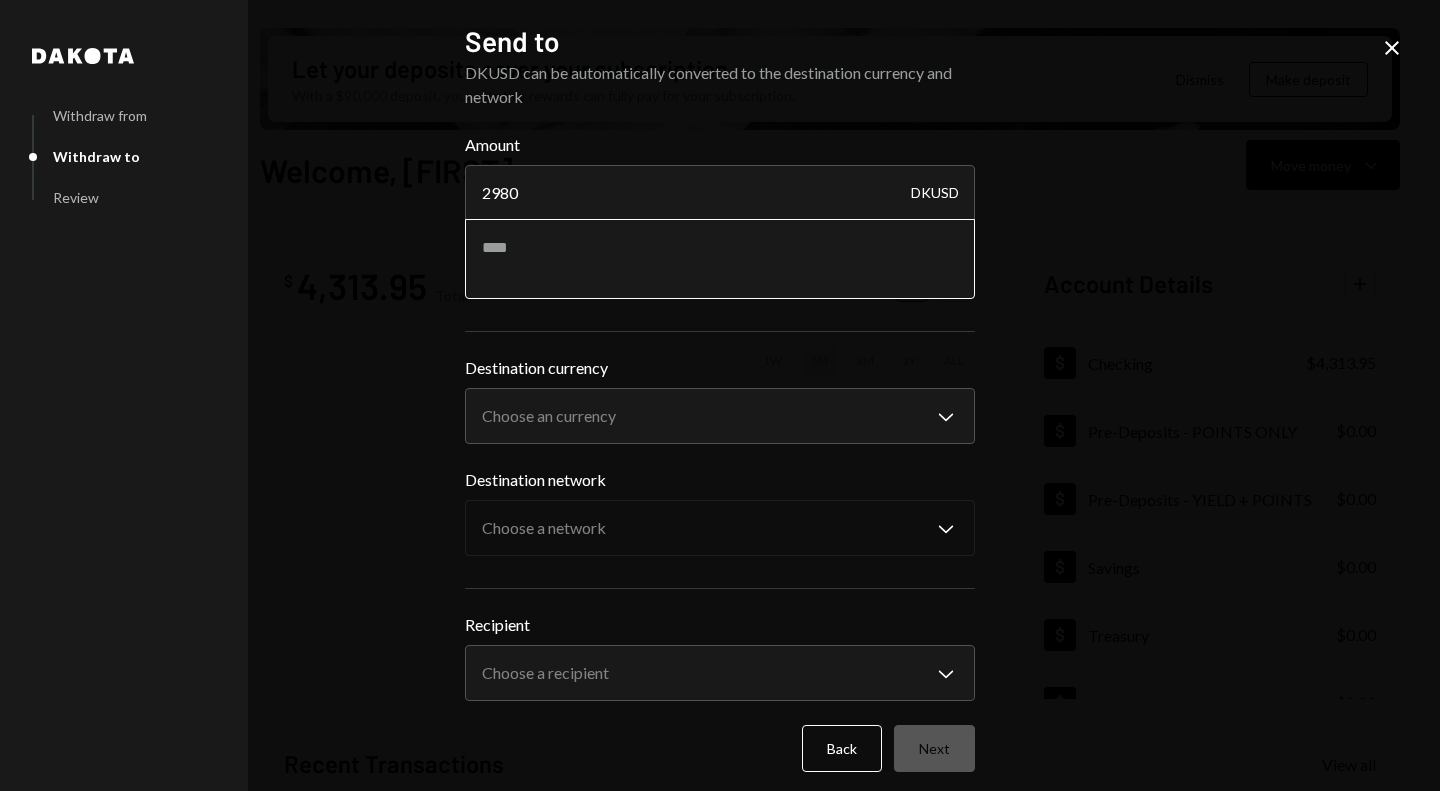 type on "2980" 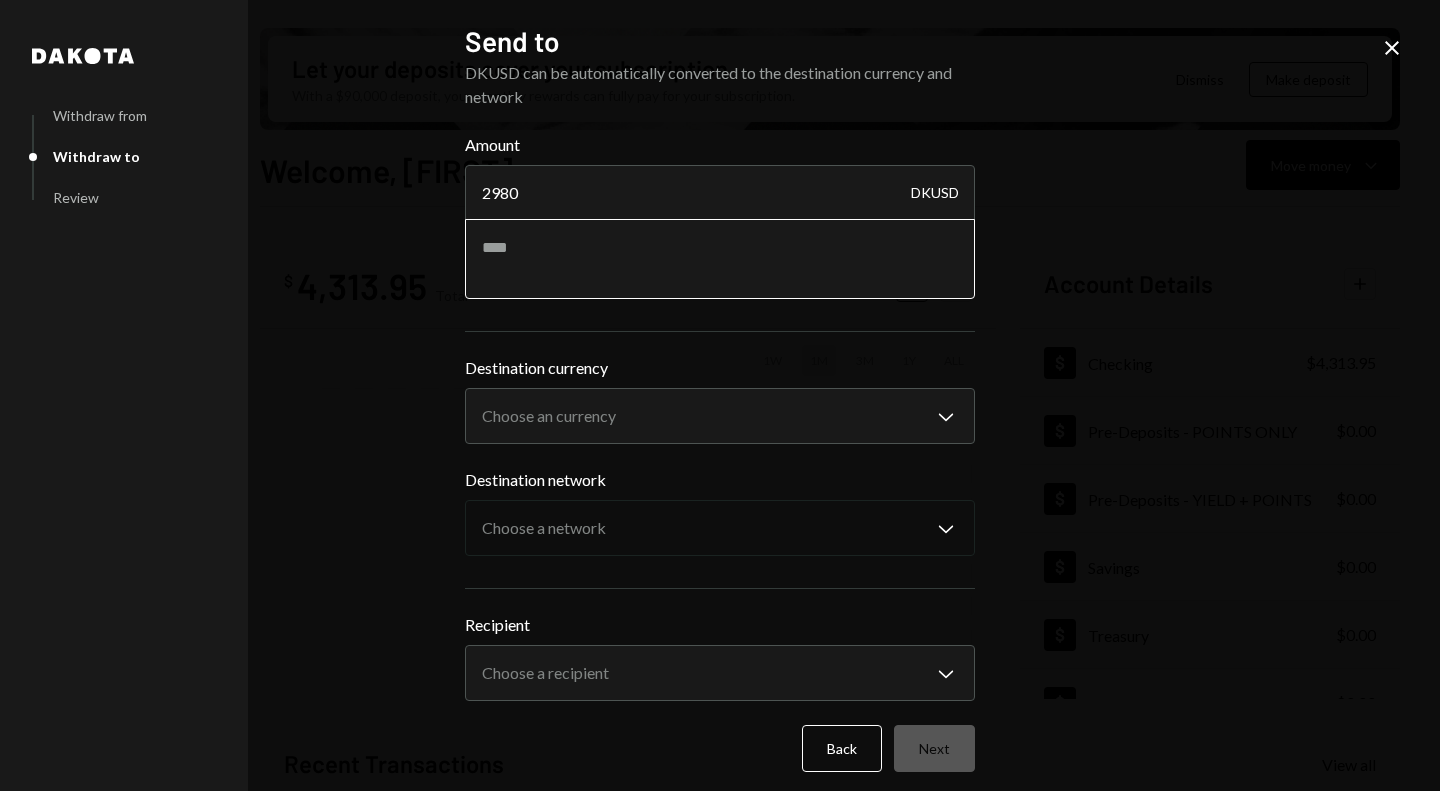 click at bounding box center [720, 259] 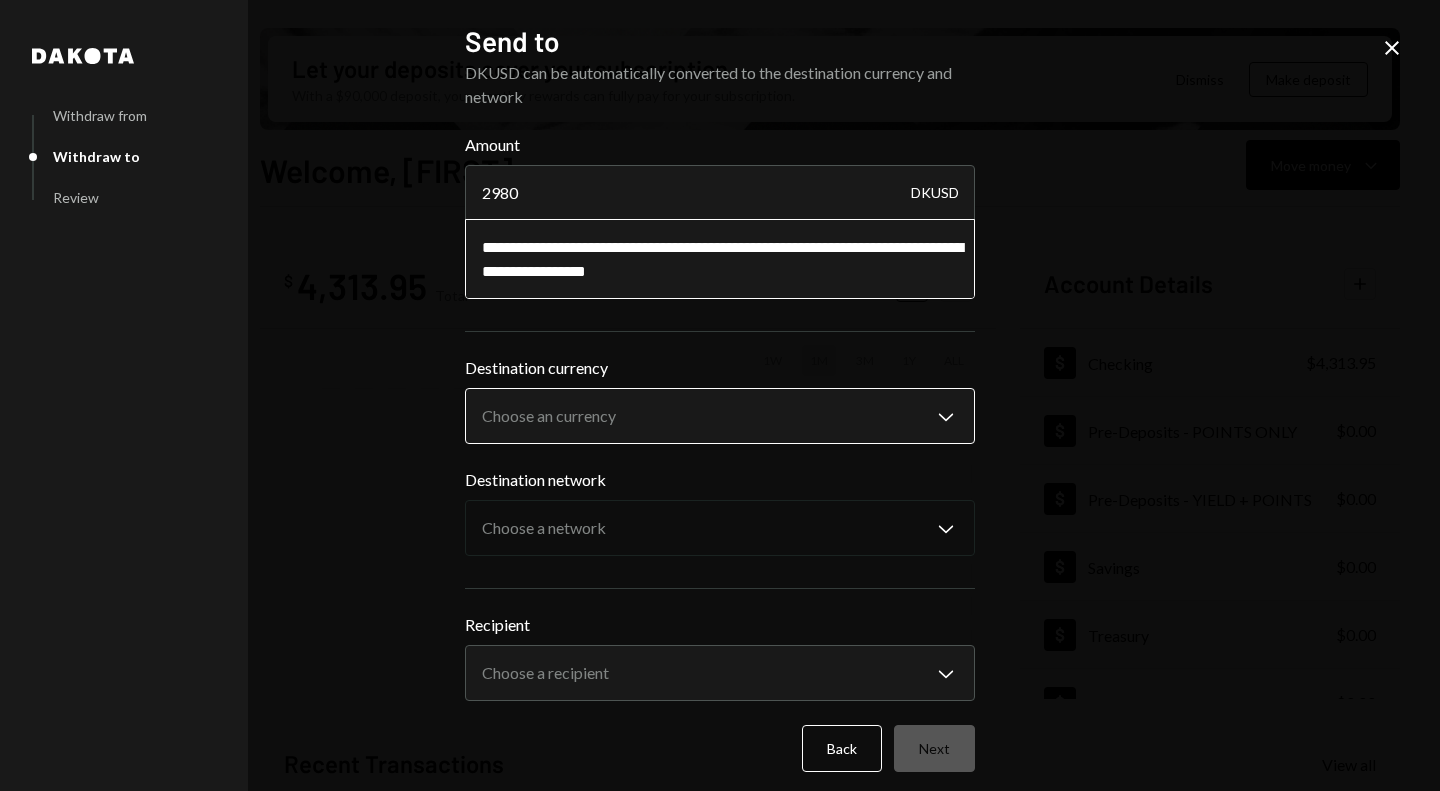 type on "**********" 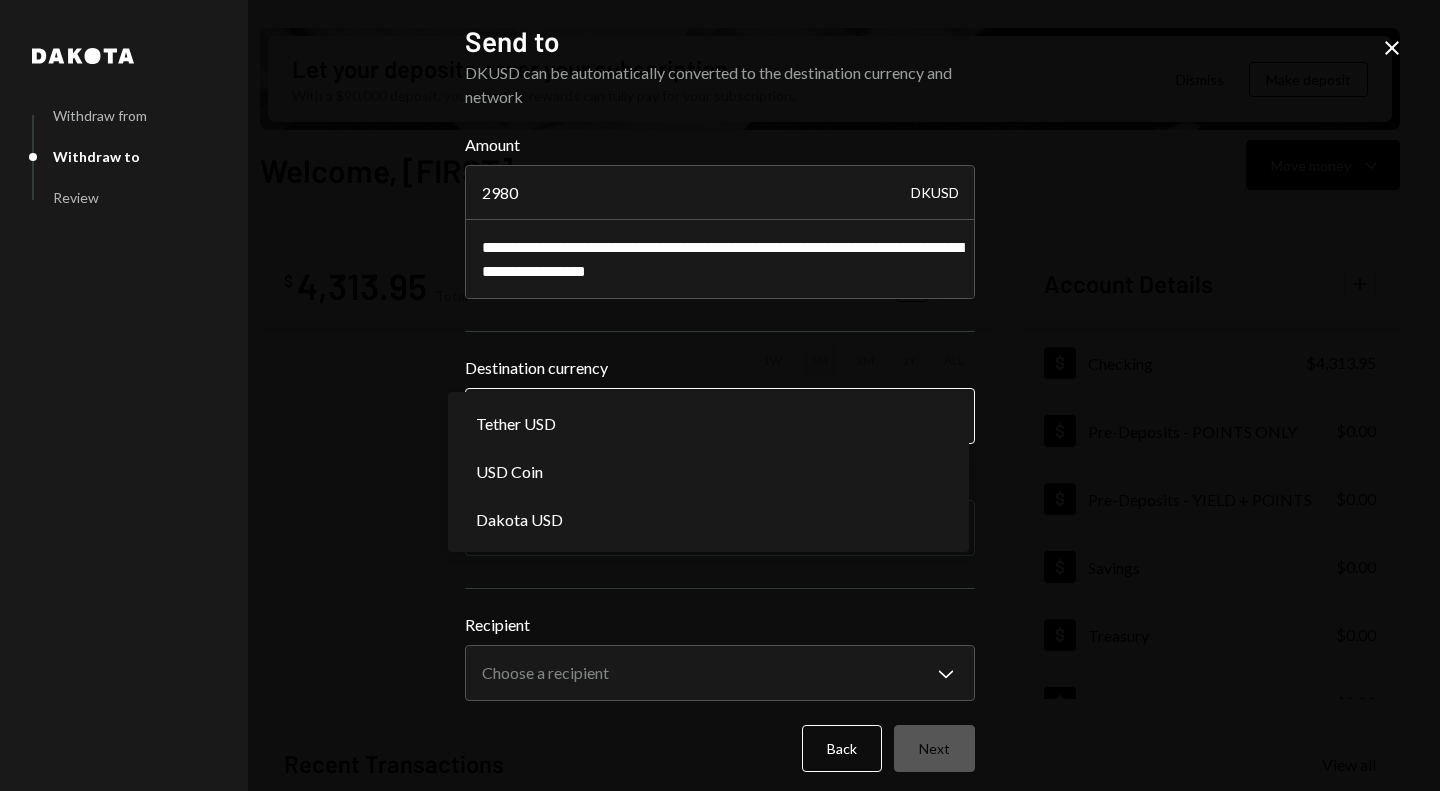 click on "V Villcaso HEI Iss... Caret Down Home Home Inbox Inbox Activities Transactions Accounts Accounts Caret Down Checking $4,313.95 Pre-Deposits - POINT... $0.00 Pre-Deposits - YIELD... $0.00 Savings $0.00 Treasury $0.00 Cards $0.00 Dollar Rewards User Recipients Team Team Let your deposits cover your subscription With a $90,000 deposit, your monthly rewards can fully pay for your subscription. Dismiss Make deposit Welcome, Robert Move money Caret Down $ 4,313.95 Total Graph Accounts 1W 1M 3M 1Y ALL Account Details Plus Dollar Checking $4,313.95 Dollar Pre-Deposits - POINTS ONLY $0.00 Dollar Pre-Deposits - YIELD + POINTS $0.00 Dollar Savings $0.00 Dollar Treasury $0.00 Dollar Cards $0.00 Recent Transactions View all Type Initiated By Initiated At Account Status Withdrawal 20  DKUSD Robert Valentine Lee 08/06/25 10:01 AM Checking Pending Billing Drawdown Withdrawal 250  DKUSD Dakota System 08/04/25 4:12 PM Checking Completed Billing Drawdown Withdrawal 250  DKUSD Dakota System 07/14/25 3:40 PM Checking Completed" at bounding box center [720, 395] 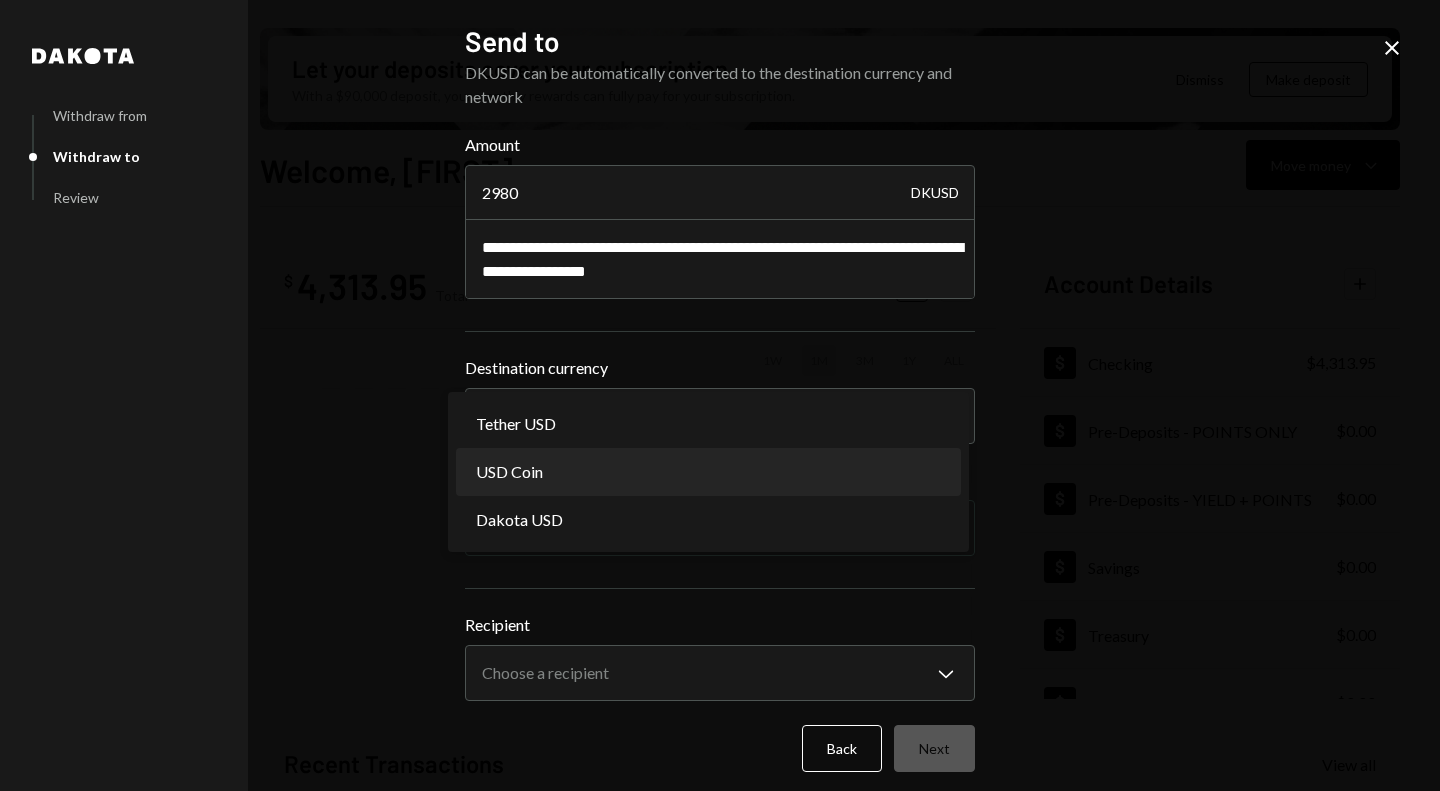 select on "****" 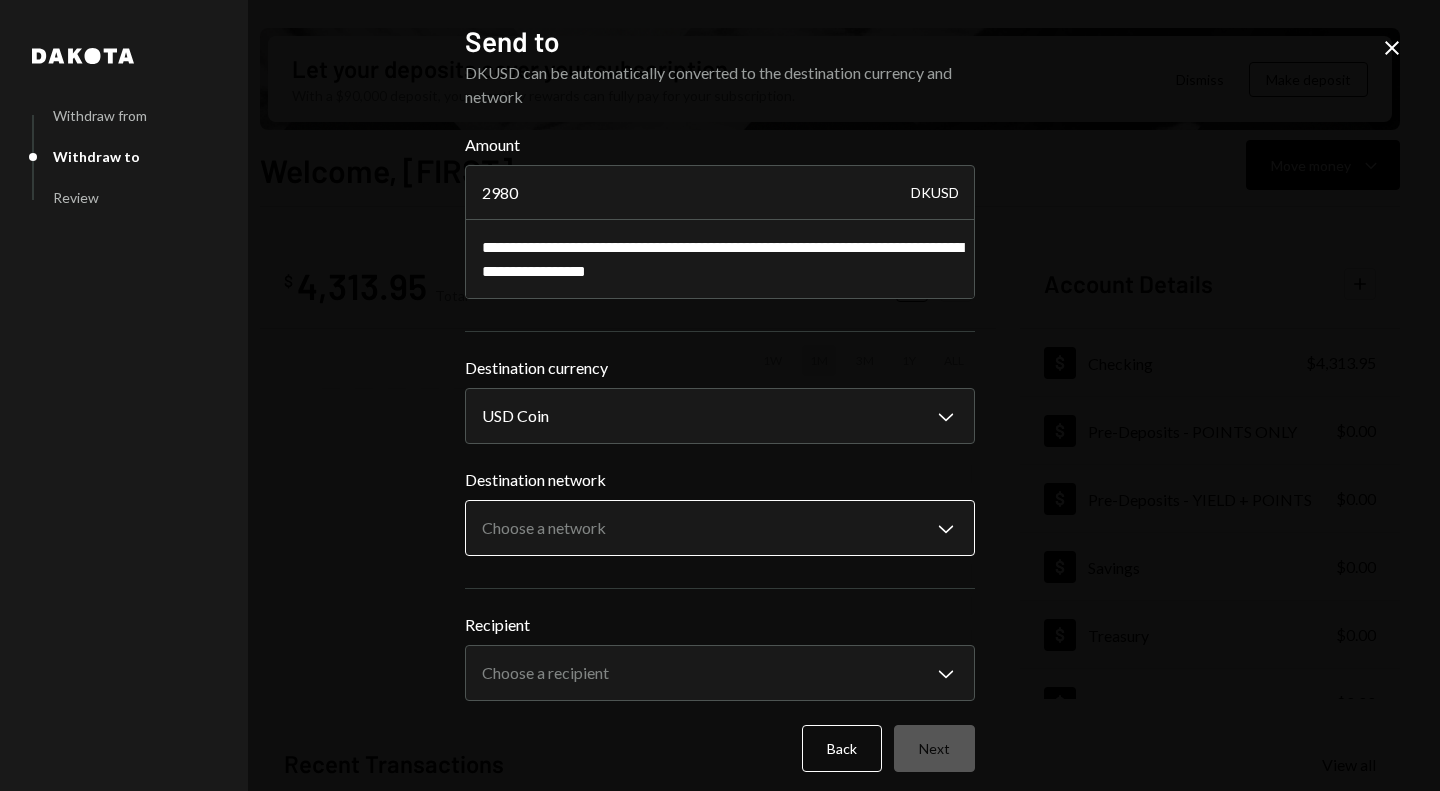 click on "V Villcaso HEI Iss... Caret Down Home Home Inbox Inbox Activities Transactions Accounts Accounts Caret Down Checking $4,313.95 Pre-Deposits - POINT... $0.00 Pre-Deposits - YIELD... $0.00 Savings $0.00 Treasury $0.00 Cards $0.00 Dollar Rewards User Recipients Team Team Let your deposits cover your subscription With a $90,000 deposit, your monthly rewards can fully pay for your subscription. Dismiss Make deposit Welcome, Robert Move money Caret Down $ 4,313.95 Total Graph Accounts 1W 1M 3M 1Y ALL Account Details Plus Dollar Checking $4,313.95 Dollar Pre-Deposits - POINTS ONLY $0.00 Dollar Pre-Deposits - YIELD + POINTS $0.00 Dollar Savings $0.00 Dollar Treasury $0.00 Dollar Cards $0.00 Recent Transactions View all Type Initiated By Initiated At Account Status Withdrawal 20  DKUSD Robert Valentine Lee 08/06/25 10:01 AM Checking Pending Billing Drawdown Withdrawal 250  DKUSD Dakota System 08/04/25 4:12 PM Checking Completed Billing Drawdown Withdrawal 250  DKUSD Dakota System 07/14/25 3:40 PM Checking Completed" at bounding box center [720, 395] 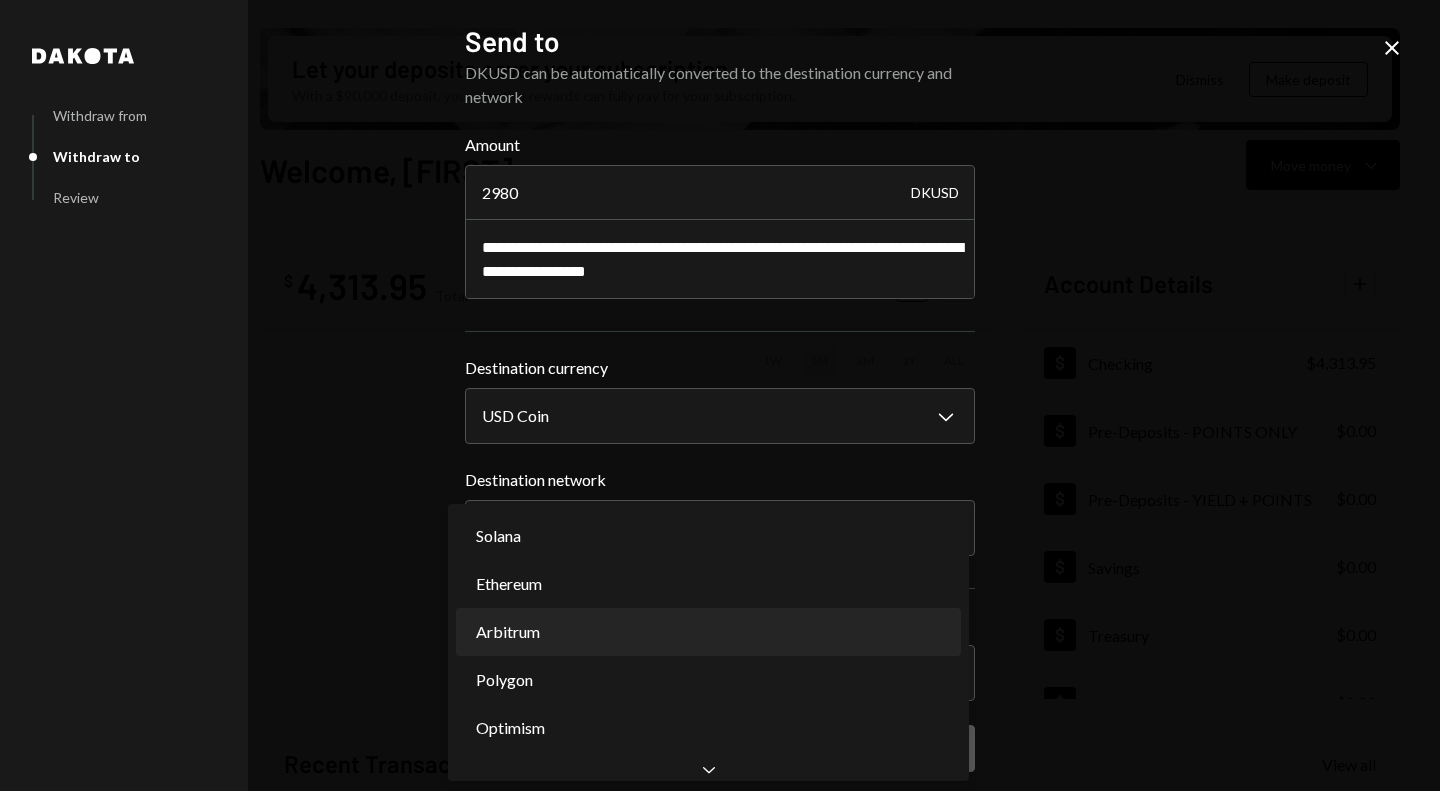 select on "**********" 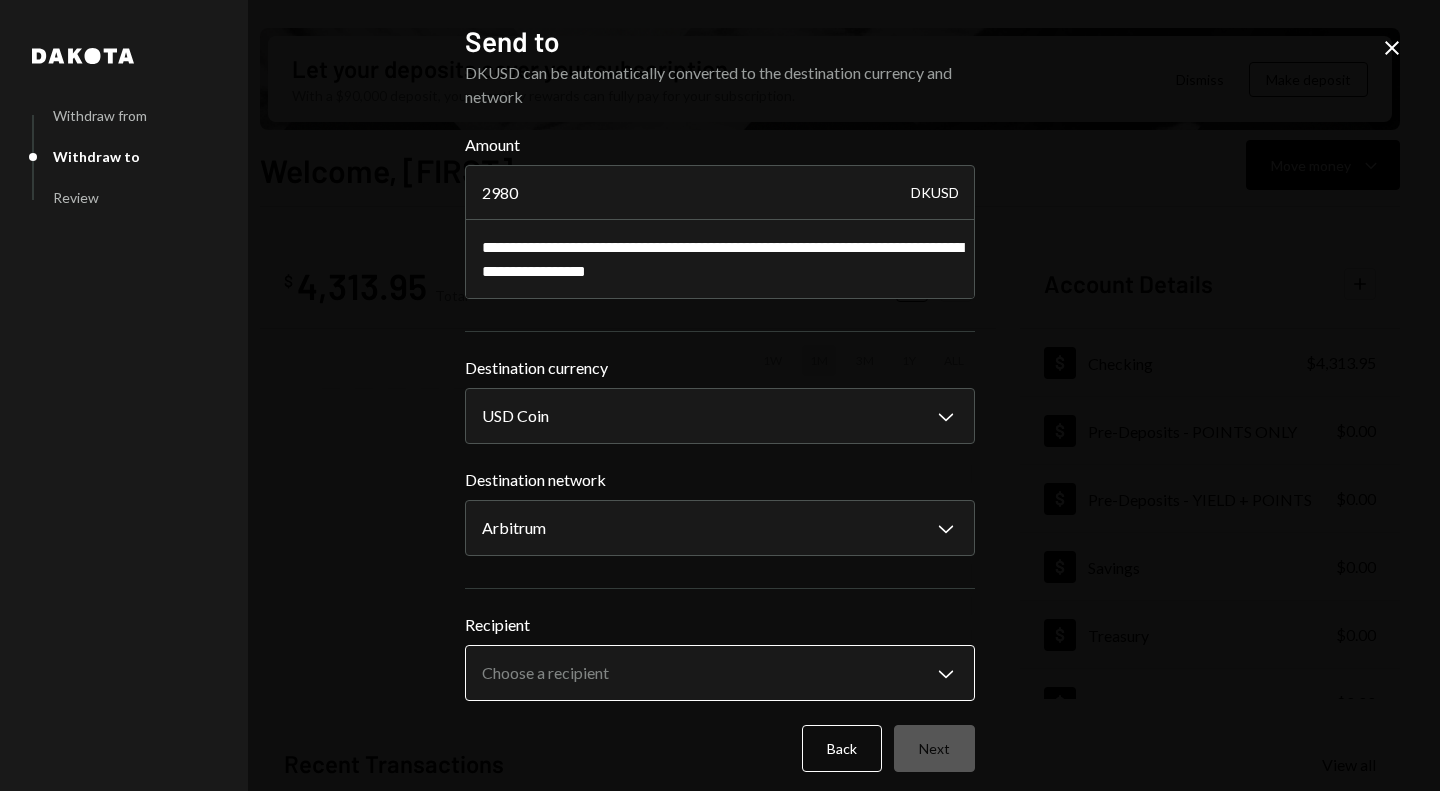 click on "V Villcaso HEI Iss... Caret Down Home Home Inbox Inbox Activities Transactions Accounts Accounts Caret Down Checking $4,313.95 Pre-Deposits - POINT... $0.00 Pre-Deposits - YIELD... $0.00 Savings $0.00 Treasury $0.00 Cards $0.00 Dollar Rewards User Recipients Team Team Let your deposits cover your subscription With a $90,000 deposit, your monthly rewards can fully pay for your subscription. Dismiss Make deposit Welcome, Robert Move money Caret Down $ 4,313.95 Total Graph Accounts 1W 1M 3M 1Y ALL Account Details Plus Dollar Checking $4,313.95 Dollar Pre-Deposits - POINTS ONLY $0.00 Dollar Pre-Deposits - YIELD + POINTS $0.00 Dollar Savings $0.00 Dollar Treasury $0.00 Dollar Cards $0.00 Recent Transactions View all Type Initiated By Initiated At Account Status Withdrawal 20  DKUSD Robert Valentine Lee 08/06/25 10:01 AM Checking Pending Billing Drawdown Withdrawal 250  DKUSD Dakota System 08/04/25 4:12 PM Checking Completed Billing Drawdown Withdrawal 250  DKUSD Dakota System 07/14/25 3:40 PM Checking Completed" at bounding box center (720, 395) 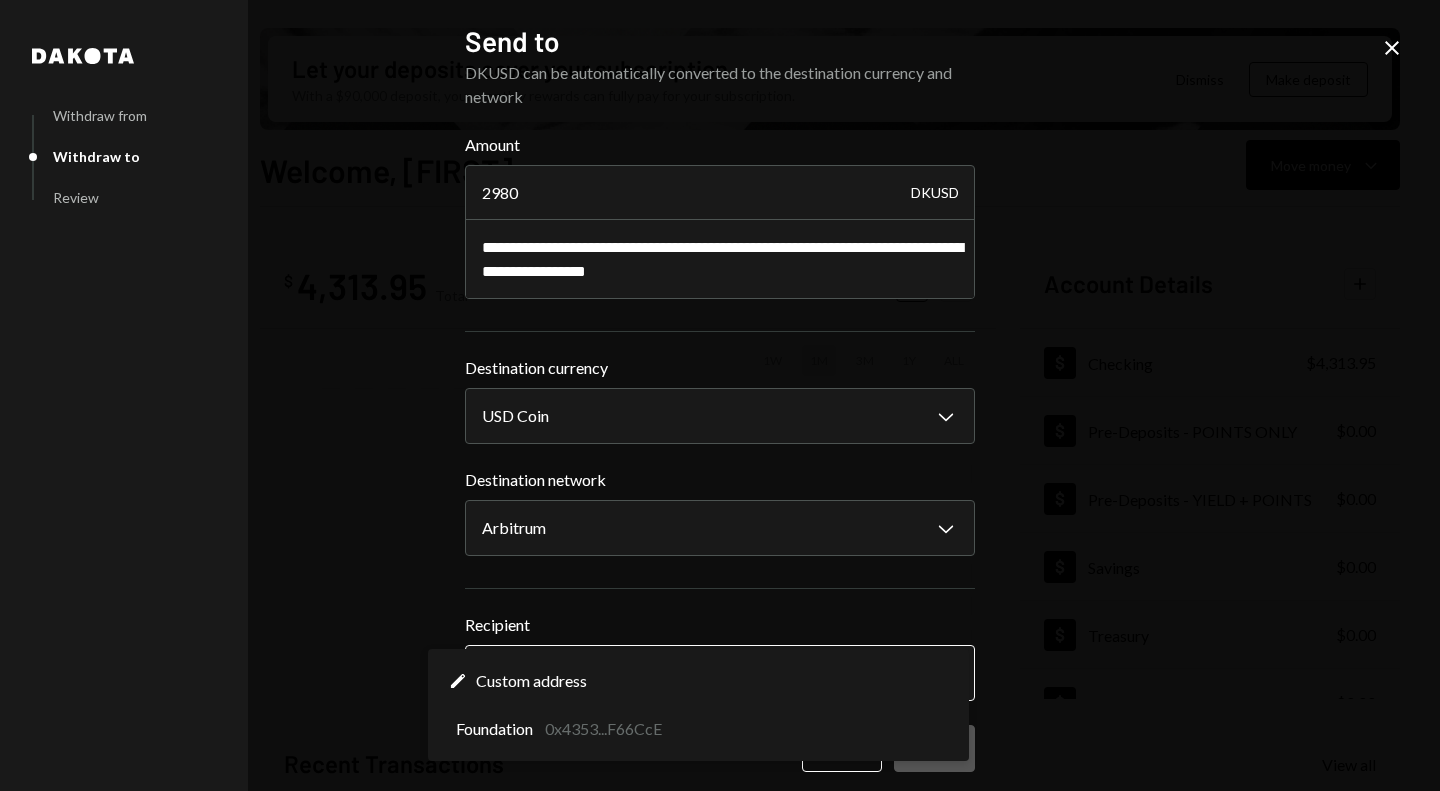 select on "**********" 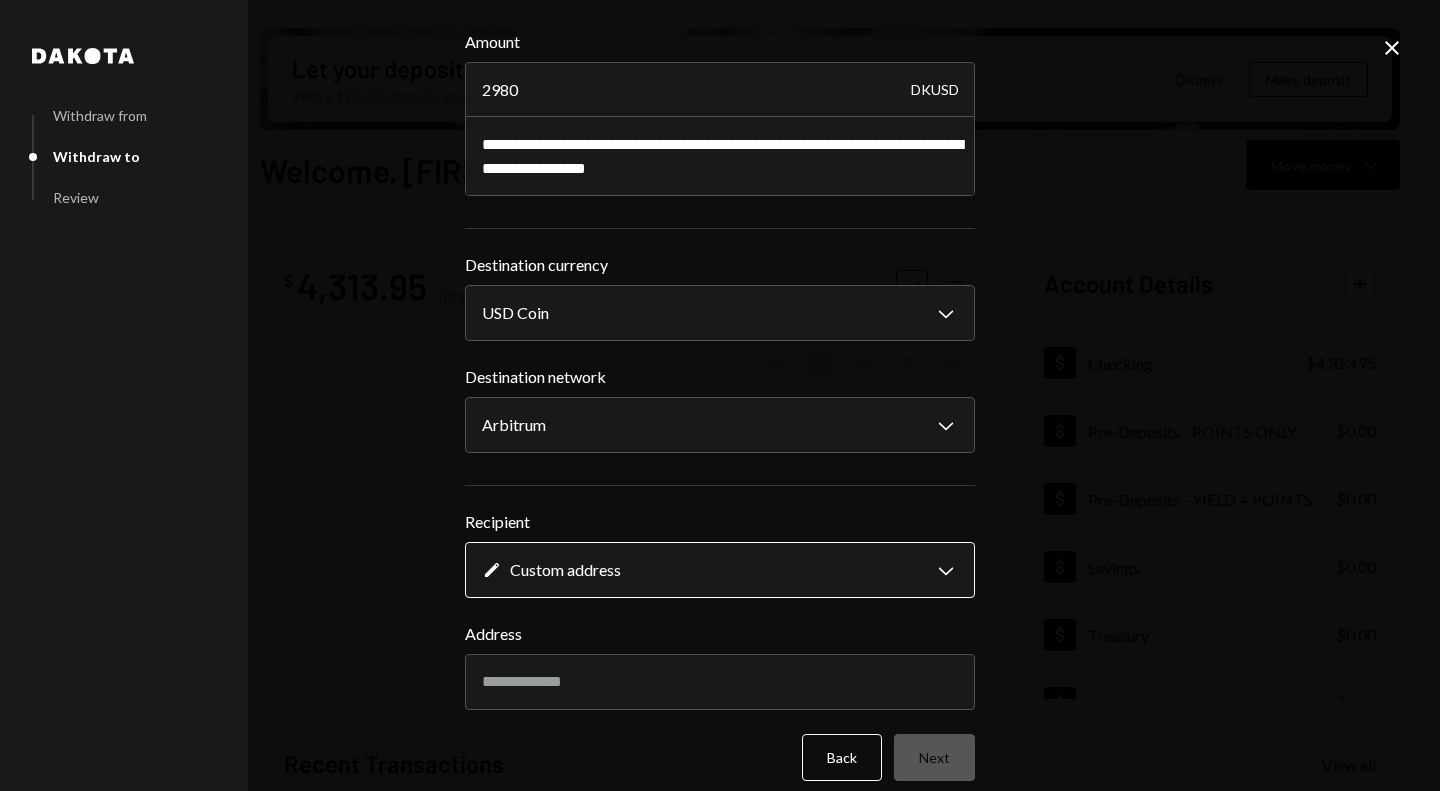 scroll, scrollTop: 124, scrollLeft: 0, axis: vertical 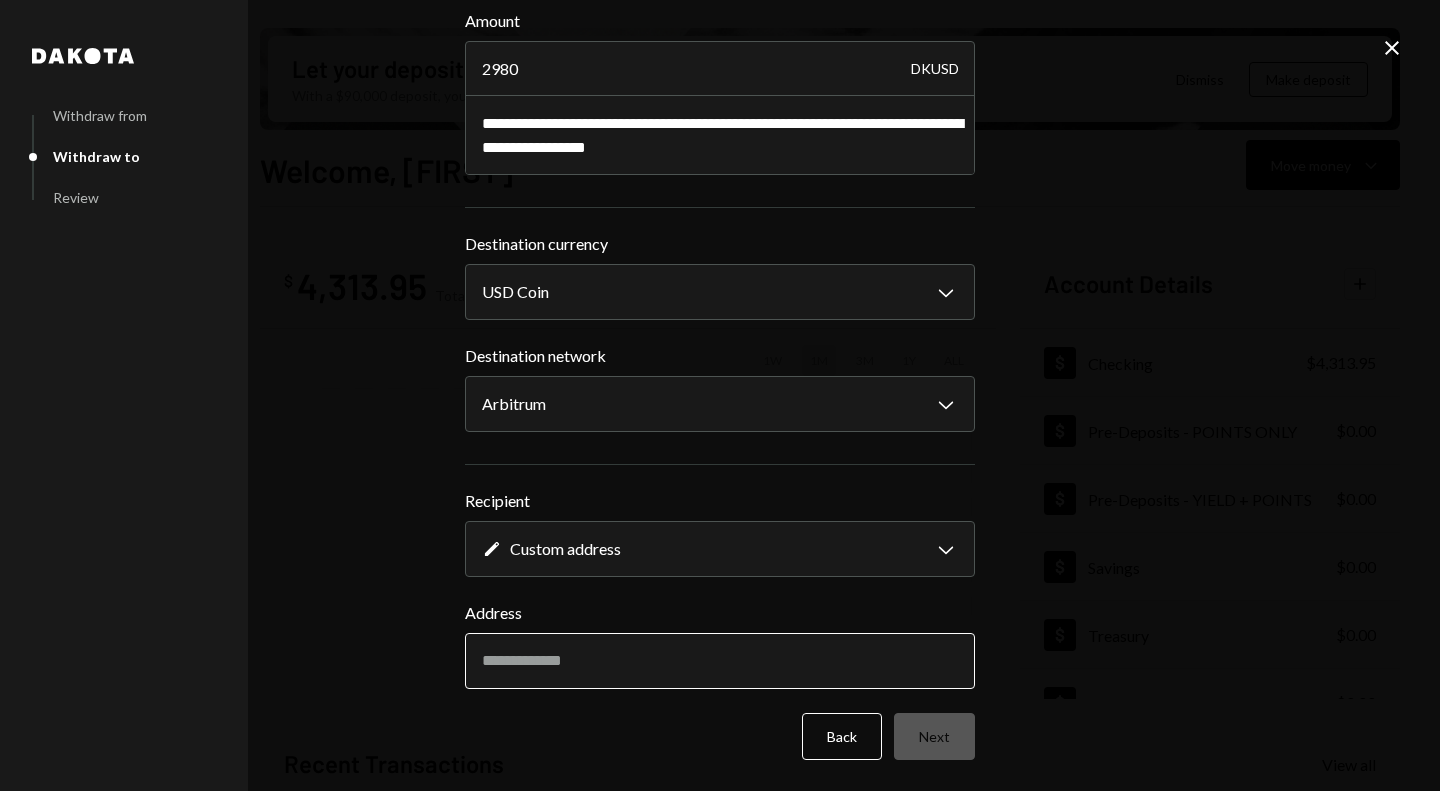 type 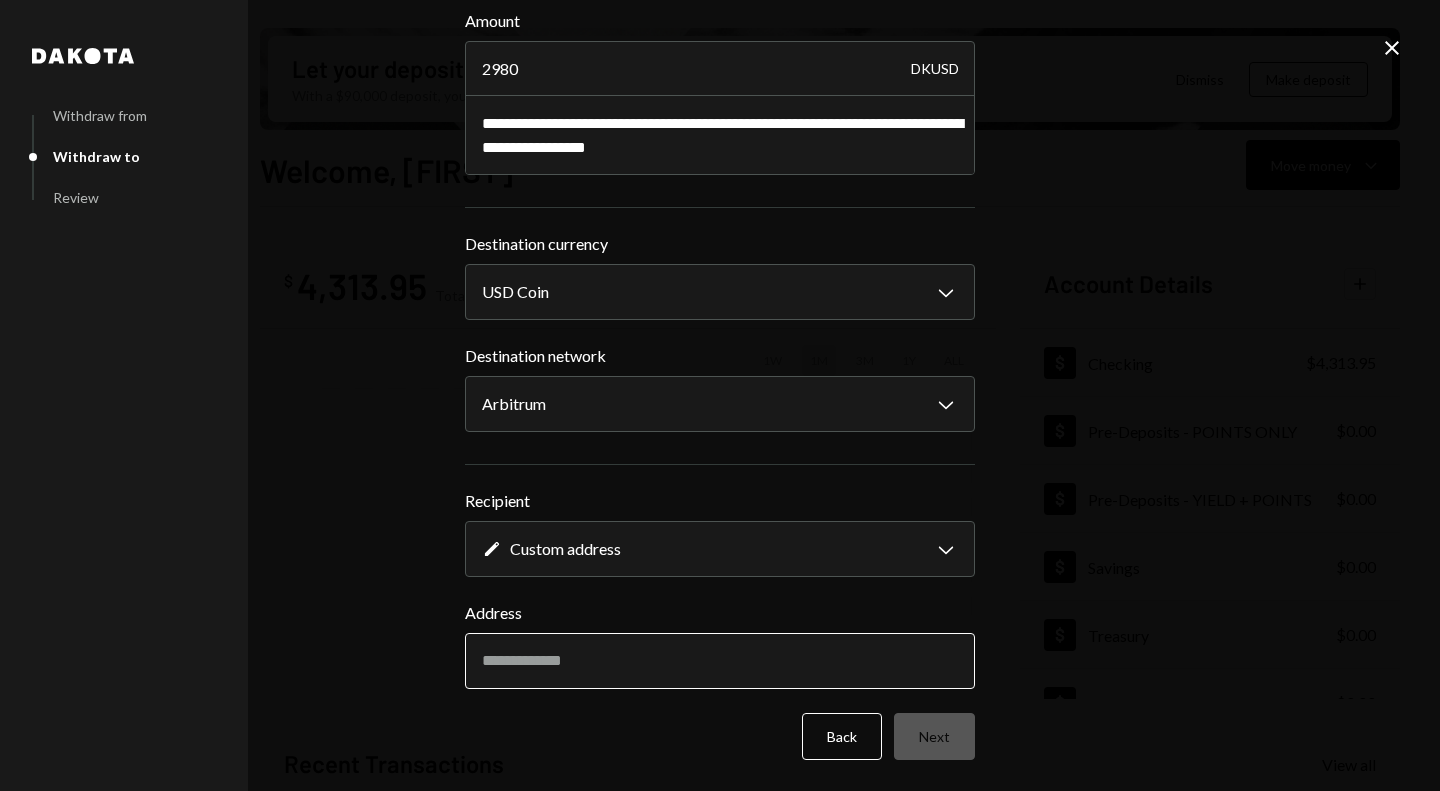 click on "Address" at bounding box center [720, 661] 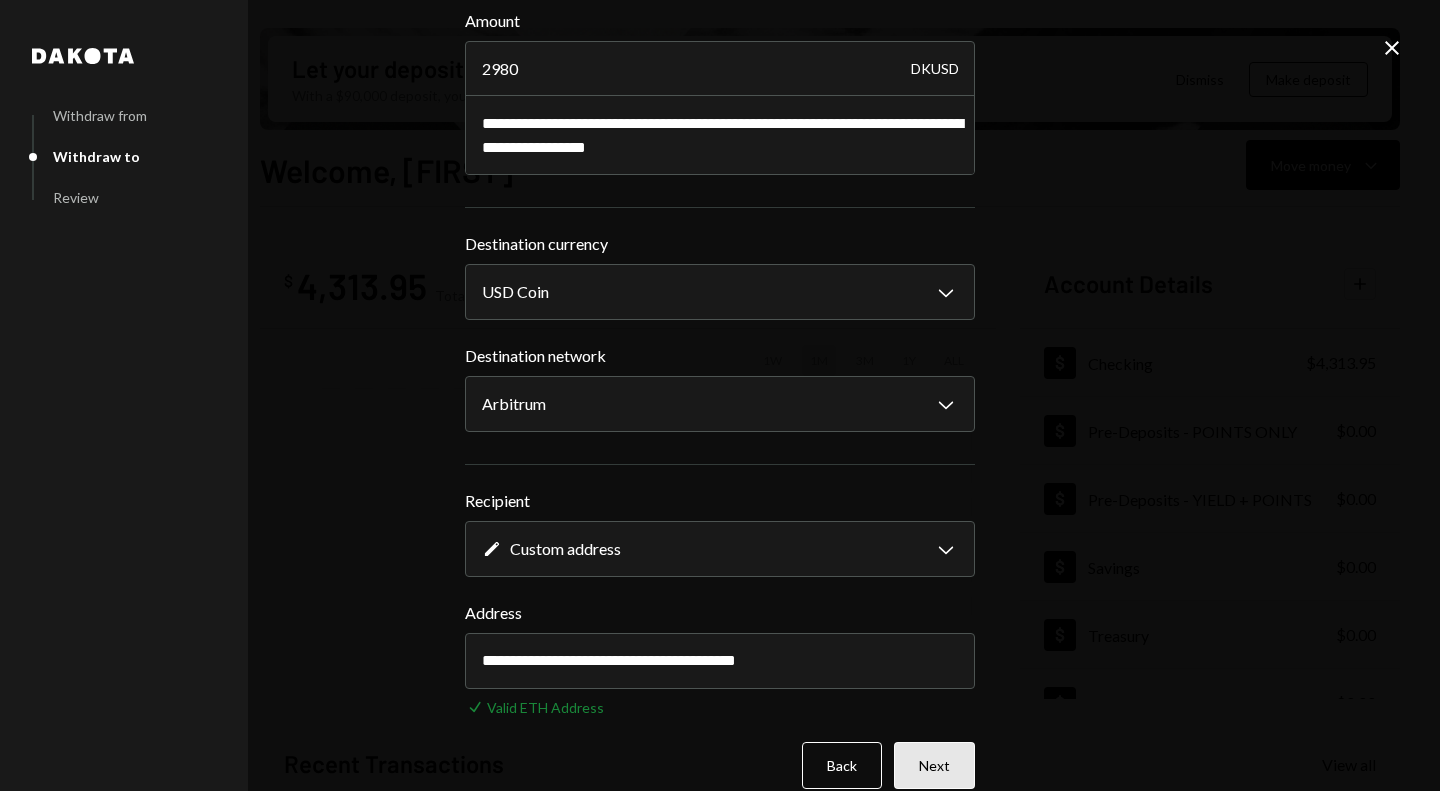 type on "**********" 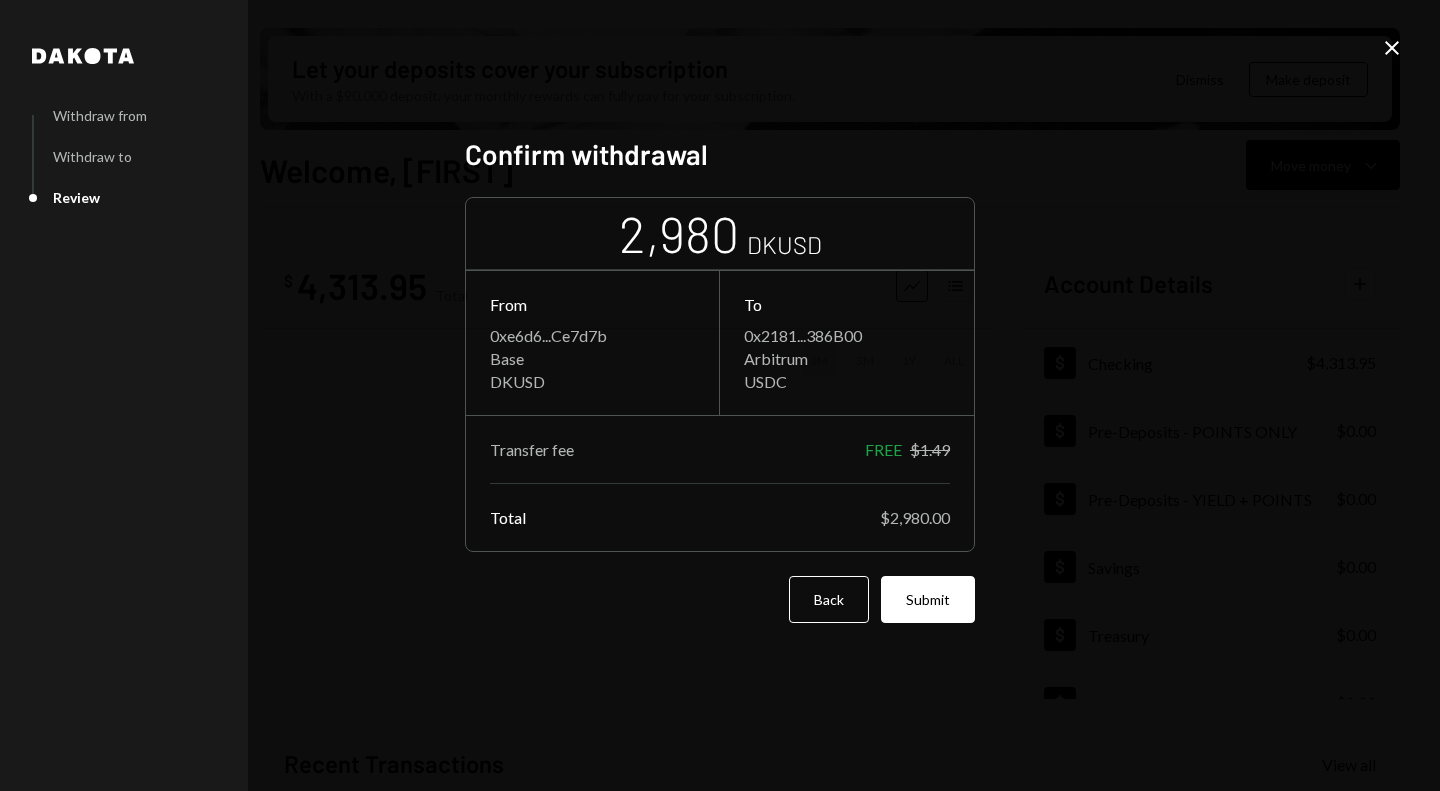 scroll, scrollTop: 0, scrollLeft: 0, axis: both 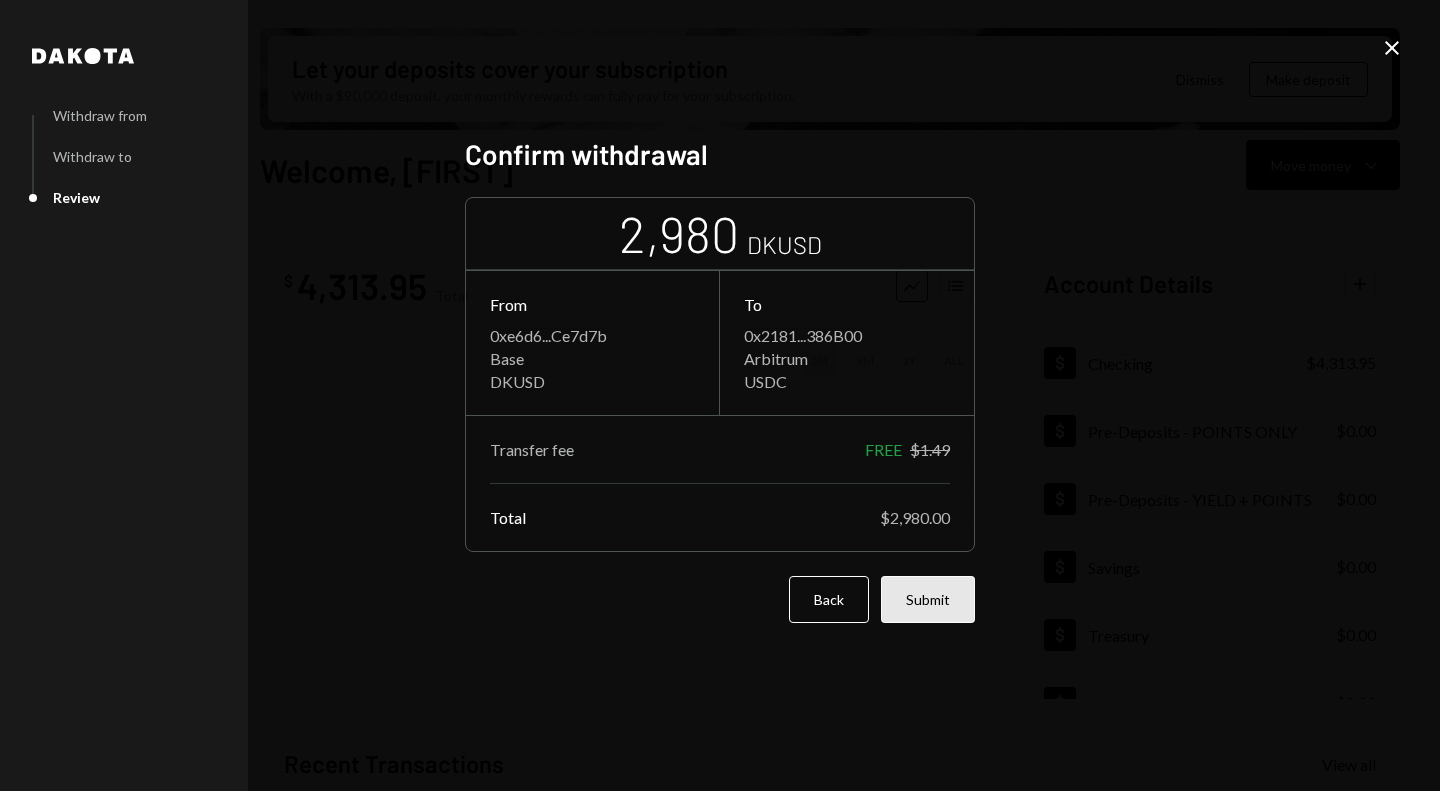 click on "Submit" at bounding box center (928, 599) 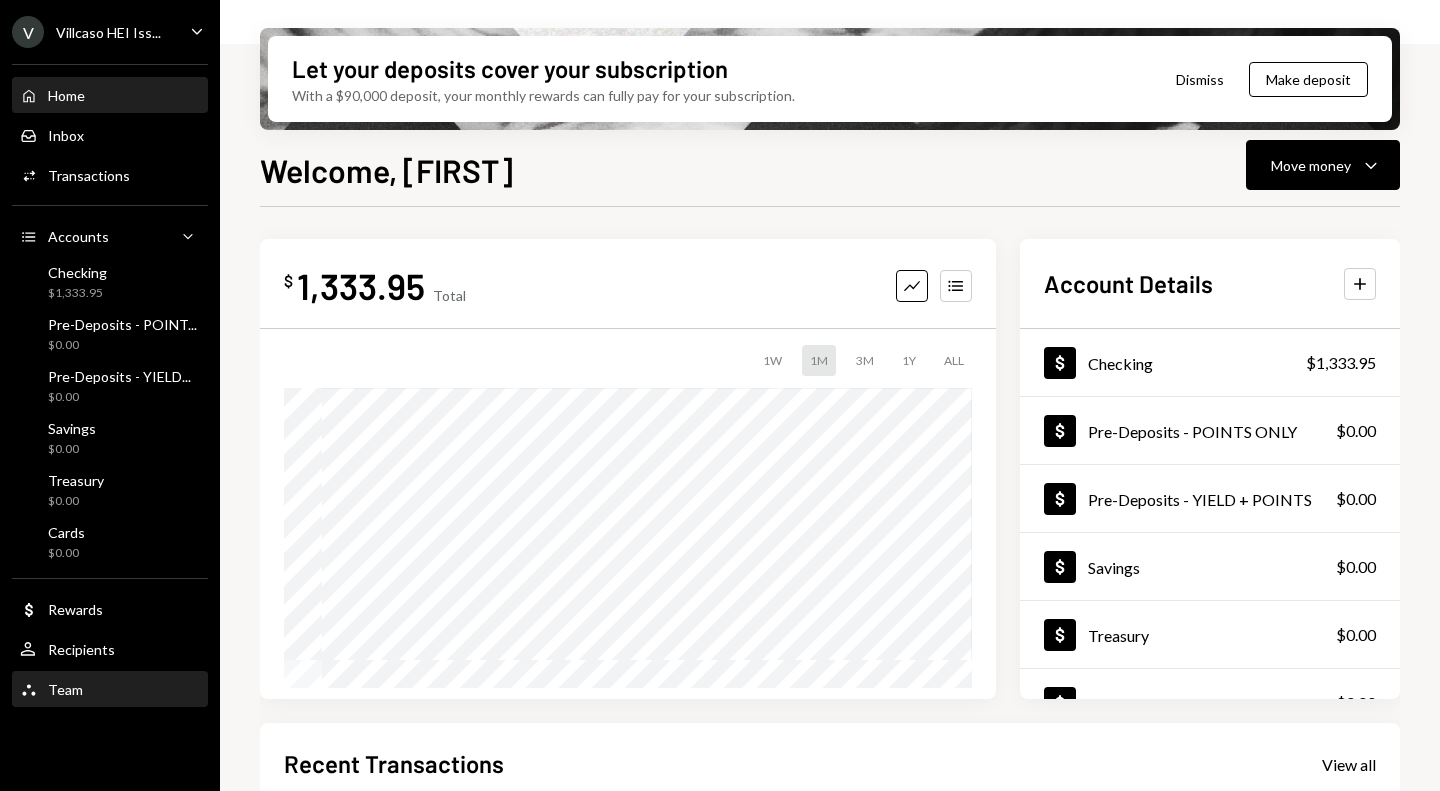 click on "Team Team" at bounding box center (110, 690) 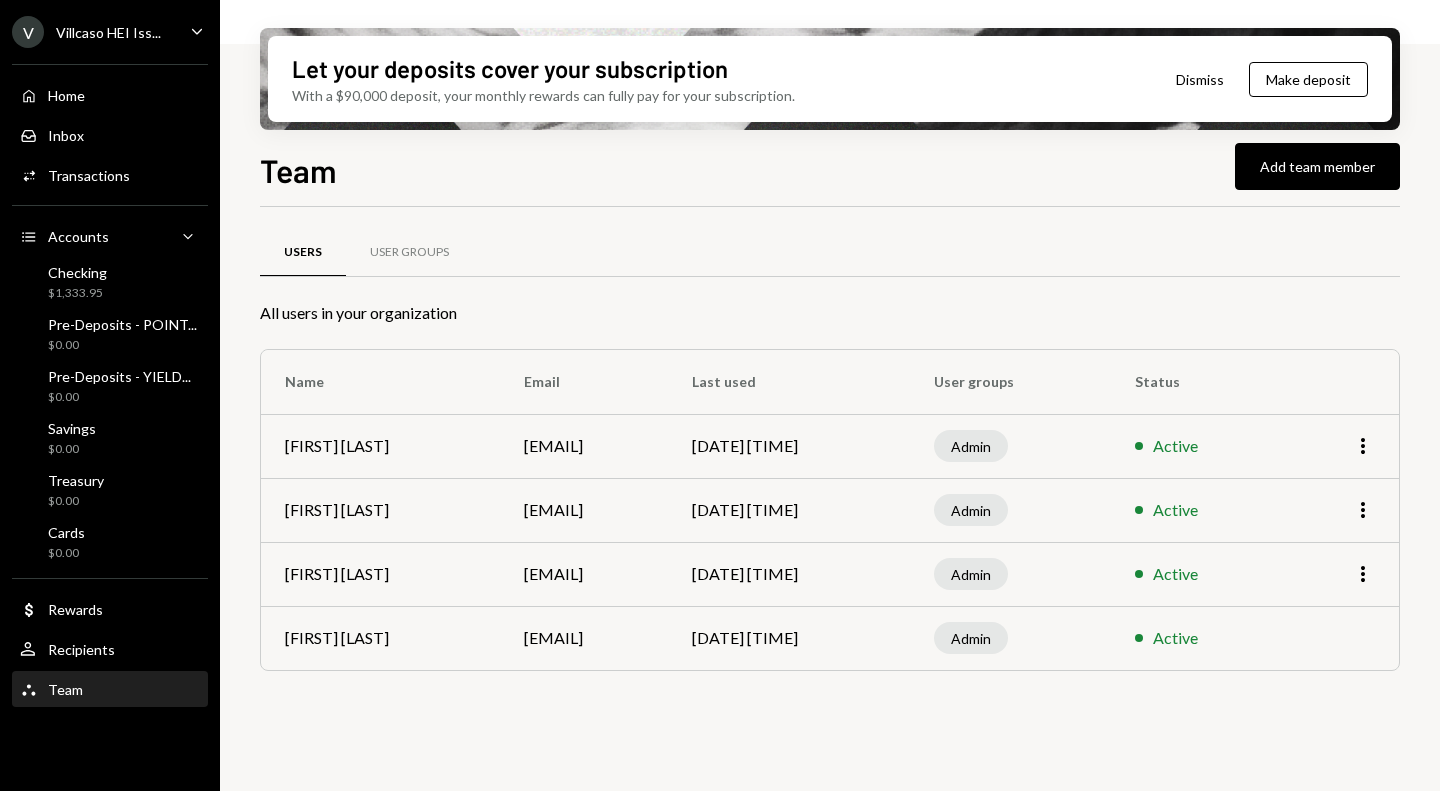 click on "V Villcaso HEI Iss..." at bounding box center (86, 32) 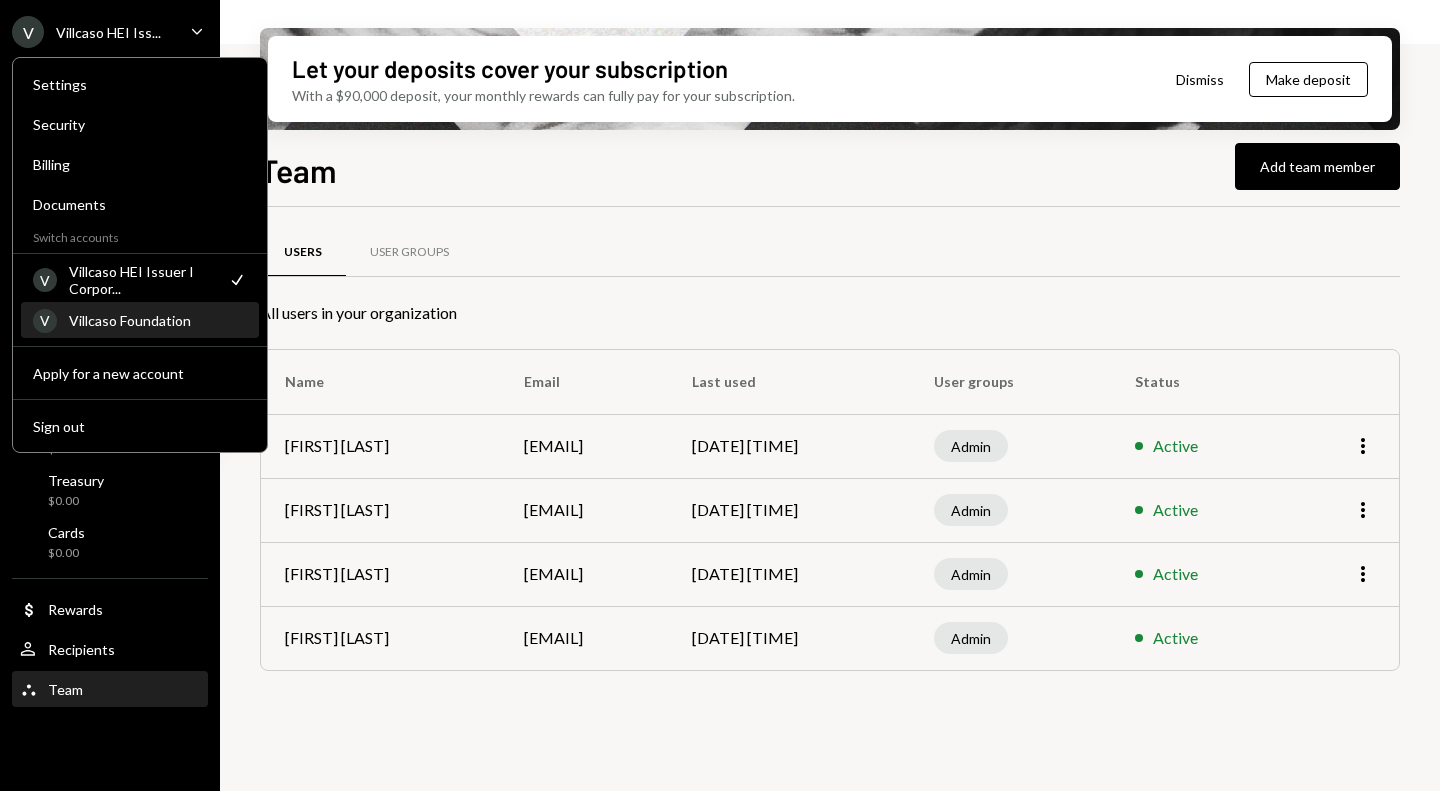click on "Villcaso Foundation" at bounding box center [158, 320] 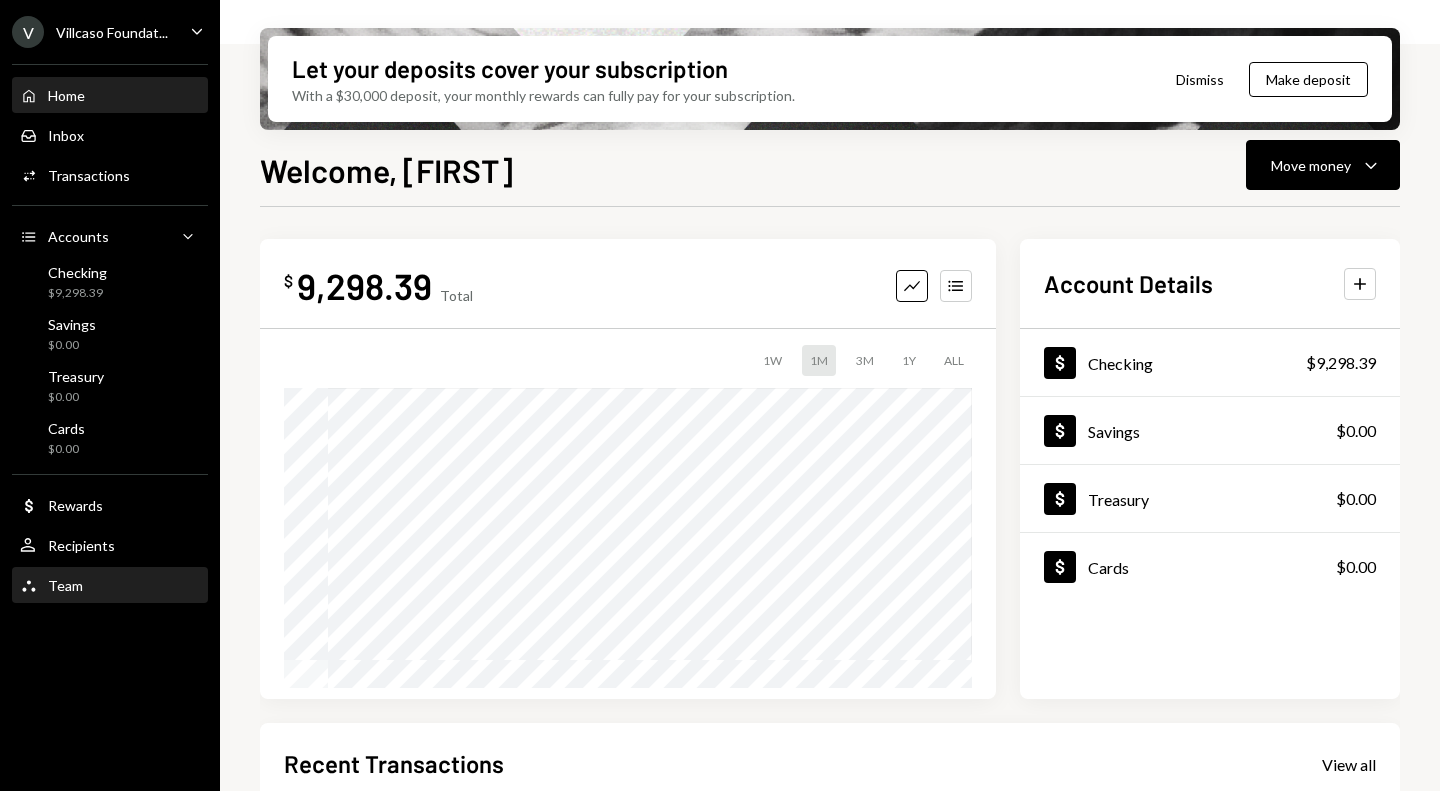 click on "Team Team" at bounding box center (110, 586) 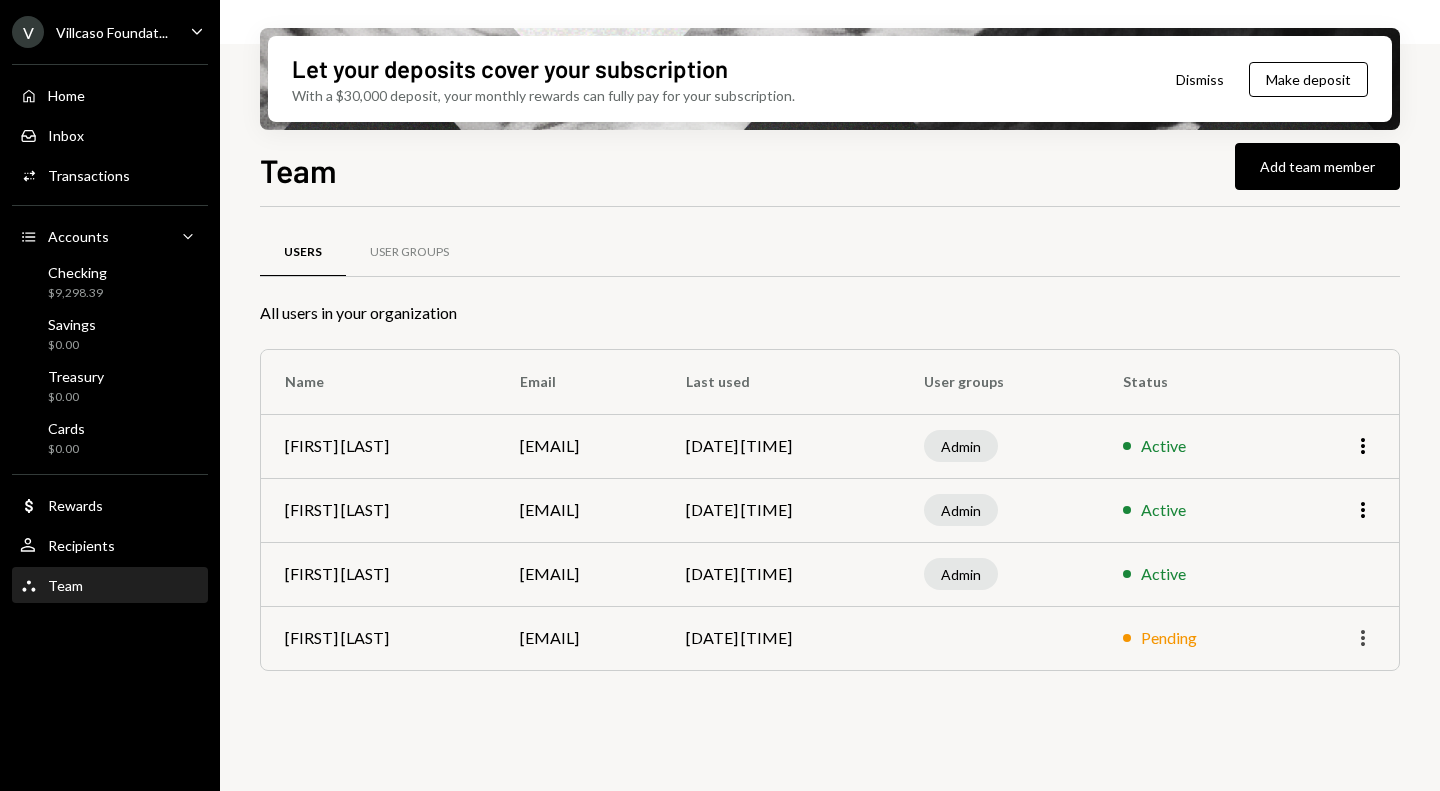 click on "More" 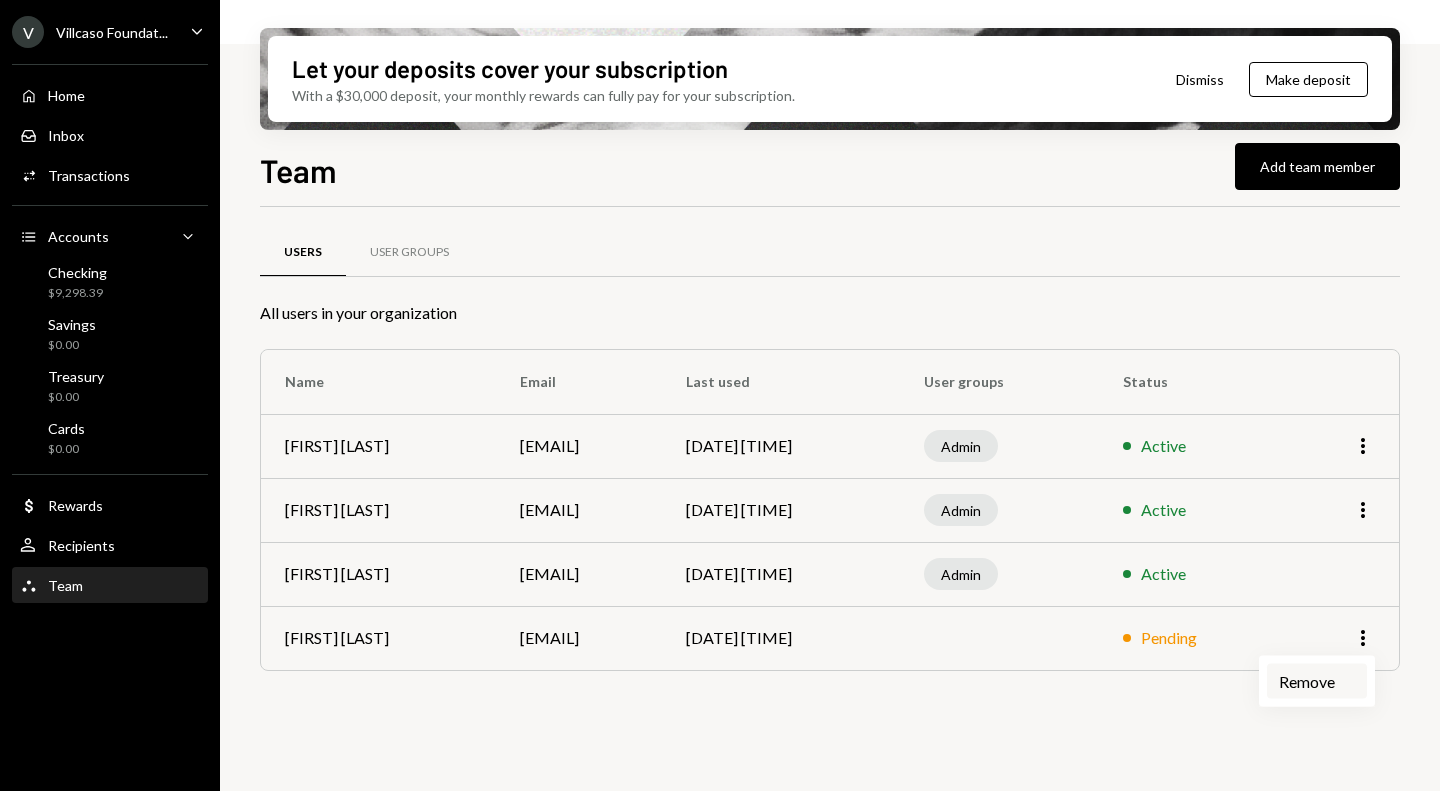 click on "Remove" at bounding box center [1317, 681] 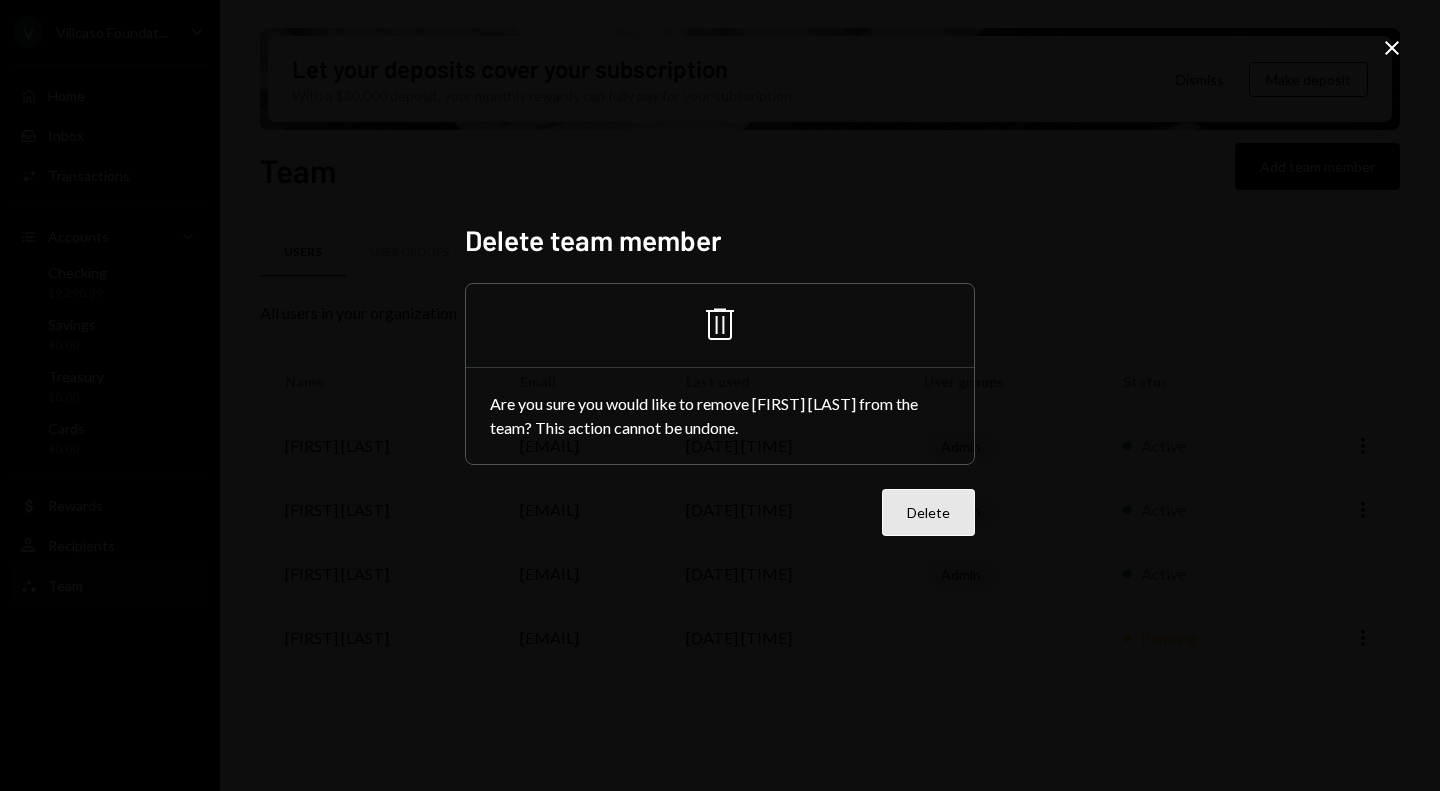 click on "Delete" at bounding box center [928, 512] 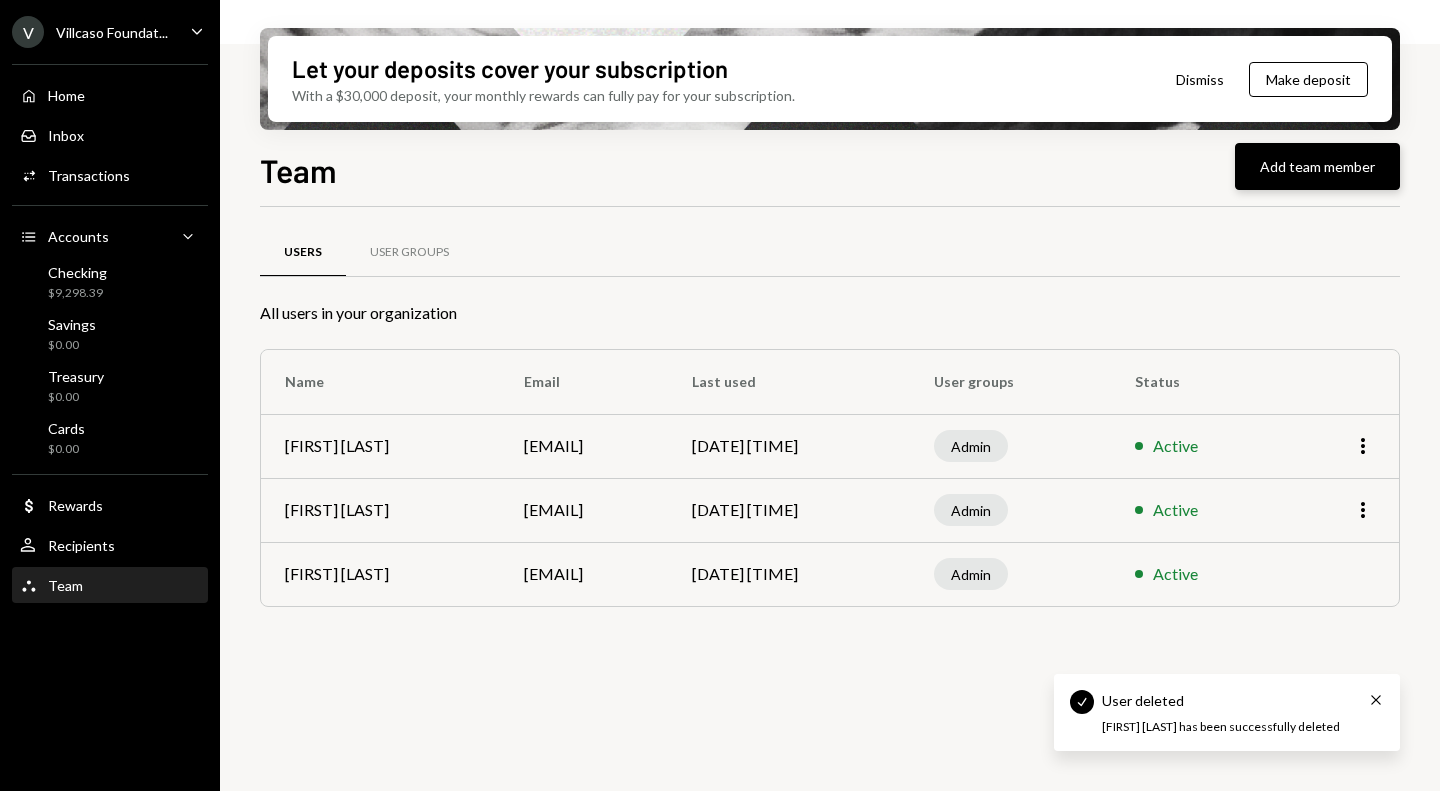 click on "Add team member" at bounding box center (1317, 166) 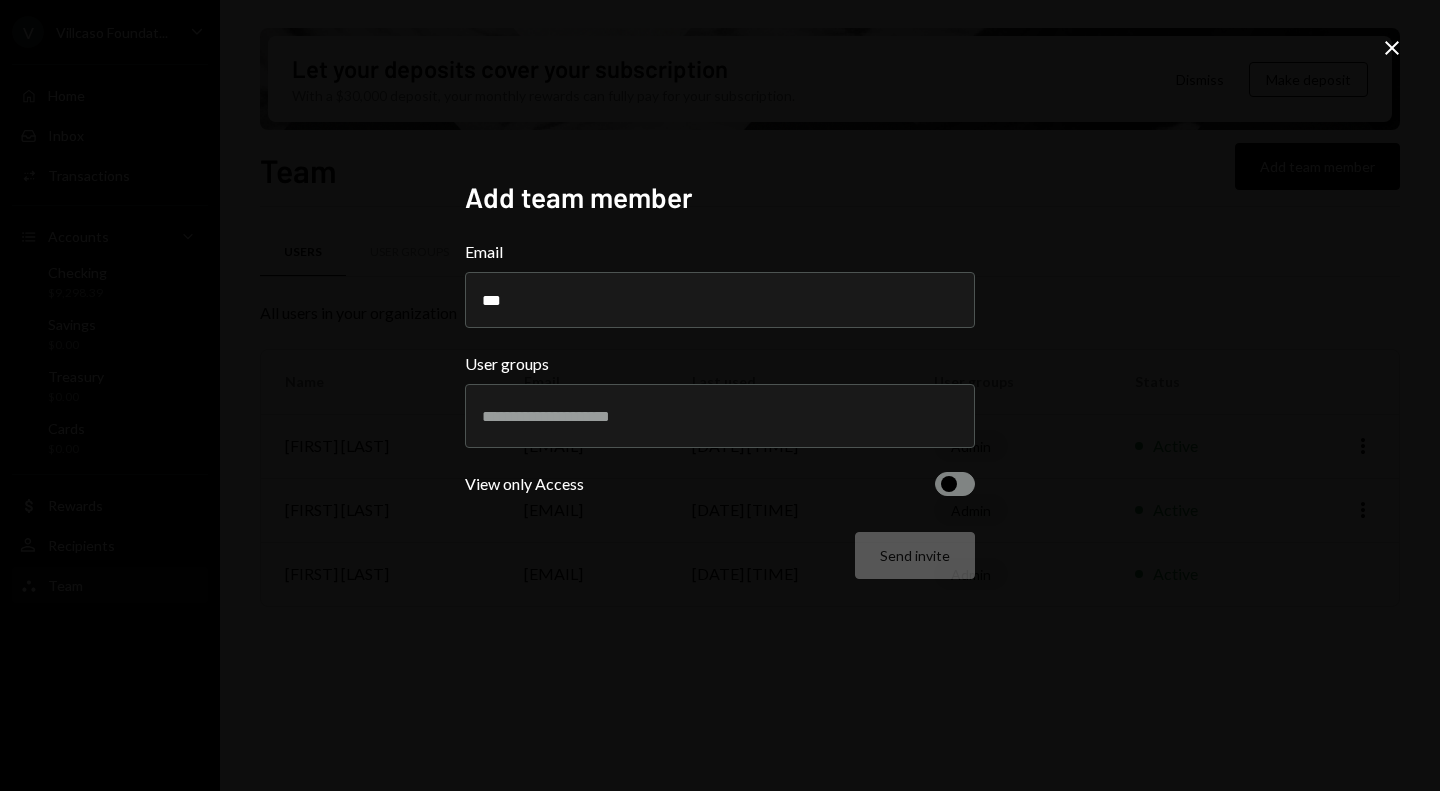 type on "**********" 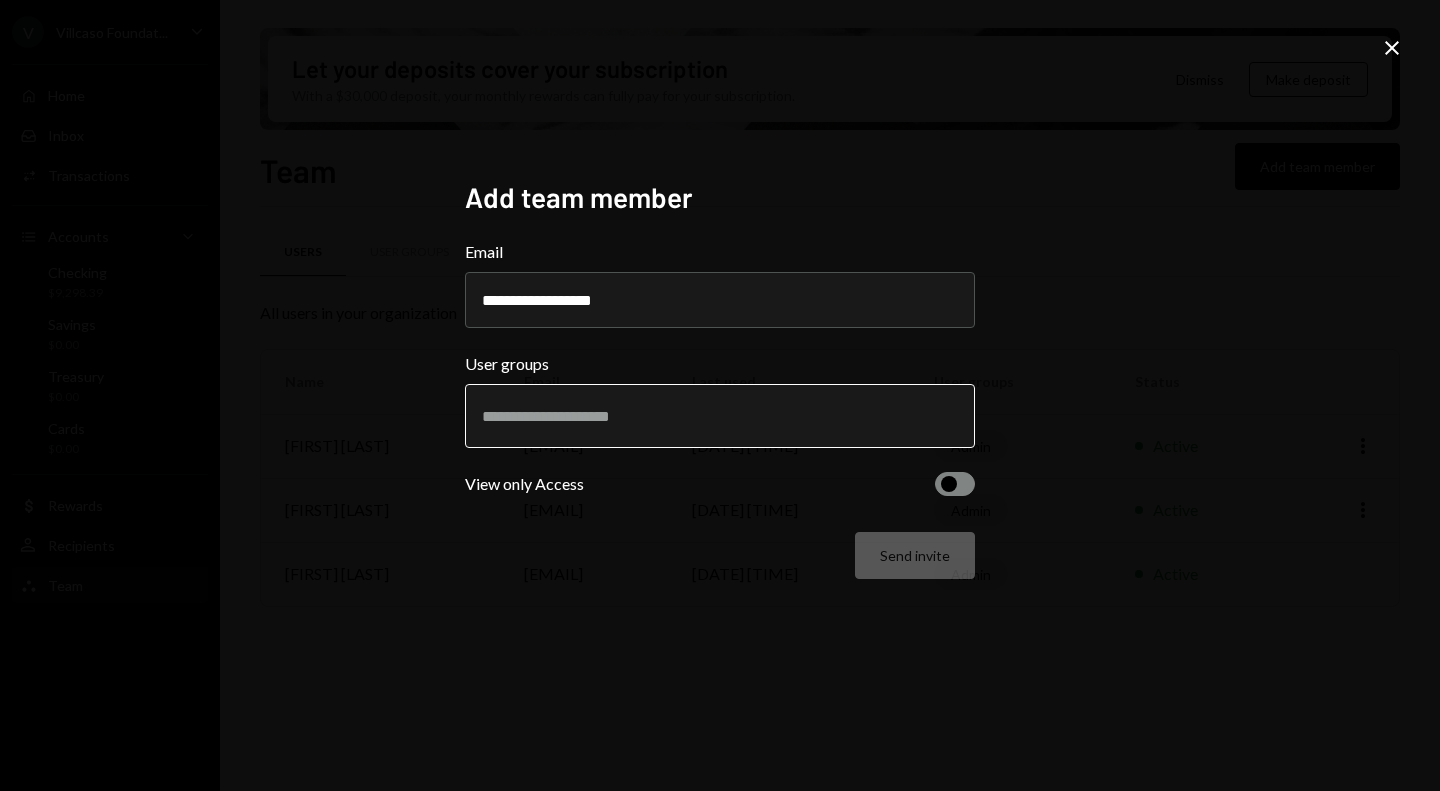 click at bounding box center [720, 416] 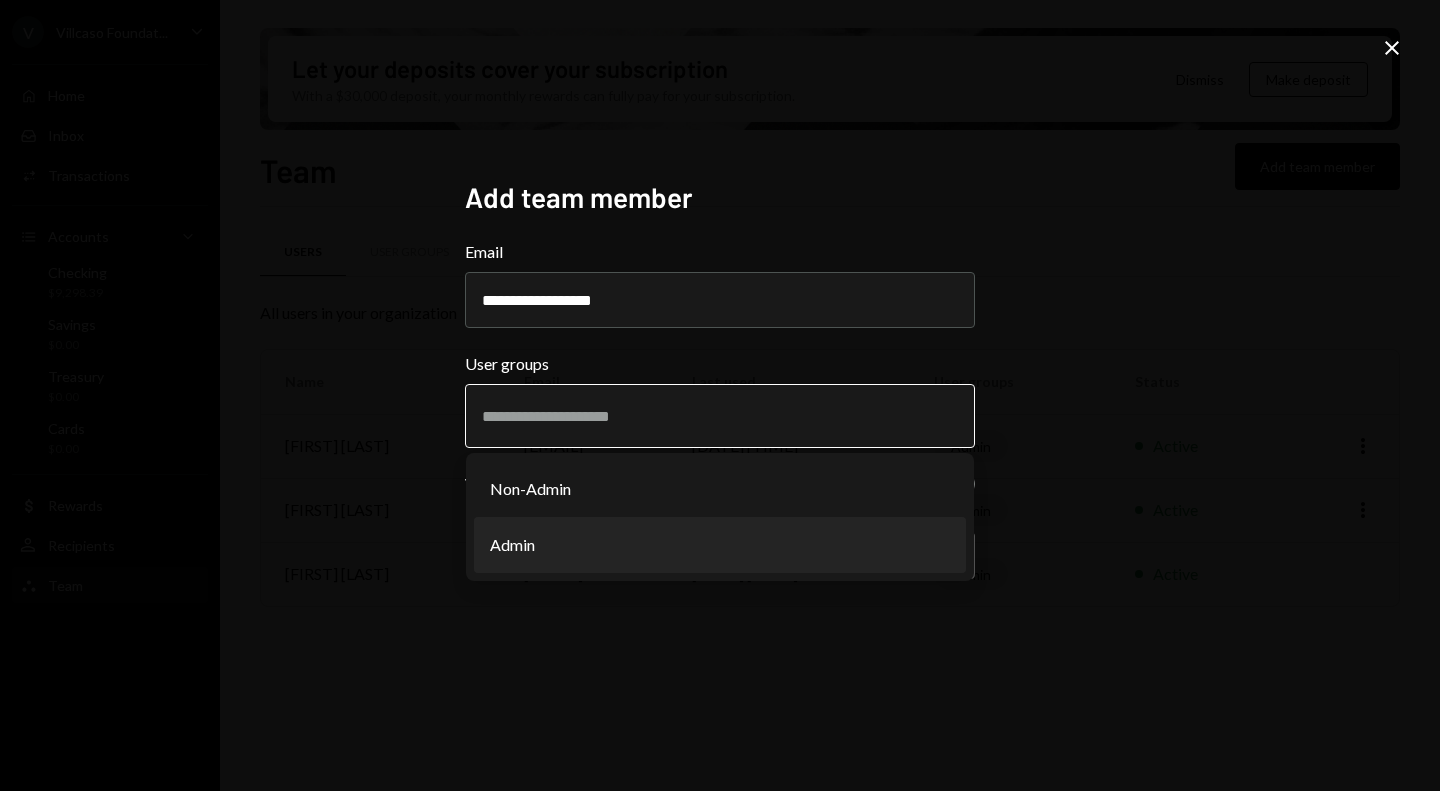 click on "Admin" at bounding box center [720, 545] 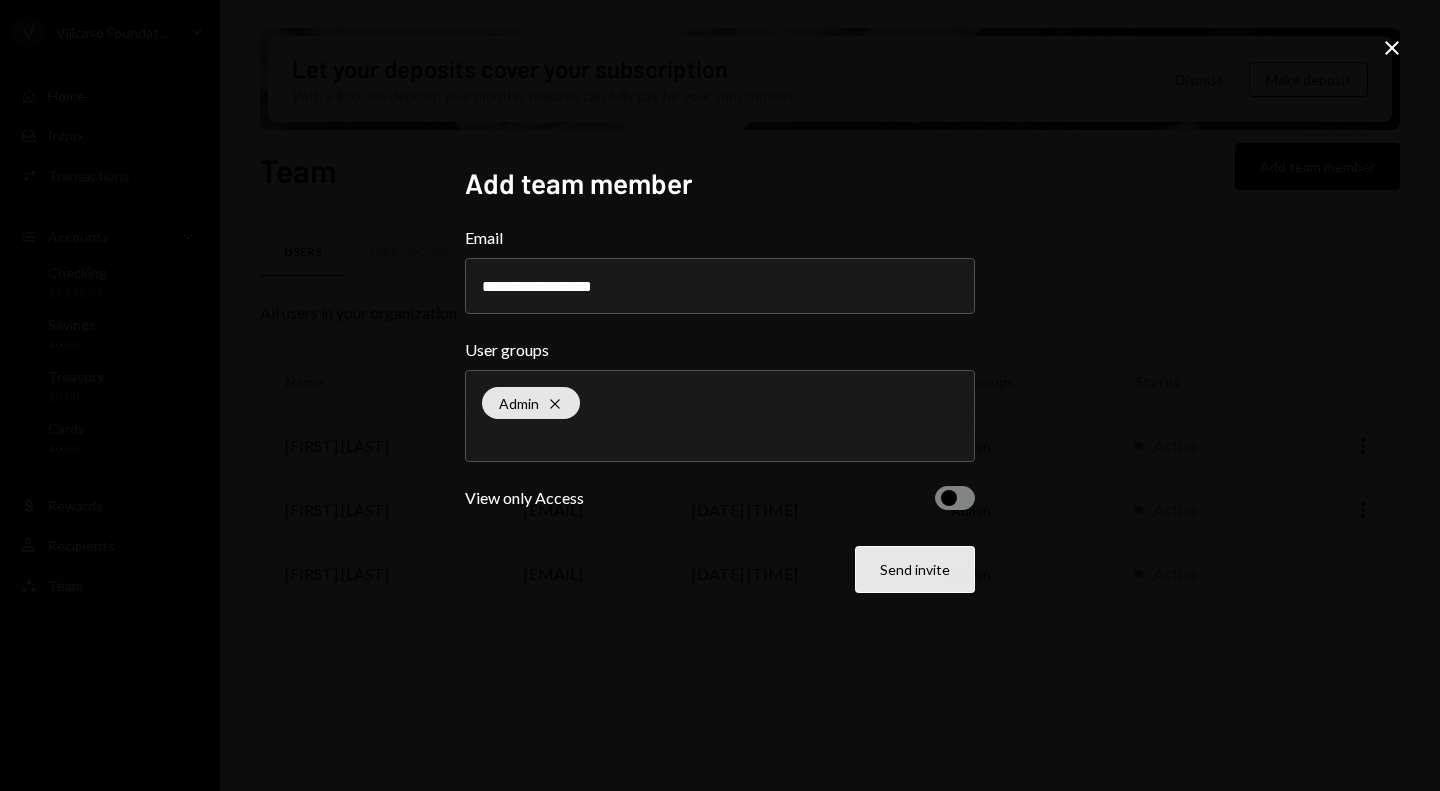 click on "Send invite" at bounding box center (915, 569) 